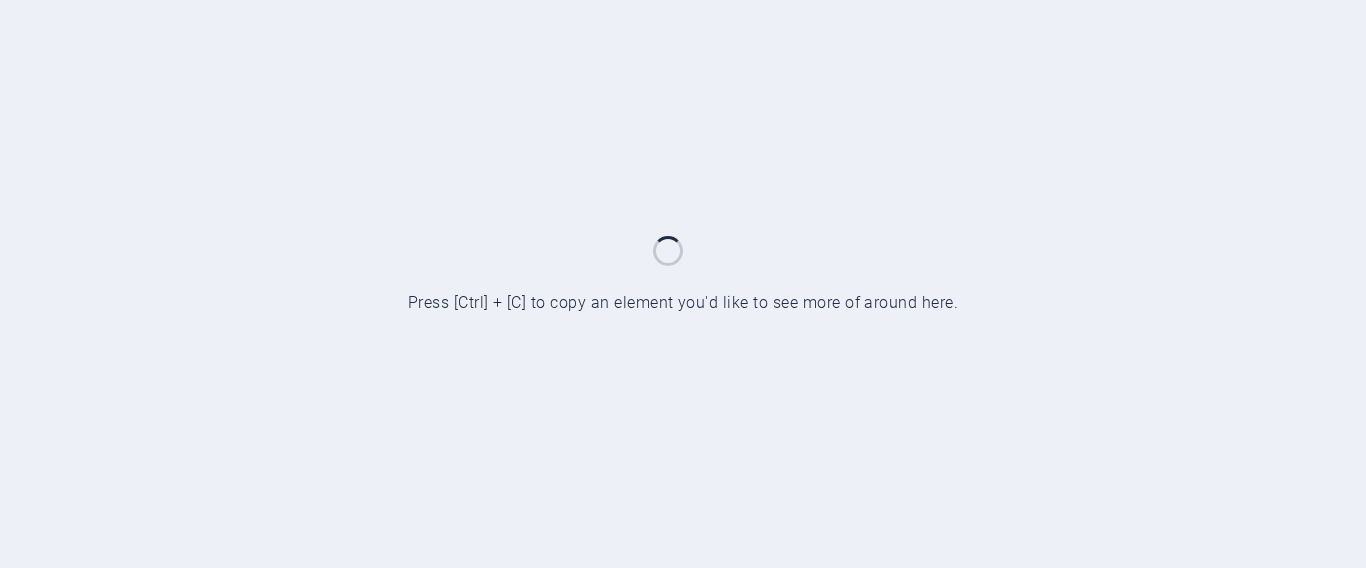 scroll, scrollTop: 0, scrollLeft: 0, axis: both 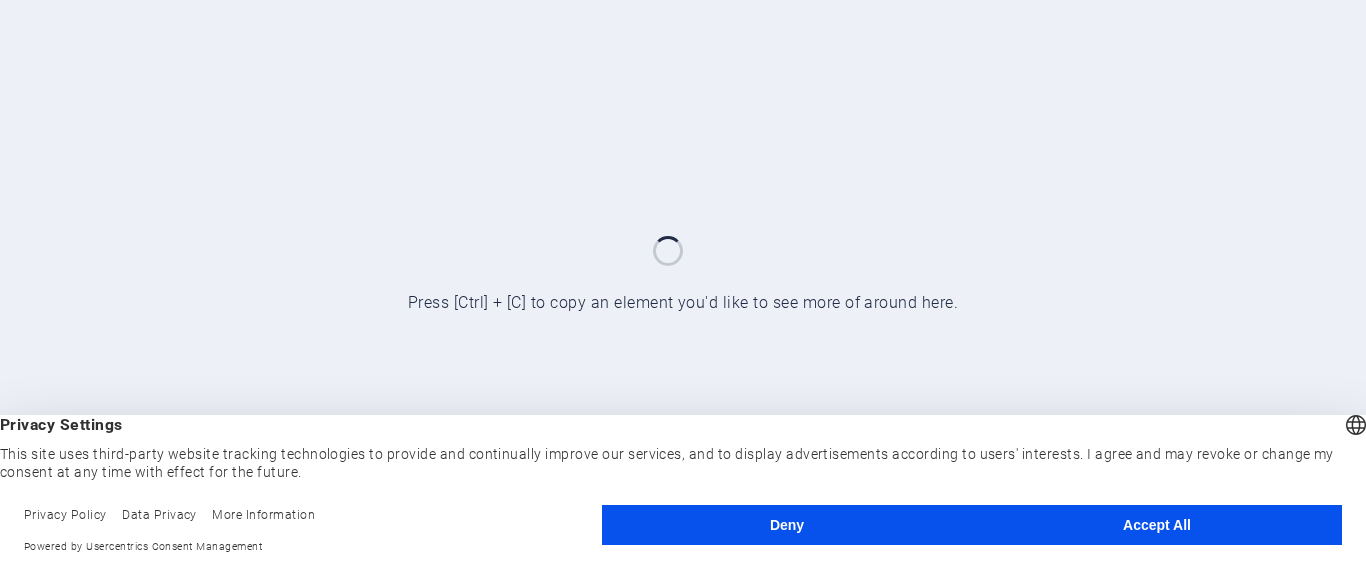 click on "Accept All" at bounding box center (1157, 525) 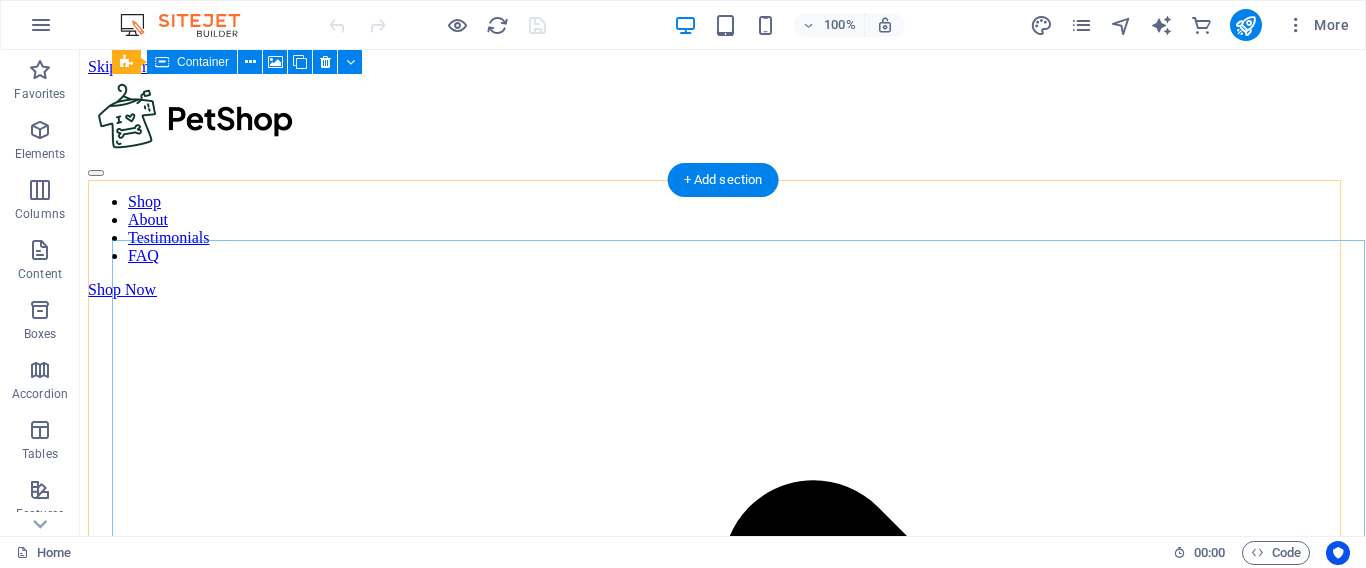 scroll, scrollTop: 0, scrollLeft: 0, axis: both 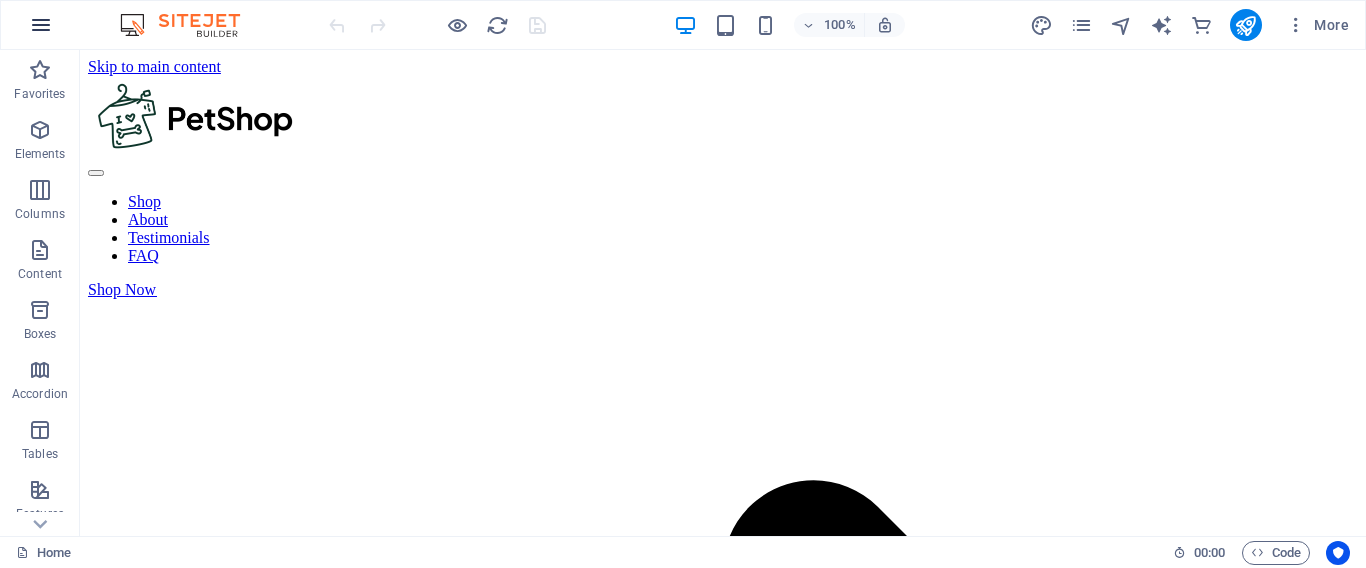 click at bounding box center (41, 25) 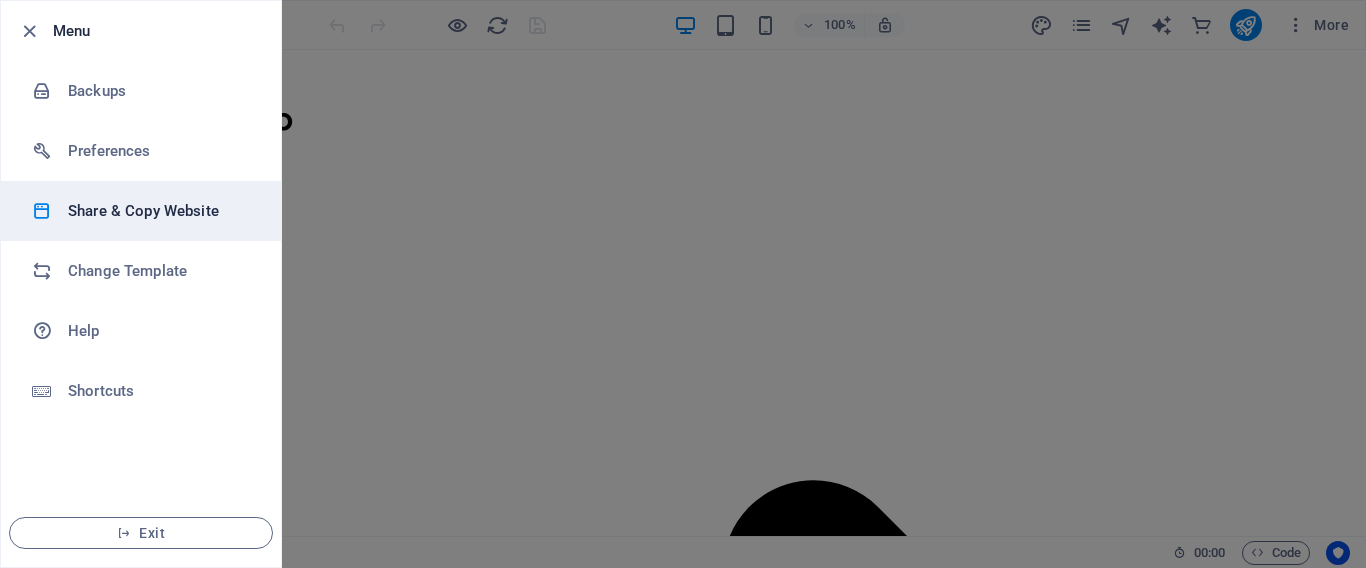 click on "Share & Copy Website" at bounding box center [160, 211] 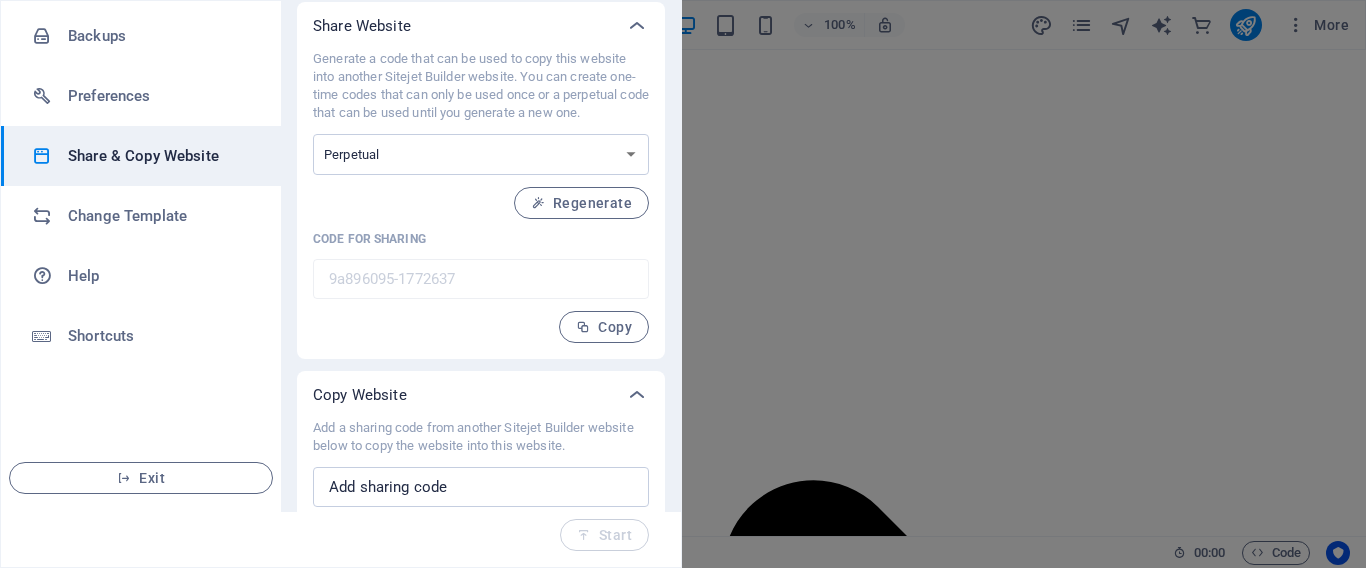 scroll, scrollTop: 0, scrollLeft: 0, axis: both 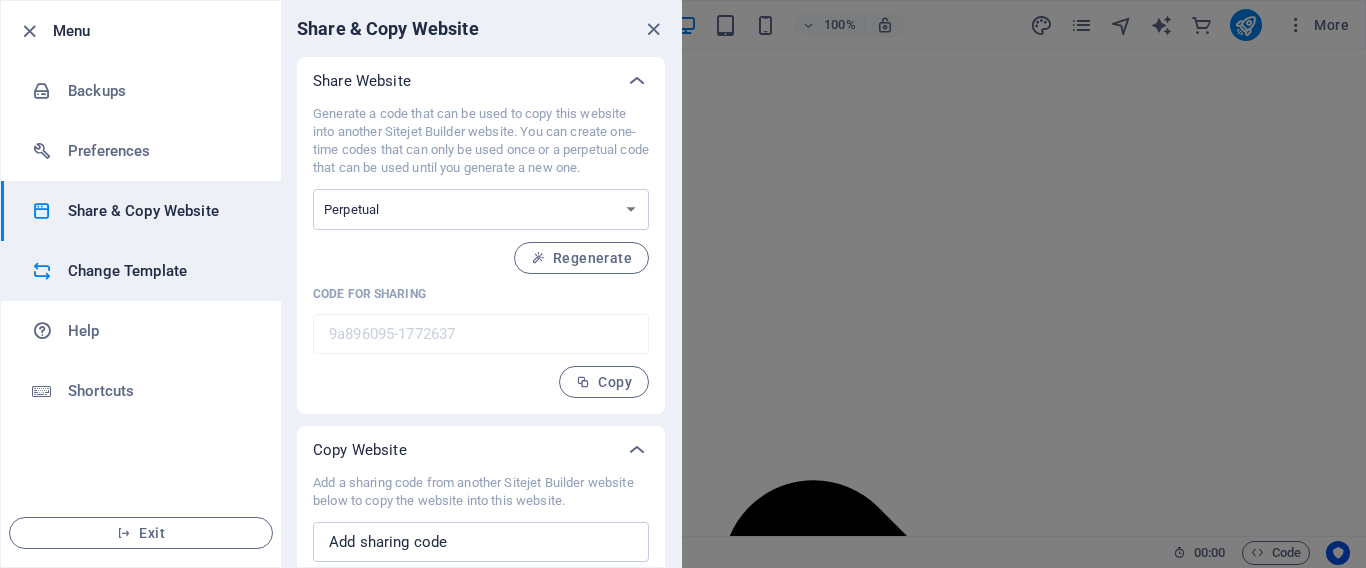 click on "Change Template" at bounding box center [160, 271] 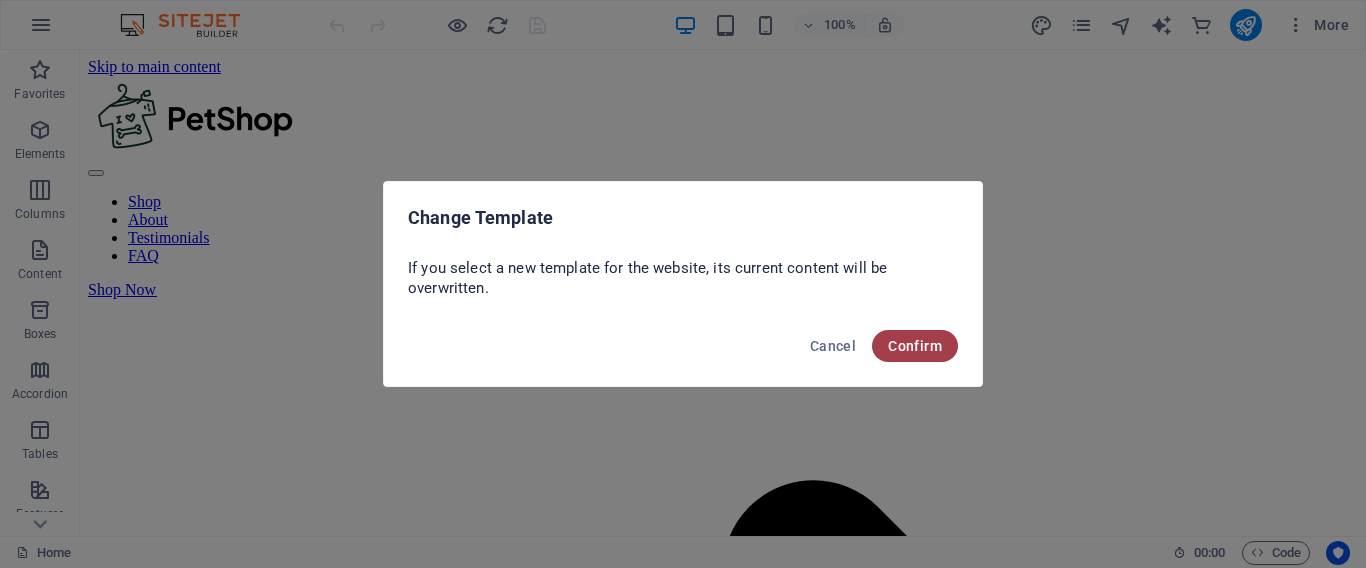 click on "Confirm" at bounding box center (915, 346) 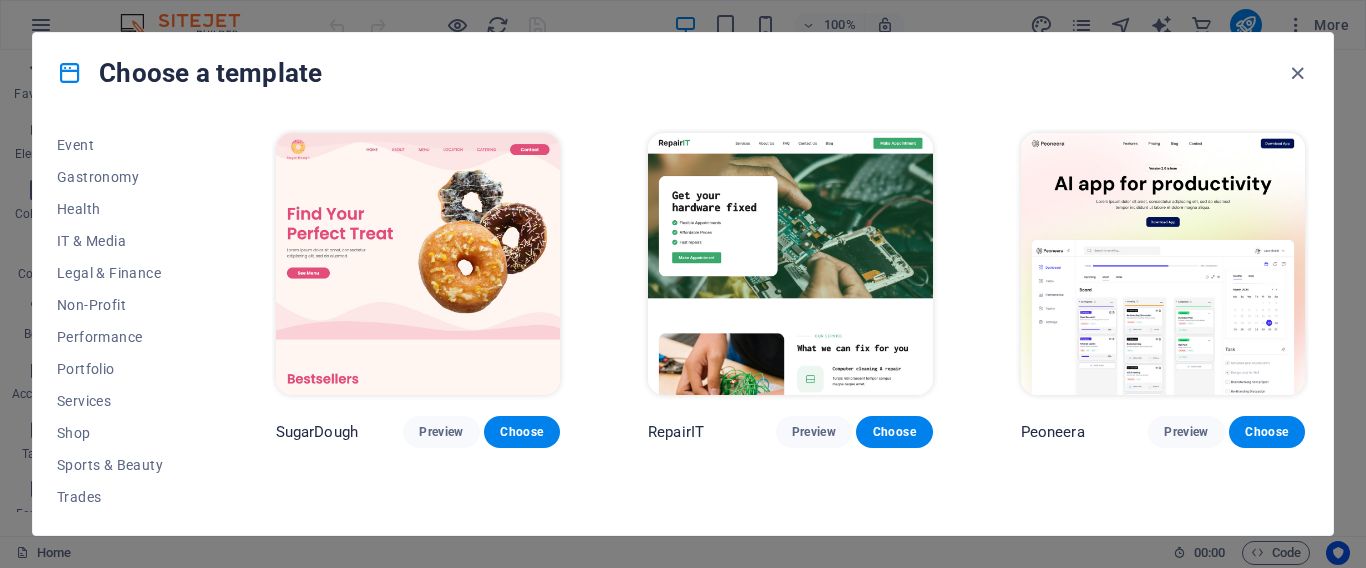 scroll, scrollTop: 350, scrollLeft: 0, axis: vertical 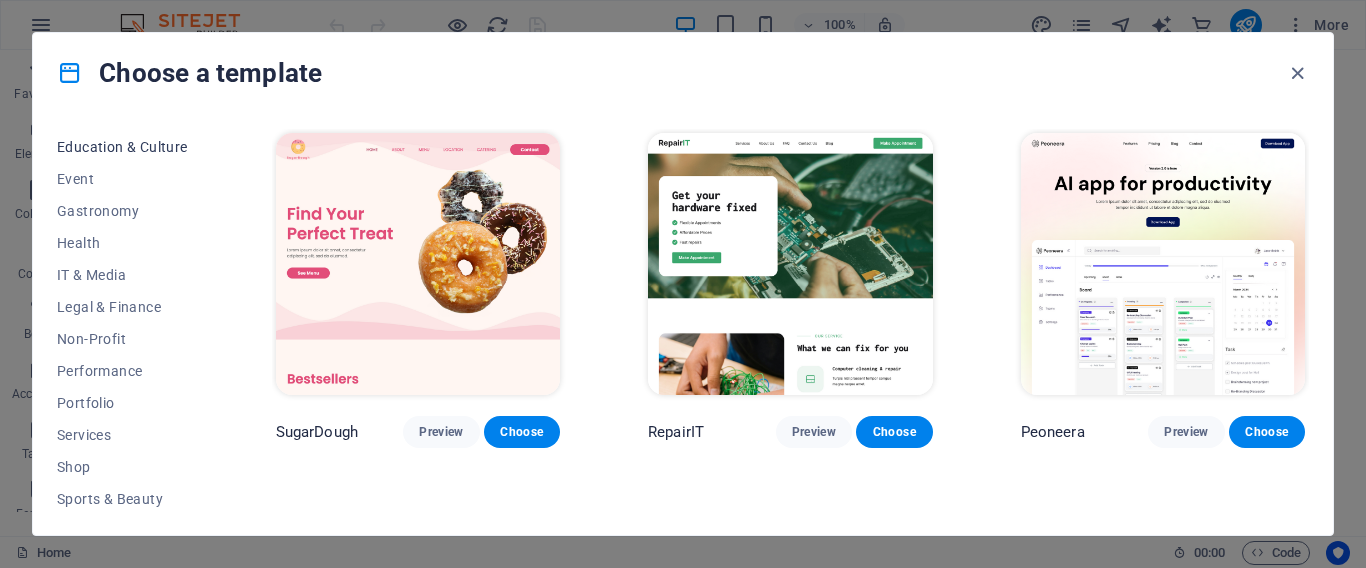 click on "Education & Culture" at bounding box center [122, 147] 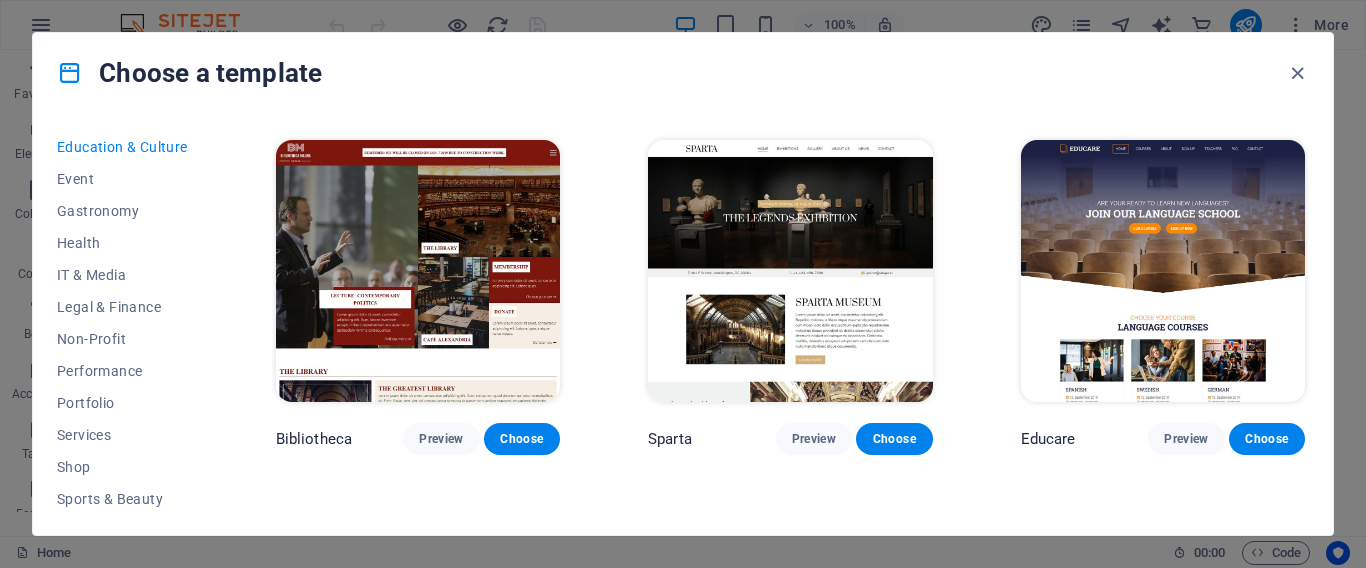 scroll, scrollTop: 328, scrollLeft: 0, axis: vertical 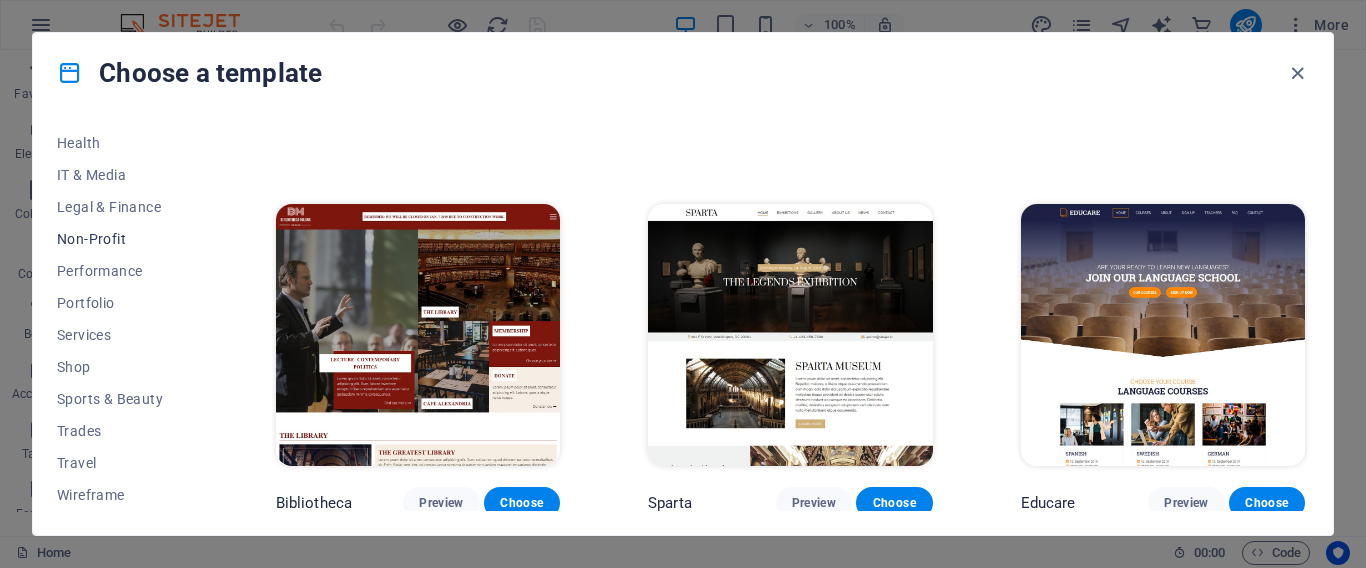 click on "Non-Profit" at bounding box center (122, 239) 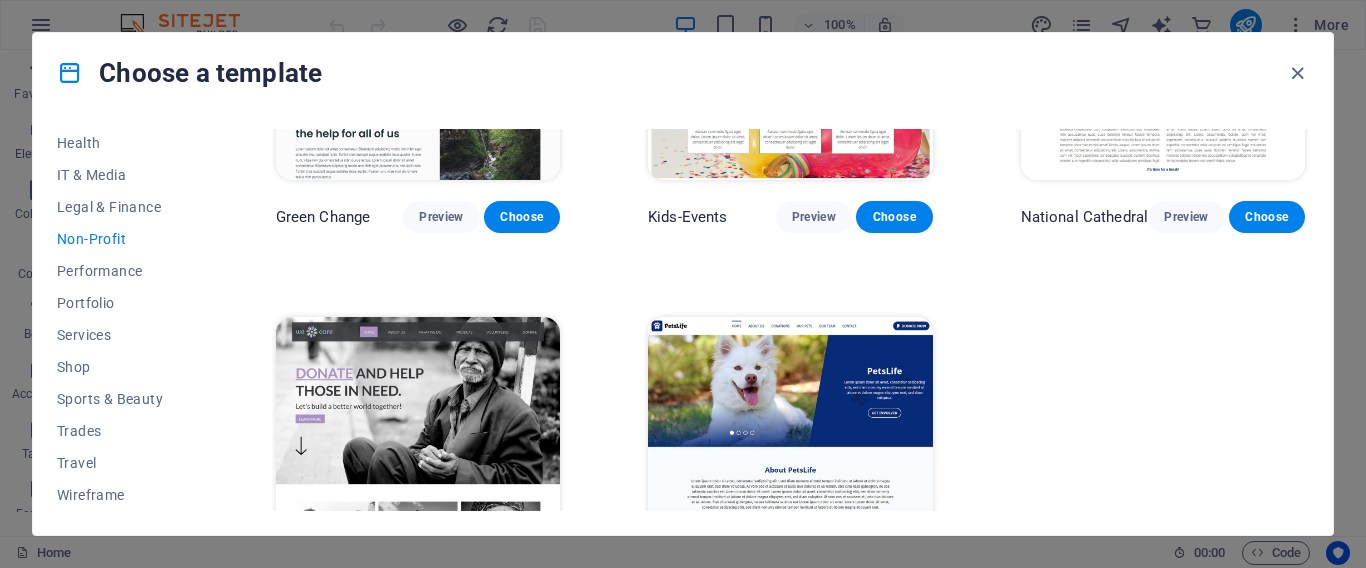 scroll, scrollTop: 339, scrollLeft: 0, axis: vertical 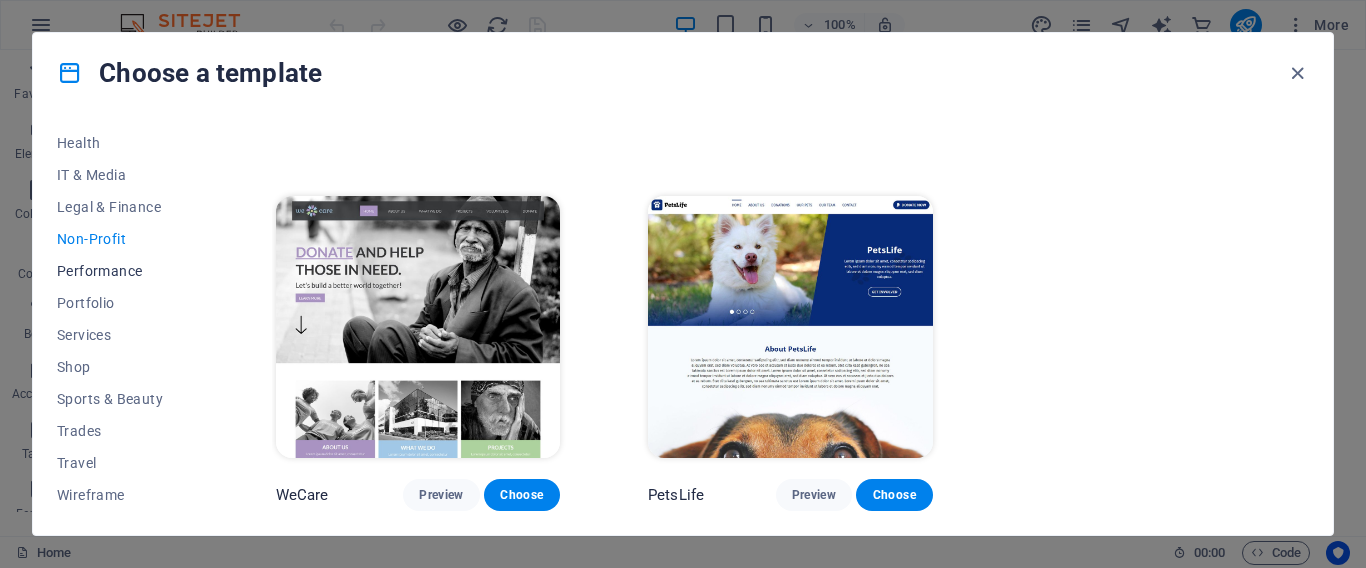 click on "Performance" at bounding box center [122, 271] 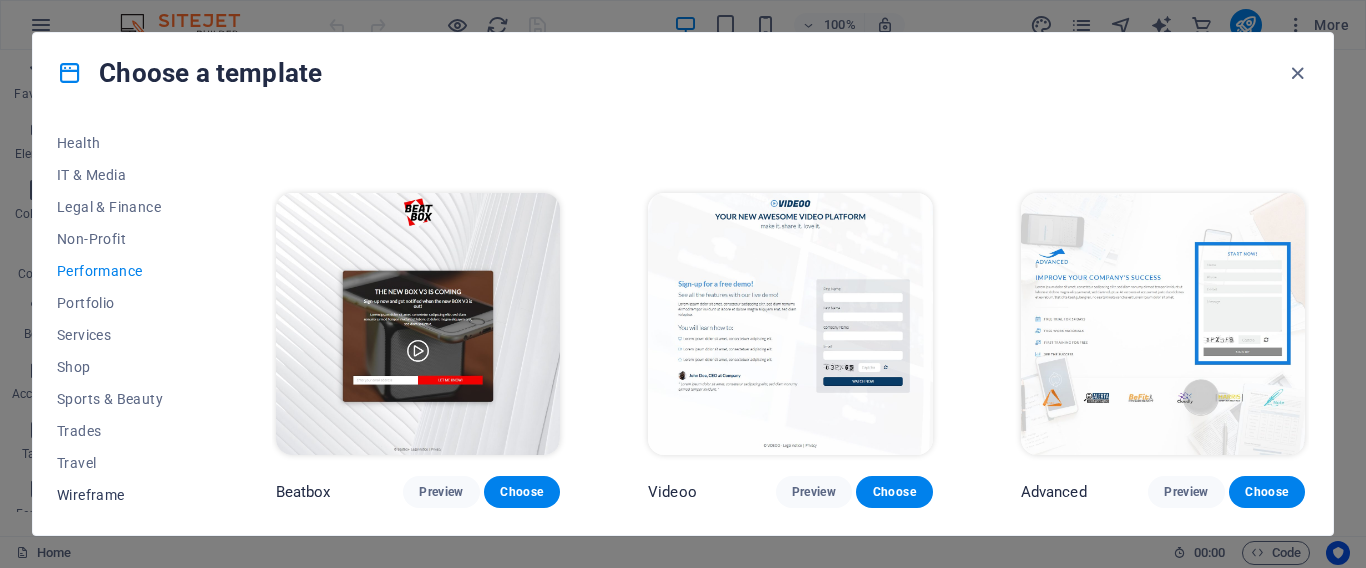 click on "Wireframe" at bounding box center [122, 495] 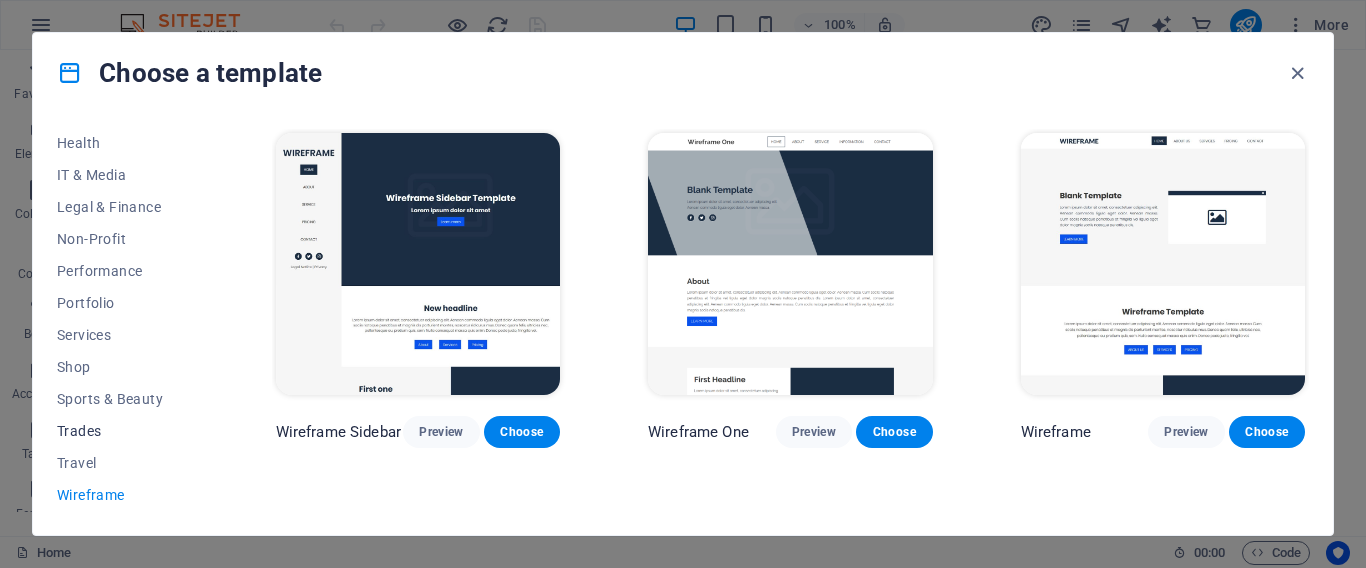 click on "Trades" at bounding box center (122, 431) 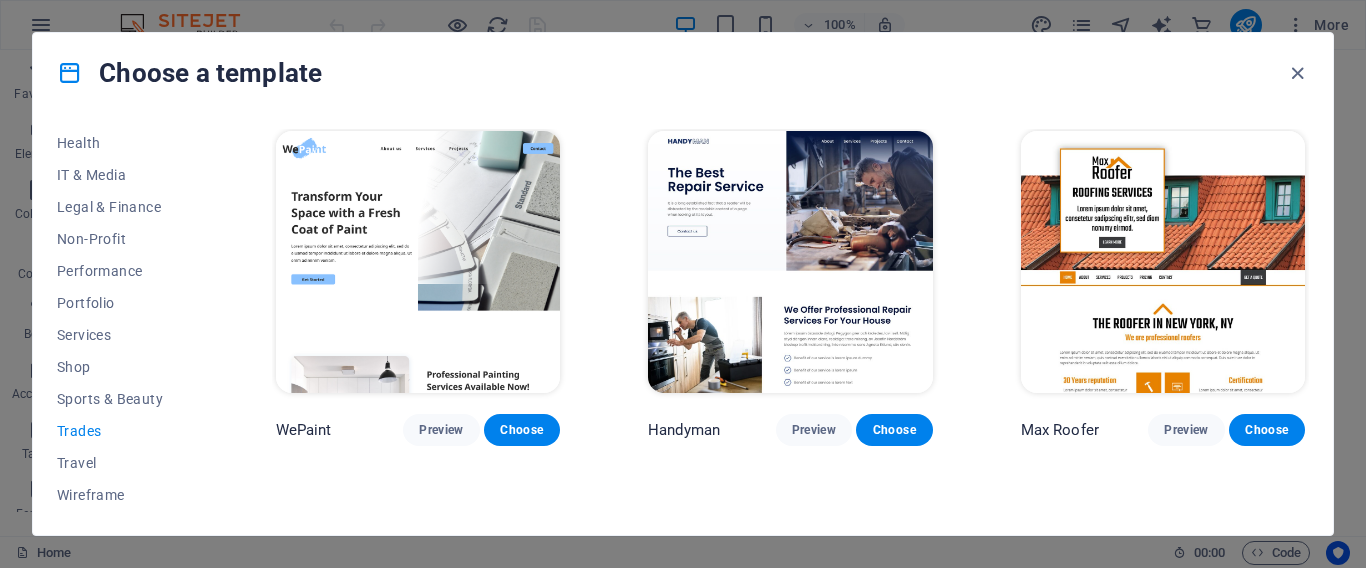scroll, scrollTop: 0, scrollLeft: 0, axis: both 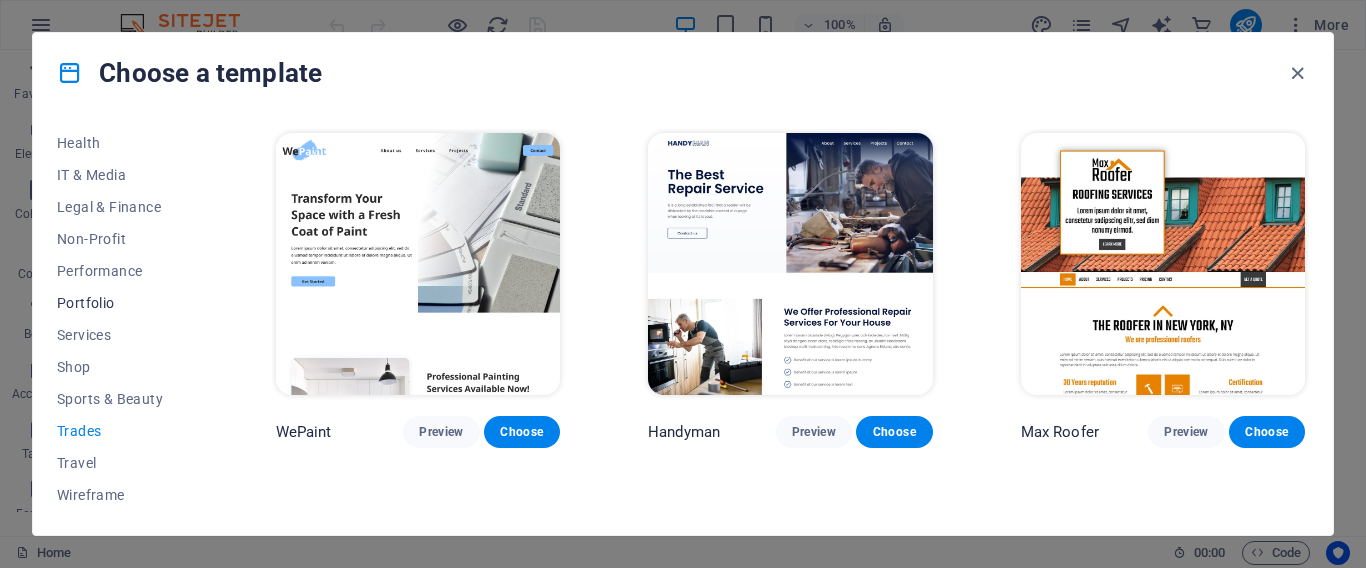click on "Portfolio" at bounding box center (122, 303) 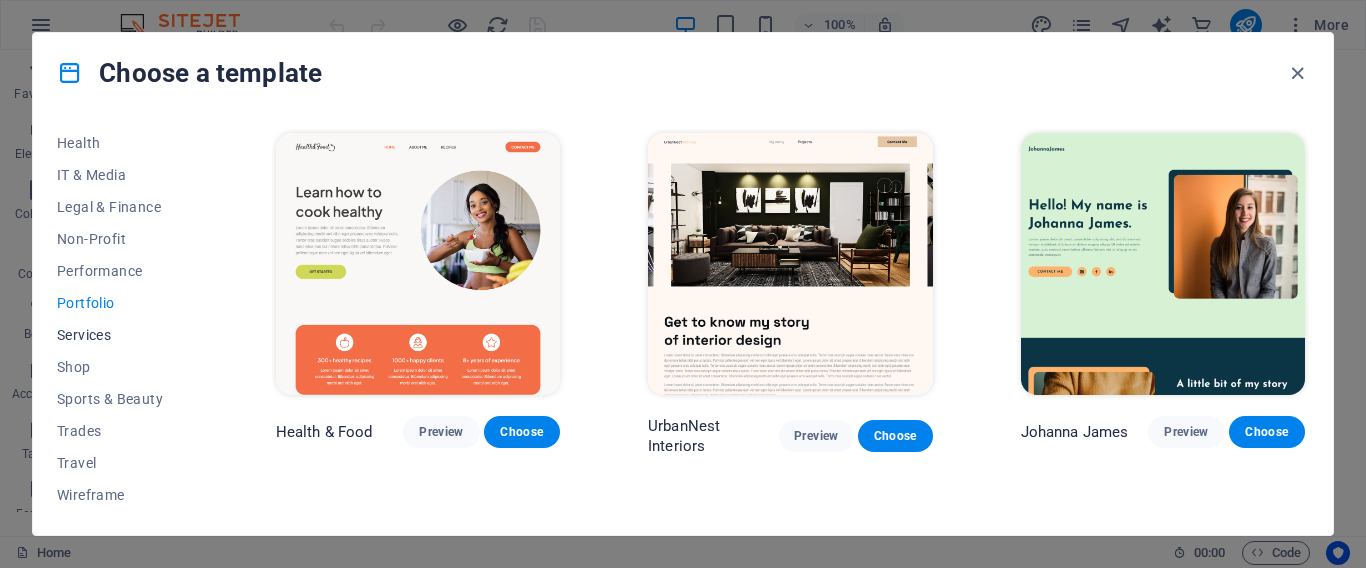 click on "Services" at bounding box center (122, 335) 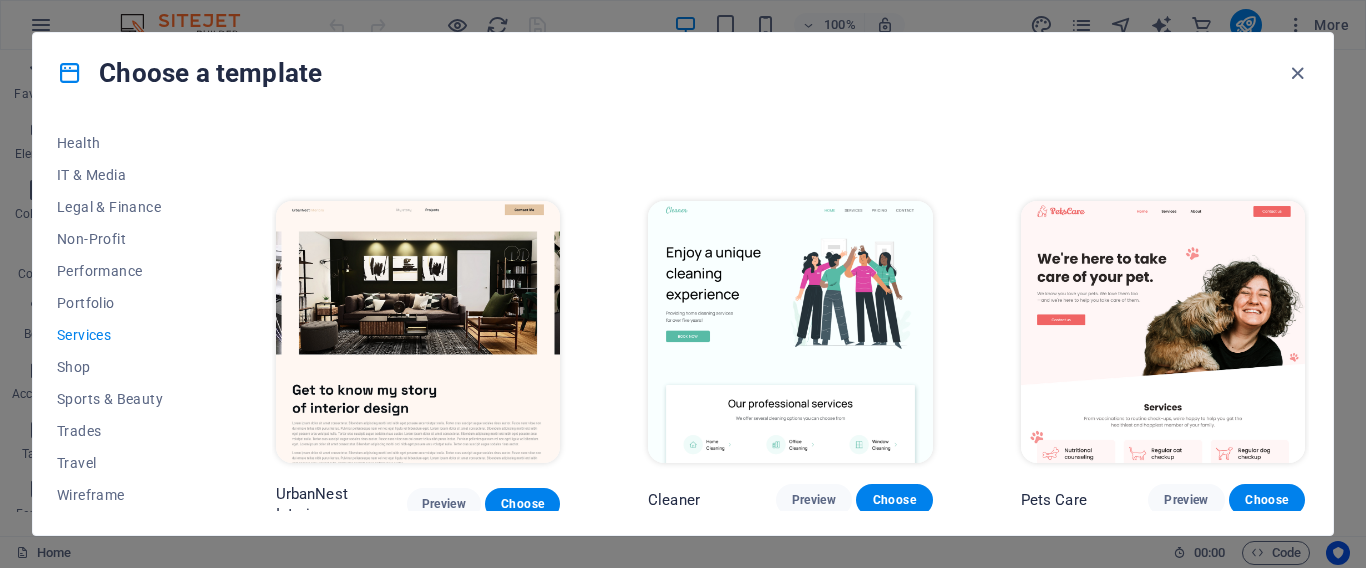 scroll, scrollTop: 0, scrollLeft: 0, axis: both 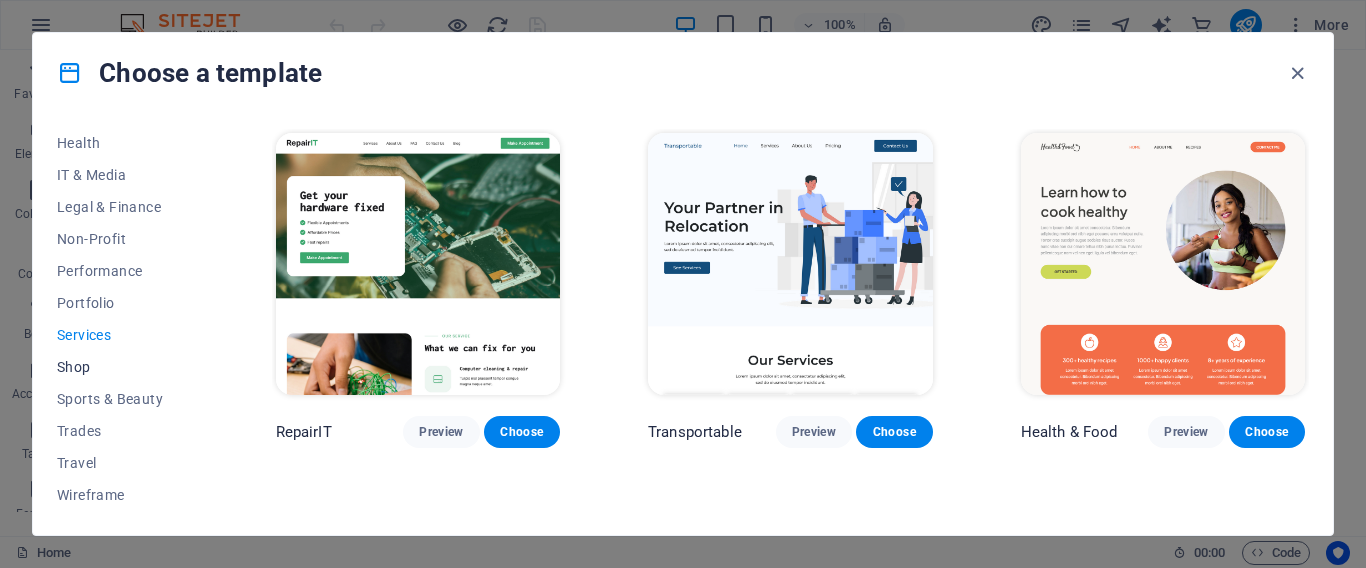 click on "Shop" at bounding box center [122, 367] 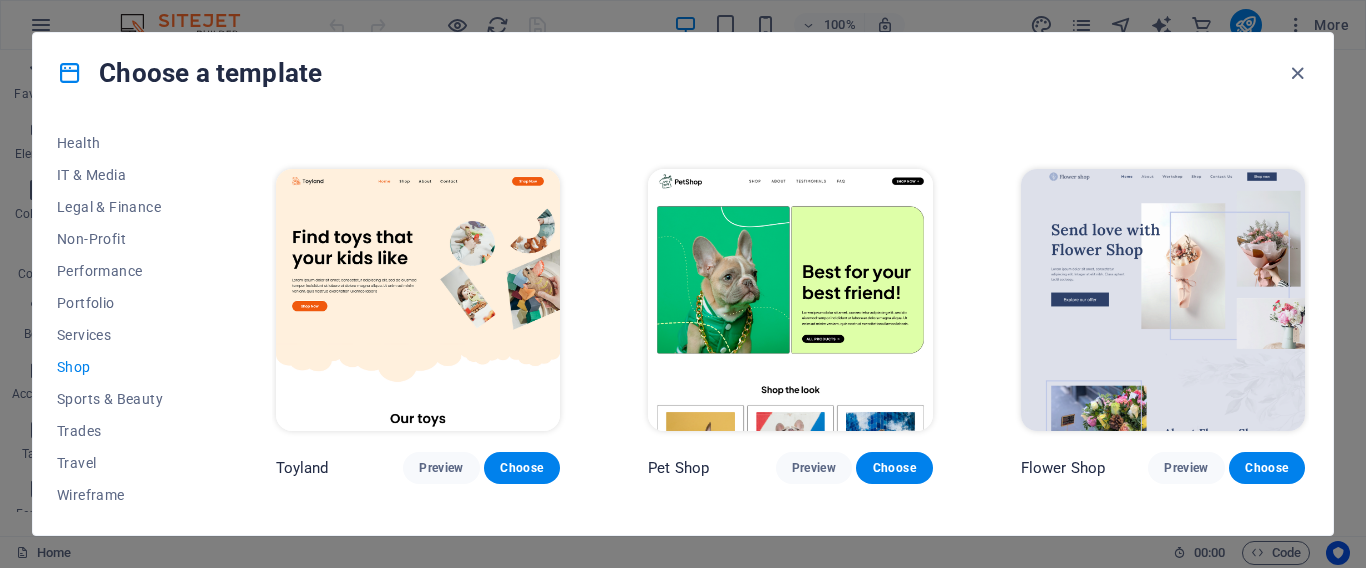scroll, scrollTop: 400, scrollLeft: 0, axis: vertical 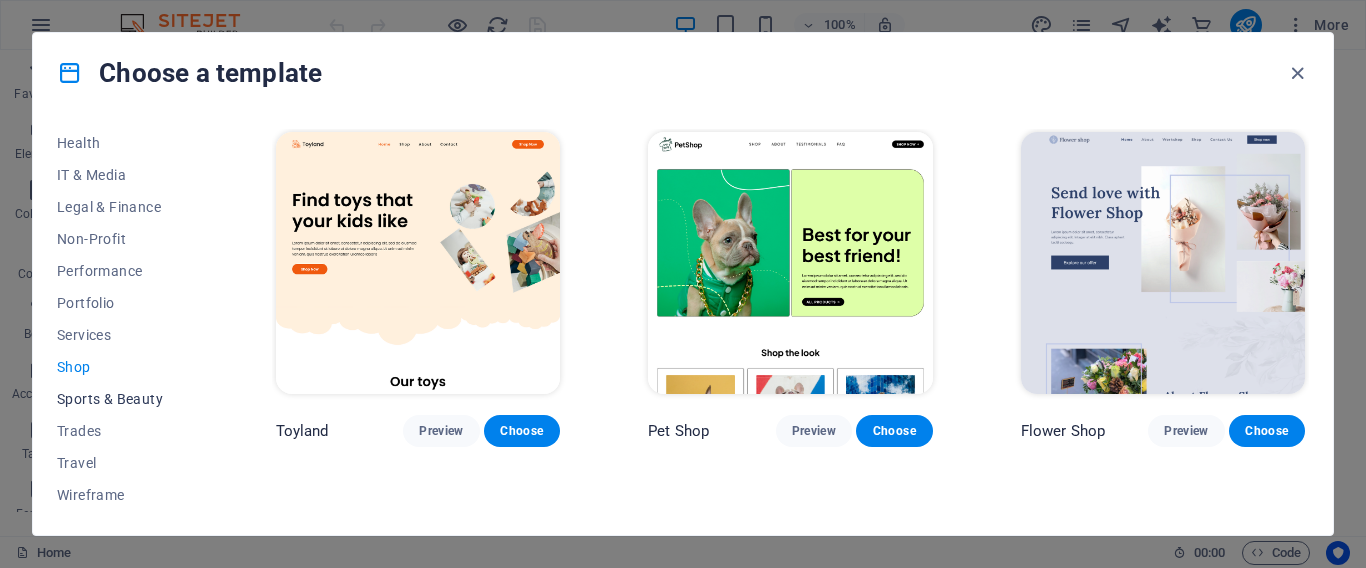 click on "Sports & Beauty" at bounding box center (122, 399) 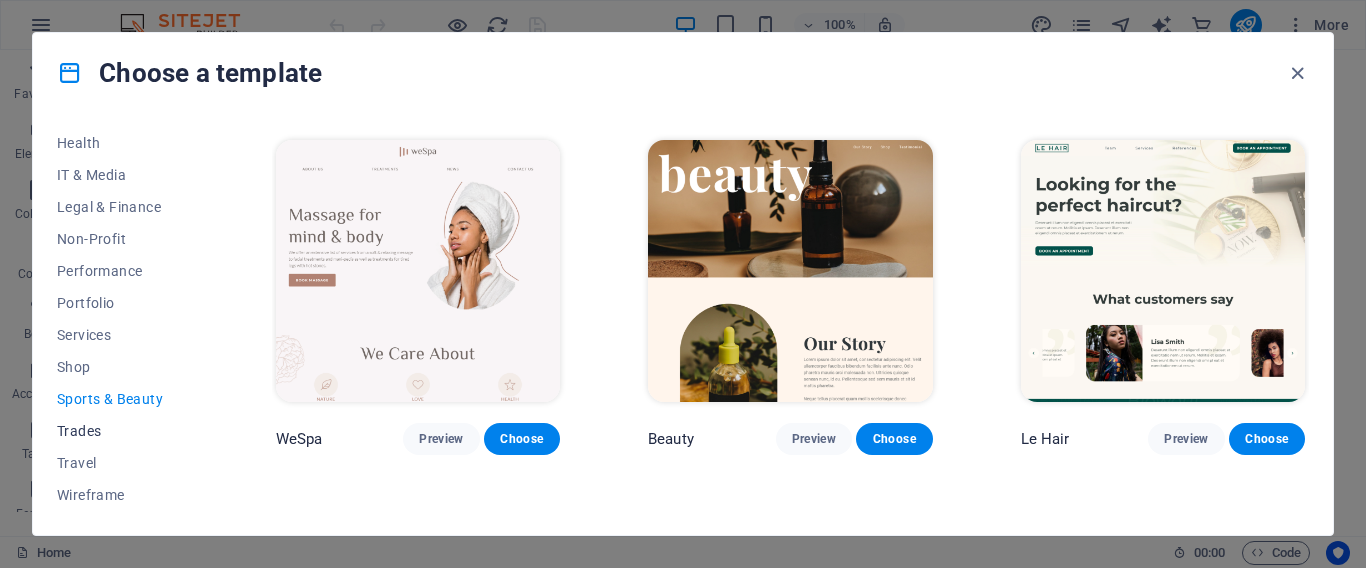 click on "Trades" at bounding box center [122, 431] 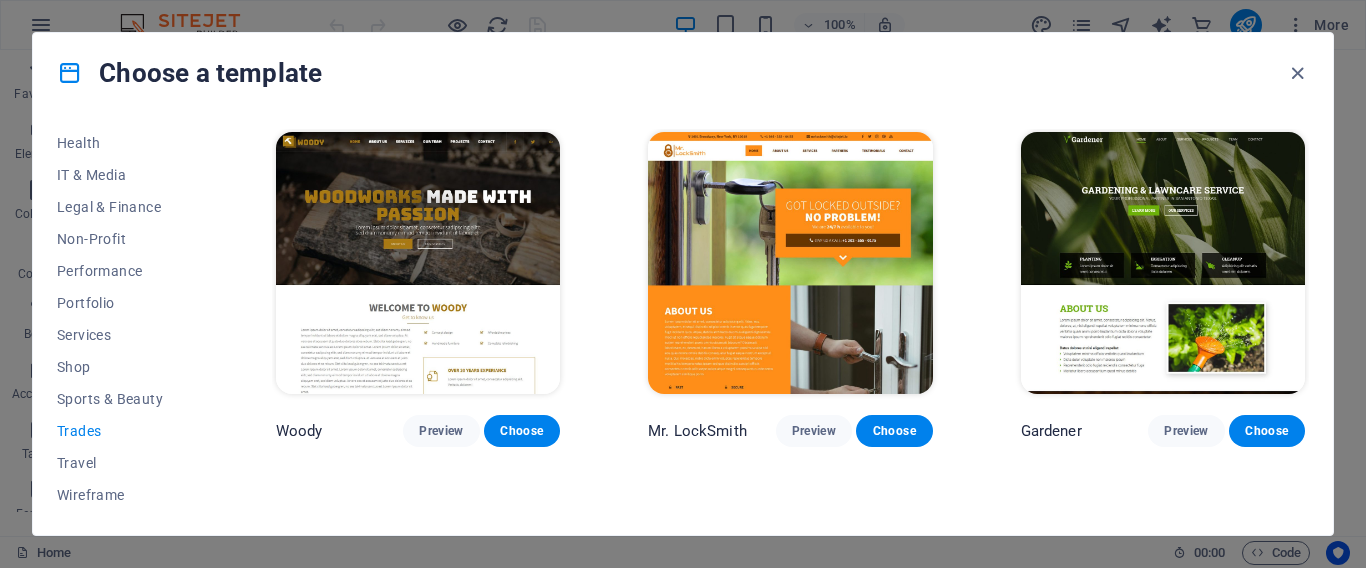scroll, scrollTop: 0, scrollLeft: 0, axis: both 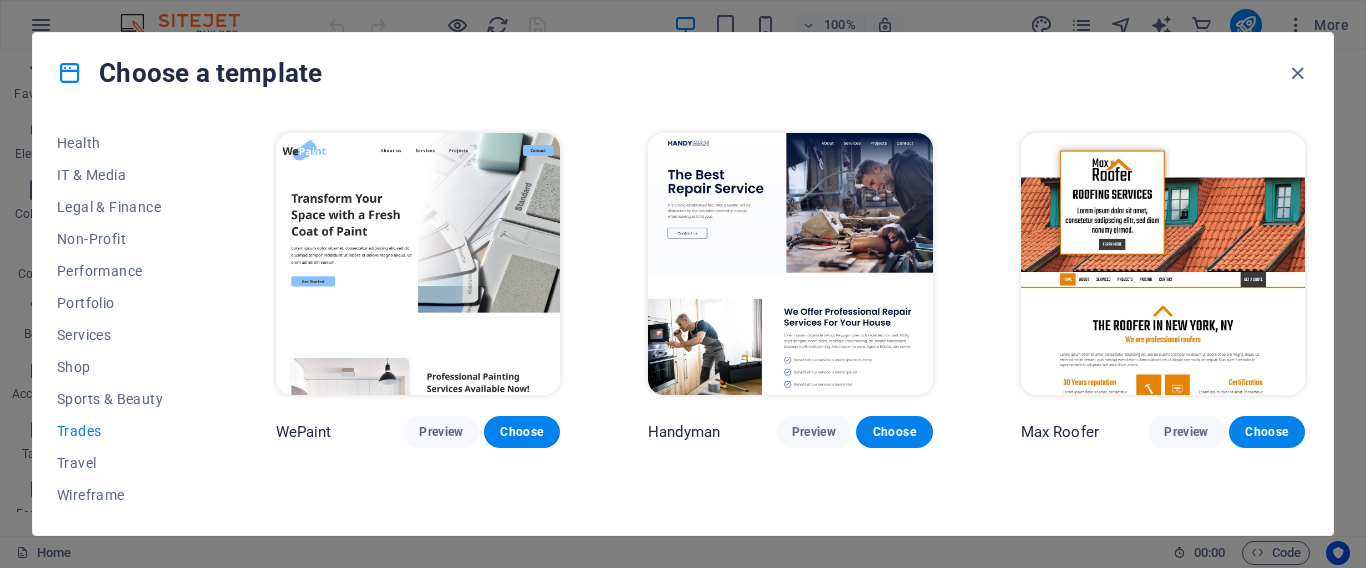 click at bounding box center [1163, 264] 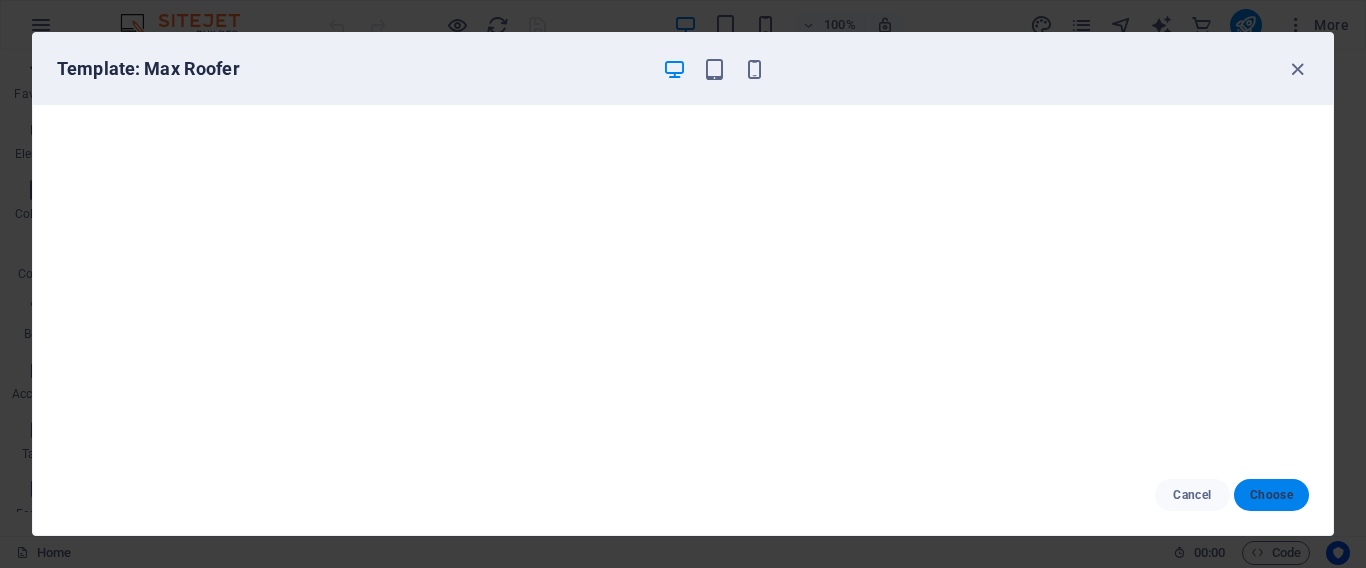 click on "Choose" at bounding box center [1271, 495] 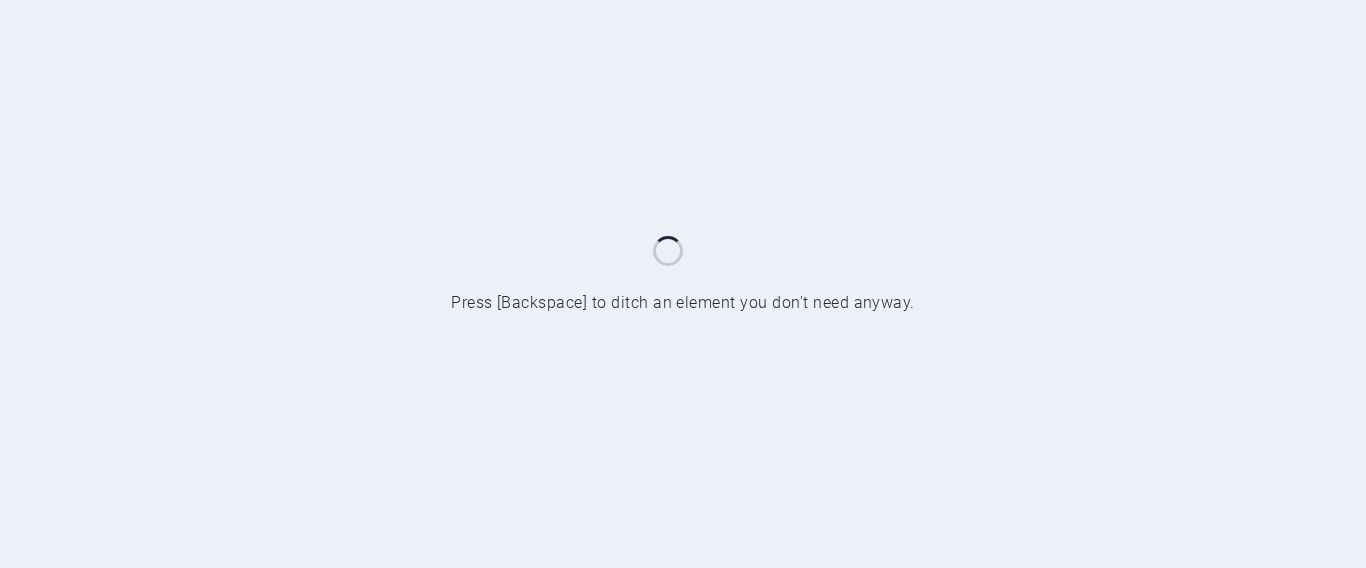 scroll, scrollTop: 0, scrollLeft: 0, axis: both 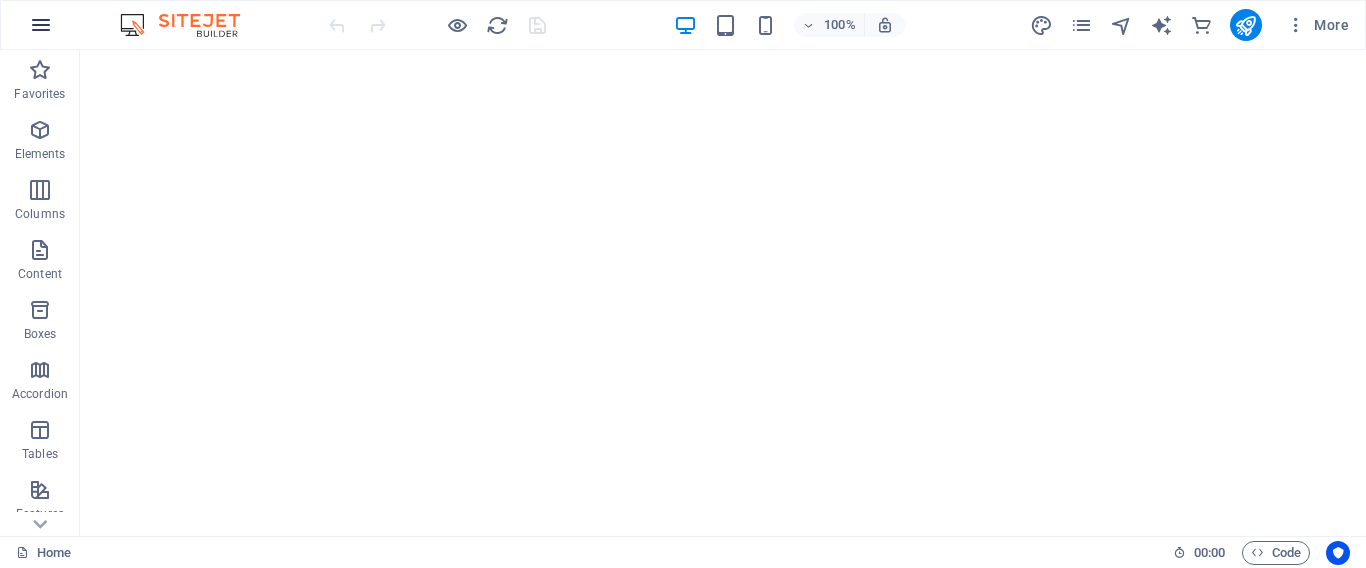click at bounding box center [41, 25] 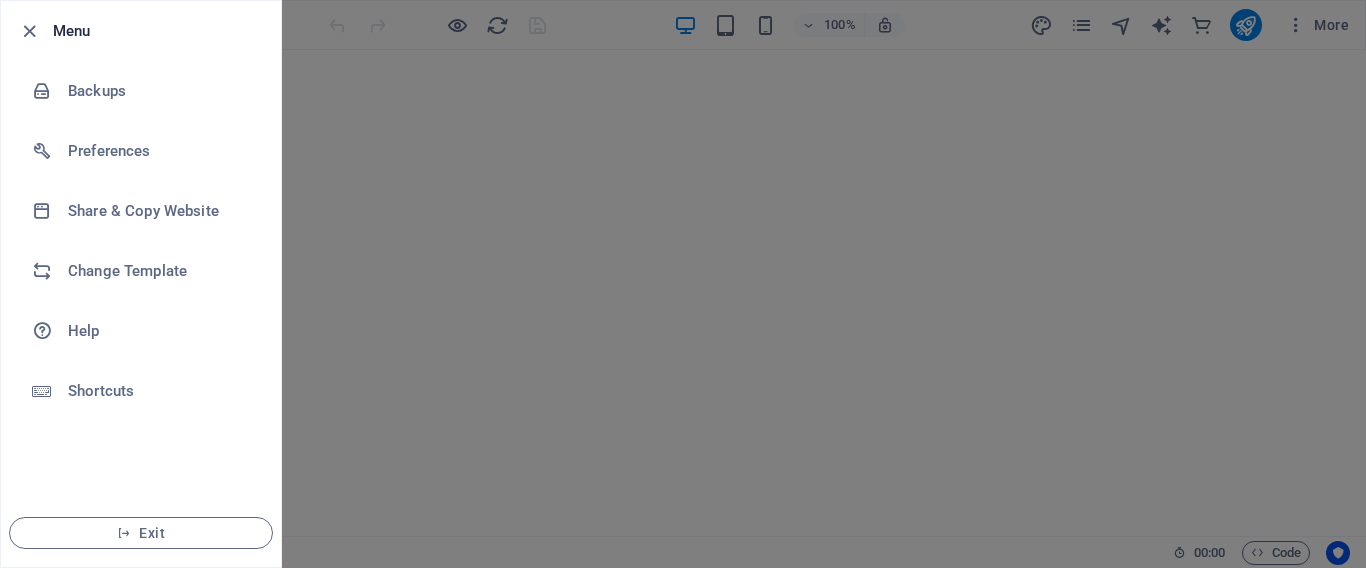 click at bounding box center (683, 284) 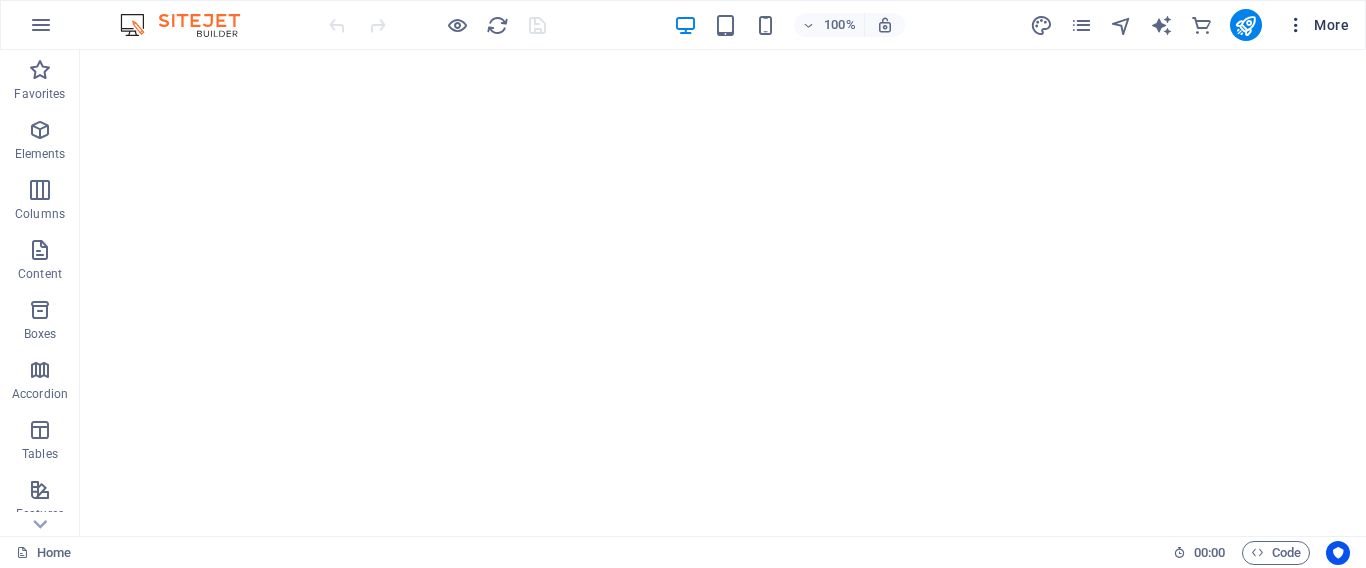 click at bounding box center [1296, 25] 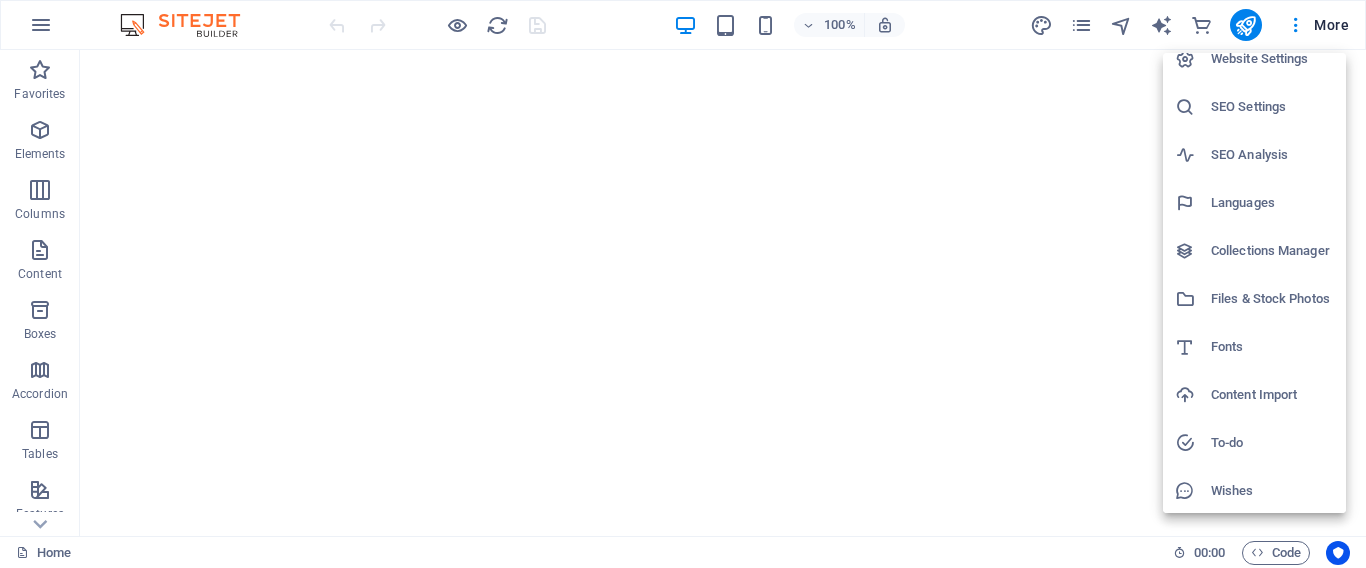 scroll, scrollTop: 0, scrollLeft: 0, axis: both 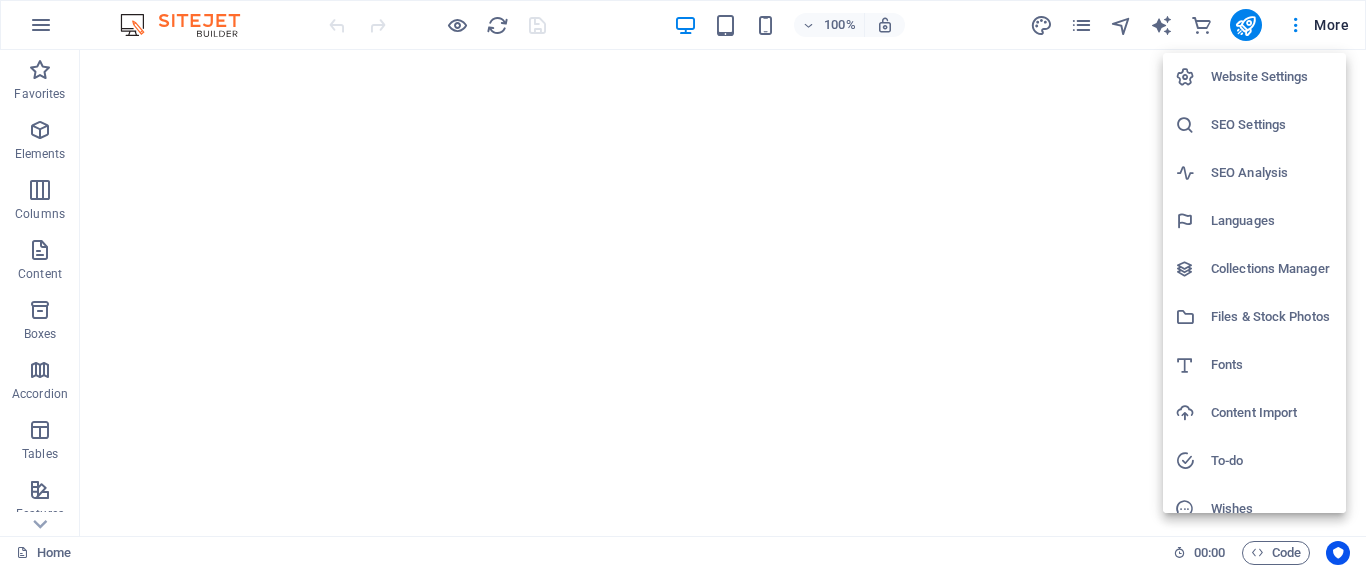 click at bounding box center [683, 284] 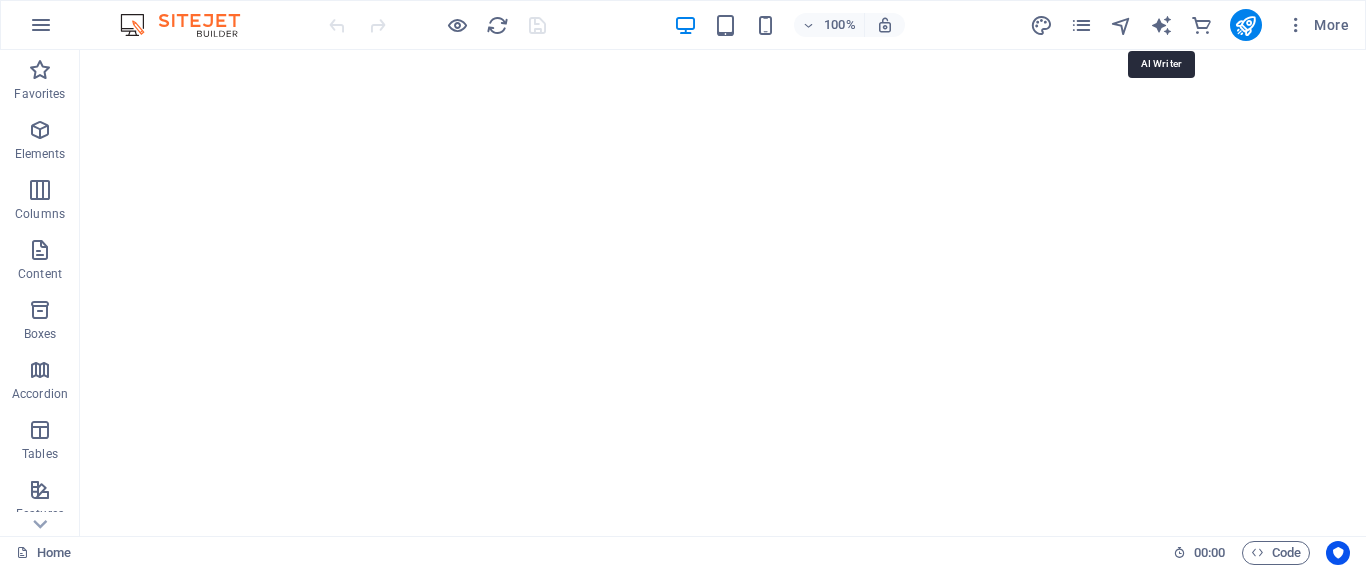 click at bounding box center (1161, 25) 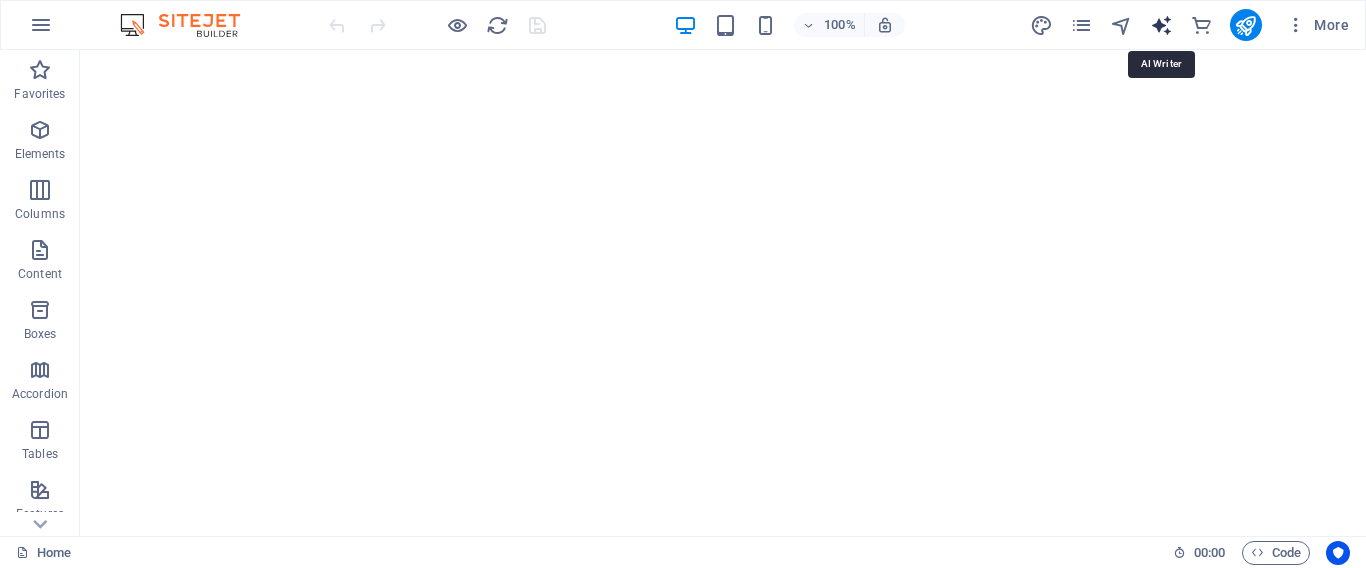 select on "English" 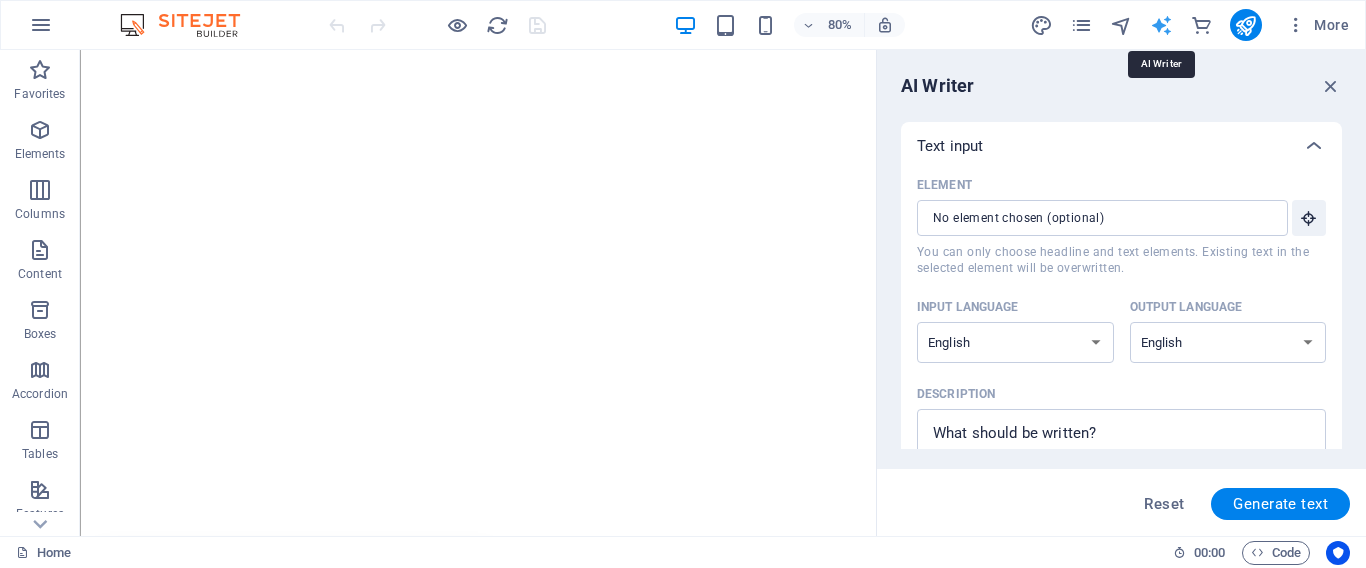 scroll, scrollTop: 0, scrollLeft: 0, axis: both 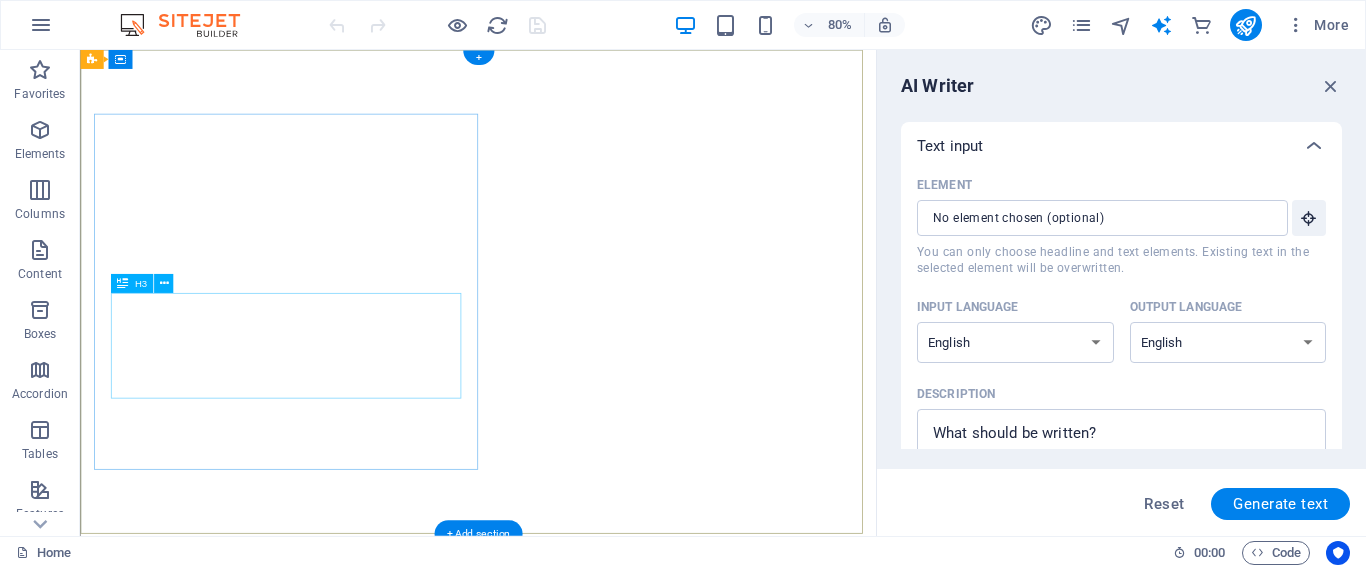 click on "Lorem ipsum dolor sit amet, consetetur sadipscing elitr, sed diam nonumy eirmod." at bounding box center [346, 978] 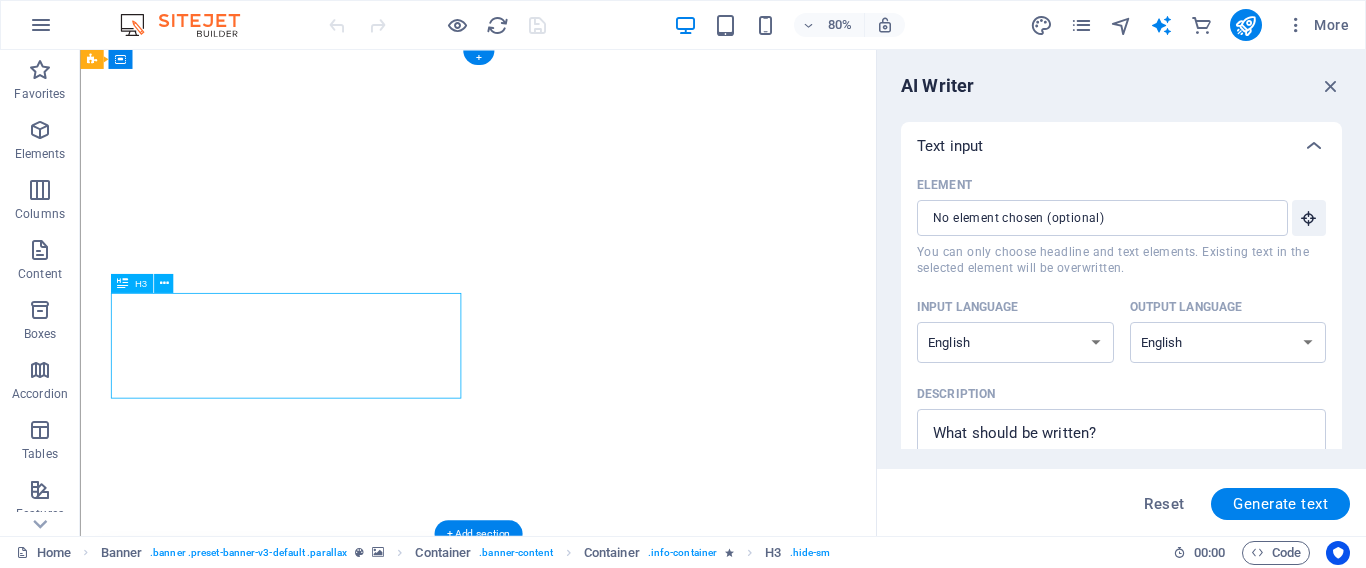 click on "Lorem ipsum dolor sit amet, consetetur sadipscing elitr, sed diam nonumy eirmod." at bounding box center [346, 978] 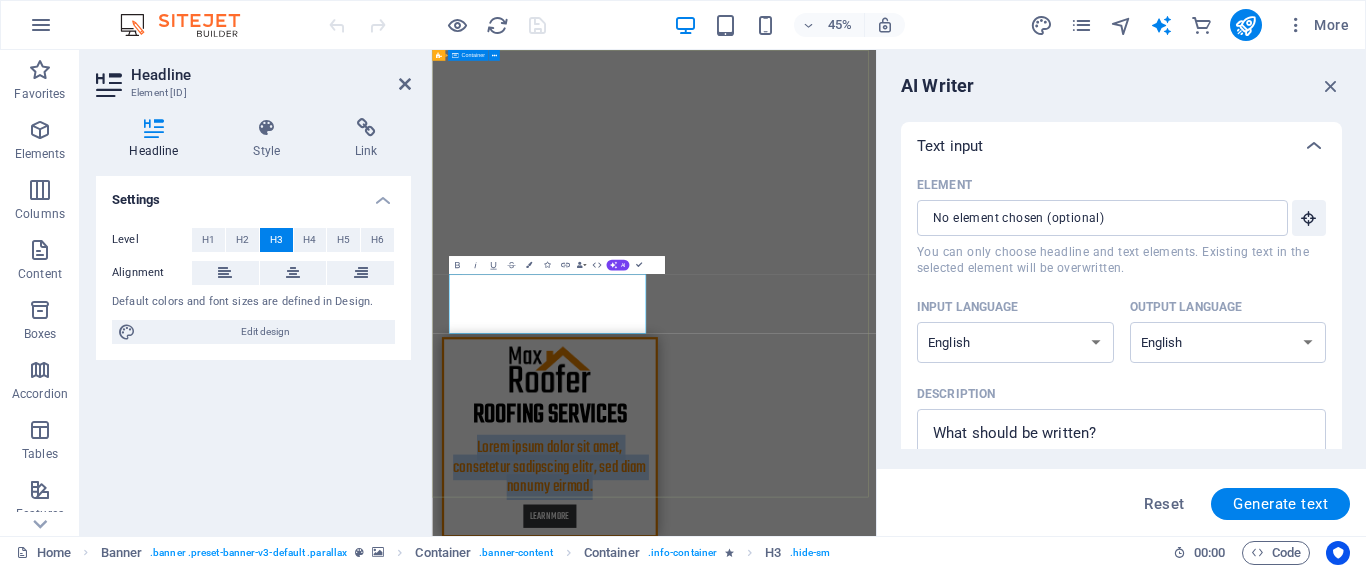 click on "roofing services Lorem ipsum dolor sit amet, consetetur sadipscing elitr, sed diam nonumy eirmod. Learn more" at bounding box center (925, 910) 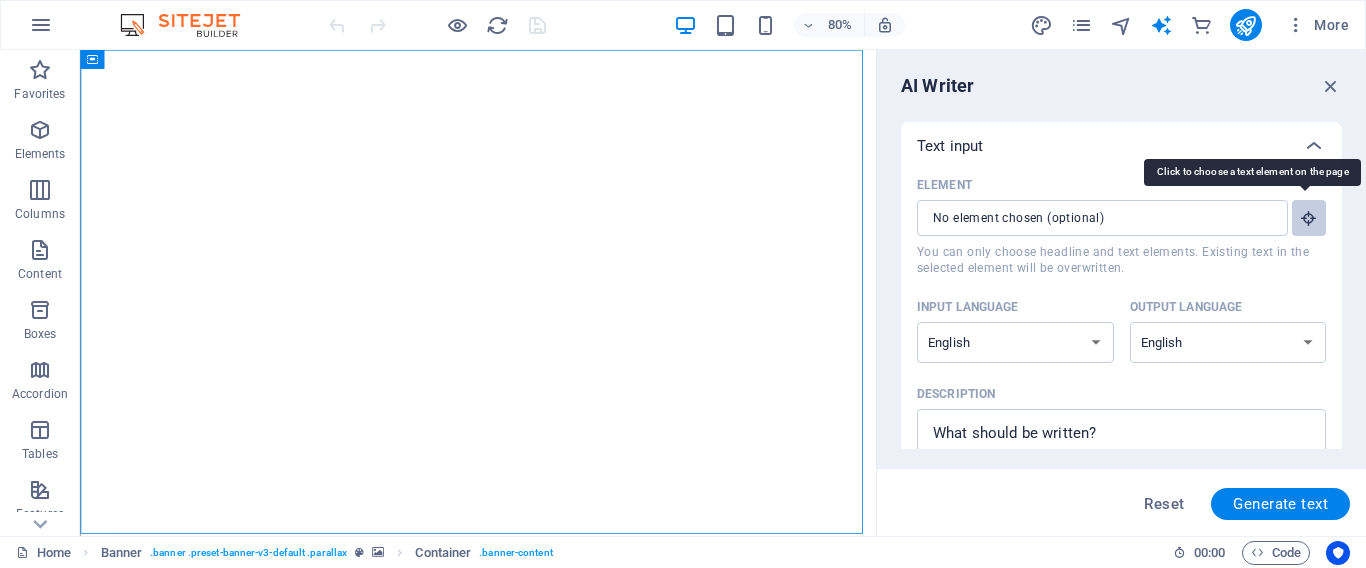 click at bounding box center (1309, 218) 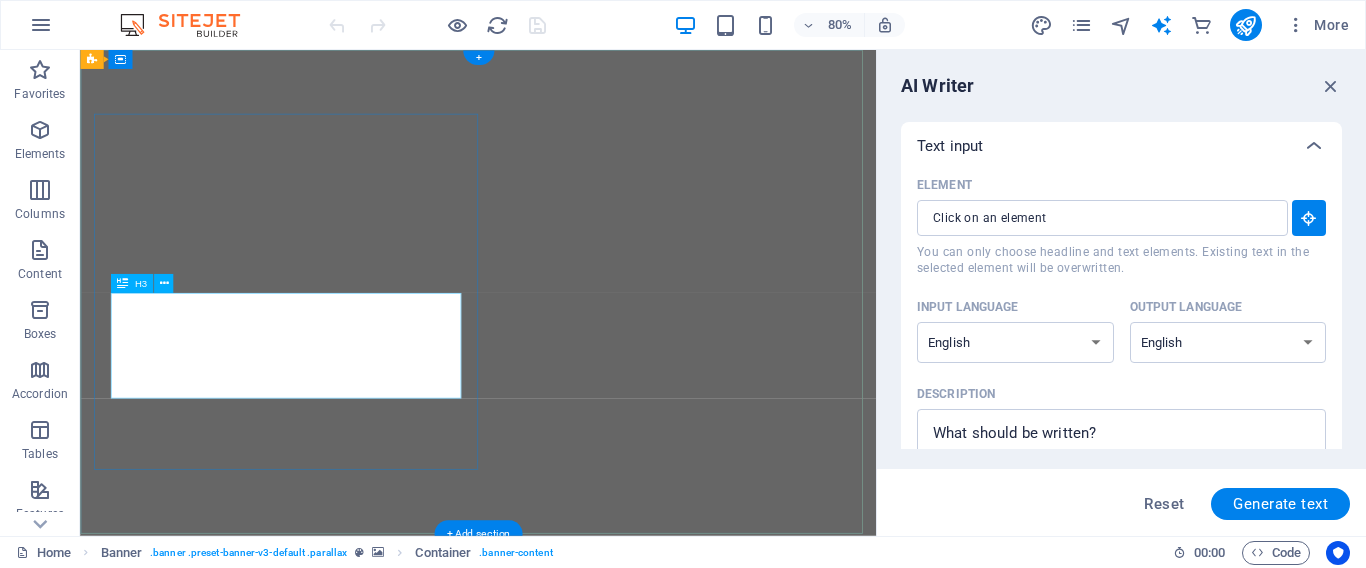click on "Lorem ipsum dolor sit amet, consetetur sadipscing elitr, sed diam nonumy eirmod." at bounding box center [346, 978] 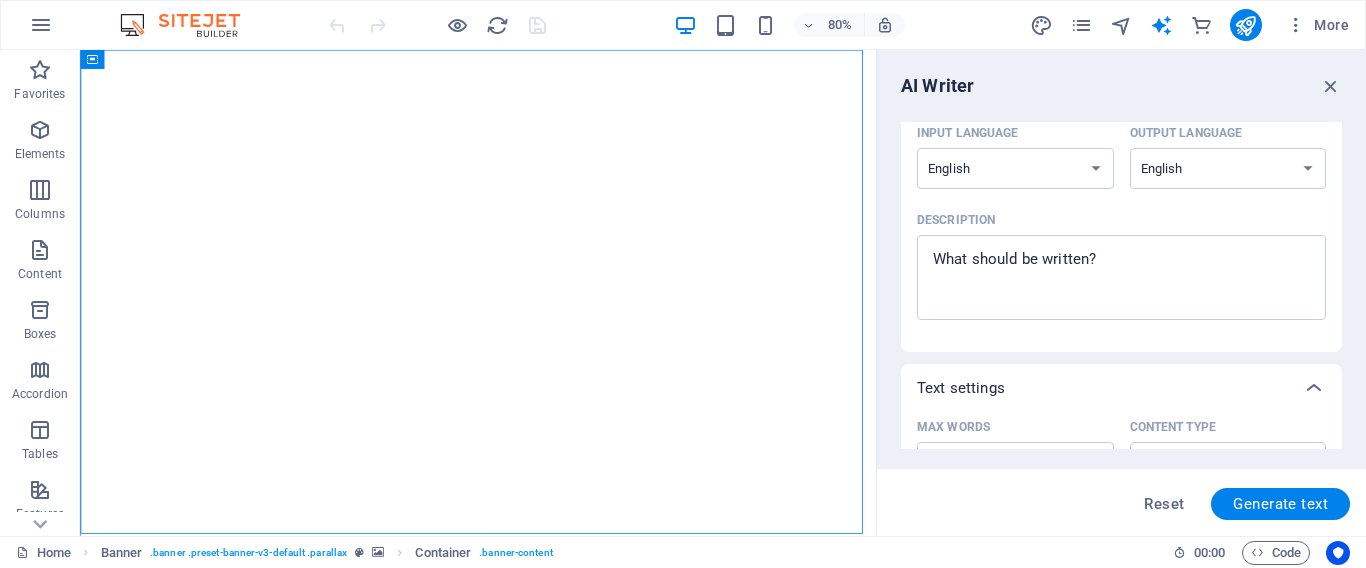scroll, scrollTop: 200, scrollLeft: 0, axis: vertical 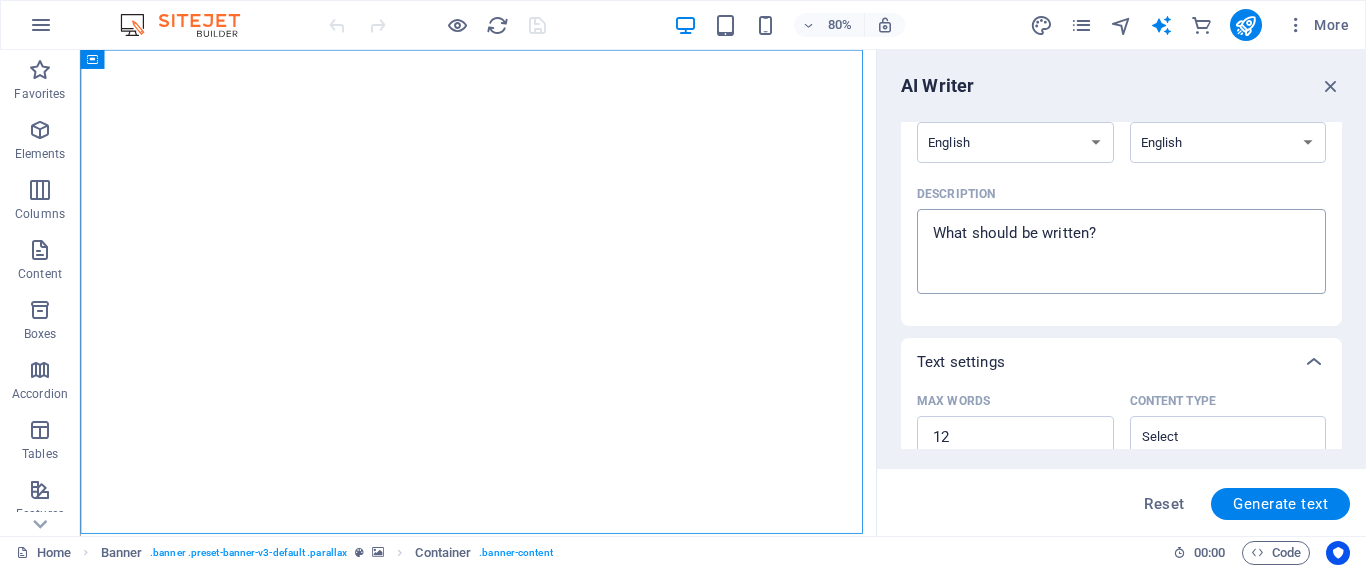 type on "x" 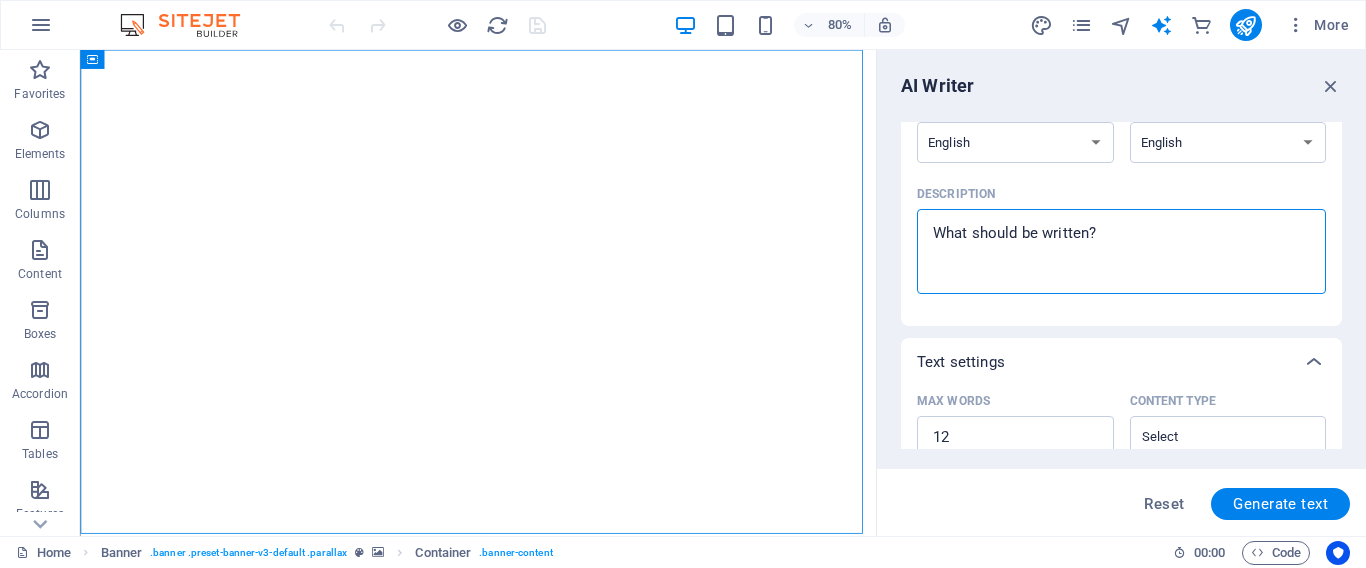 click on "Description x ​" at bounding box center [1121, 251] 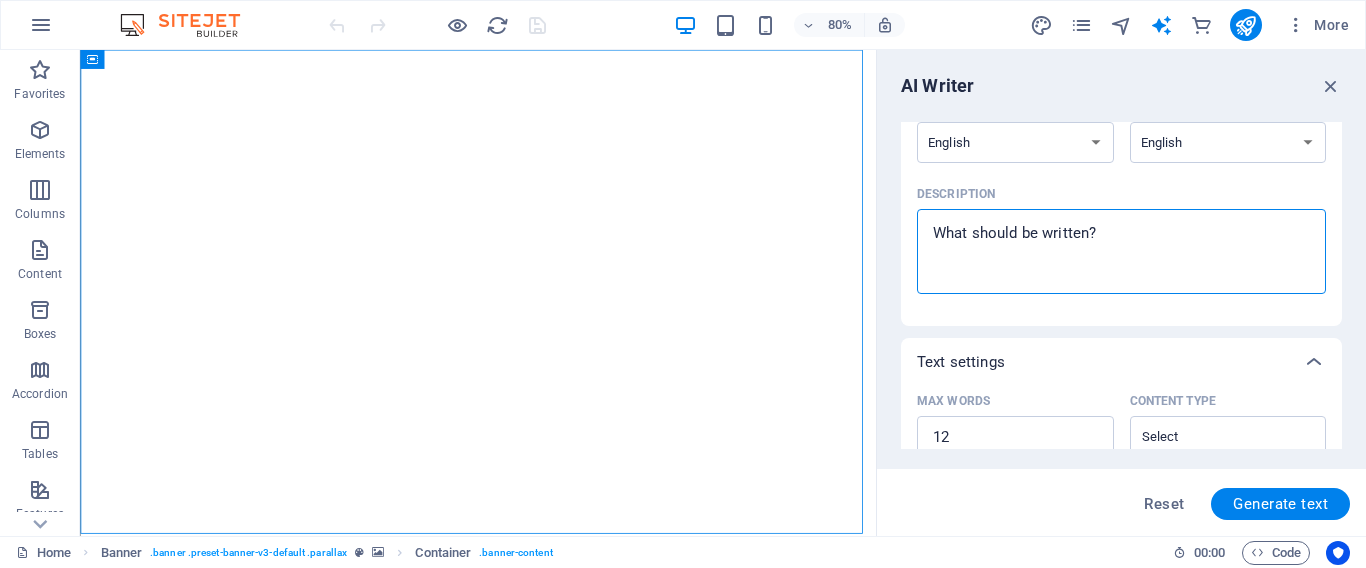drag, startPoint x: 1111, startPoint y: 237, endPoint x: 876, endPoint y: 231, distance: 235.07658 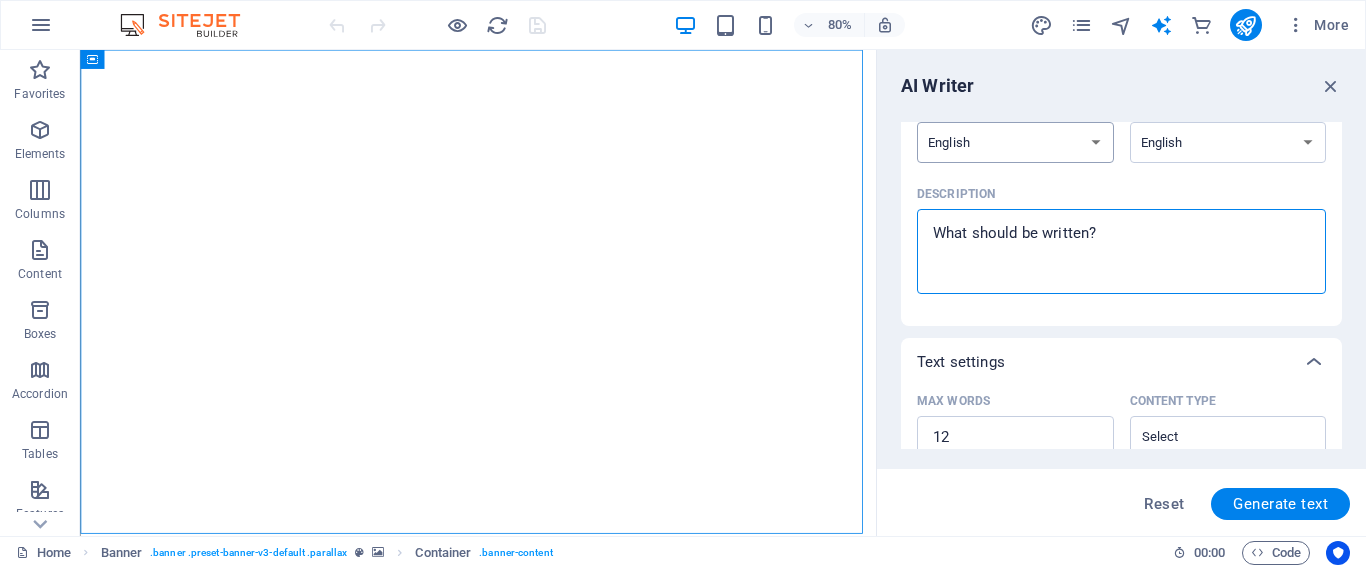 type on "W" 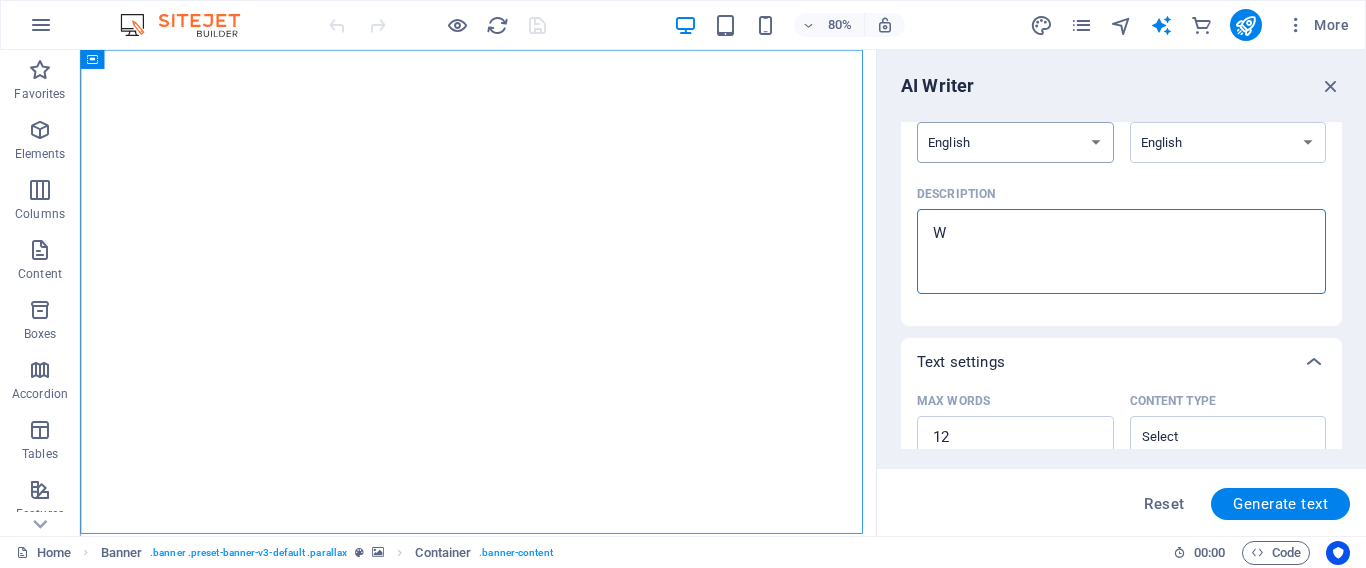 type on "WR" 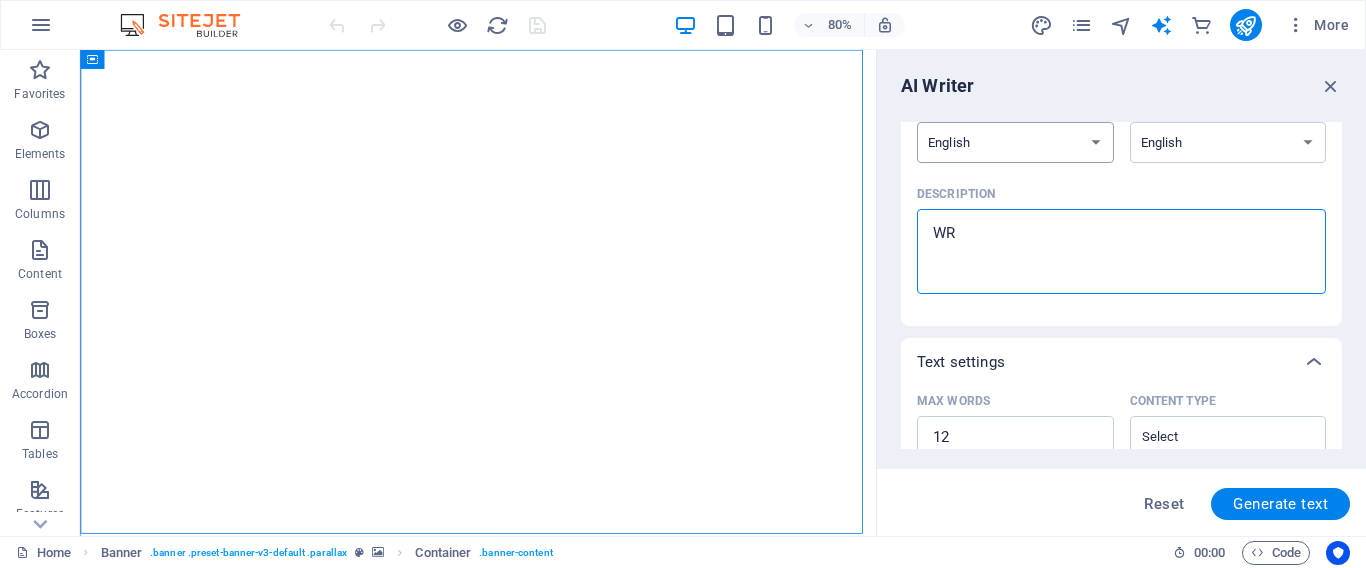 type on "WRI" 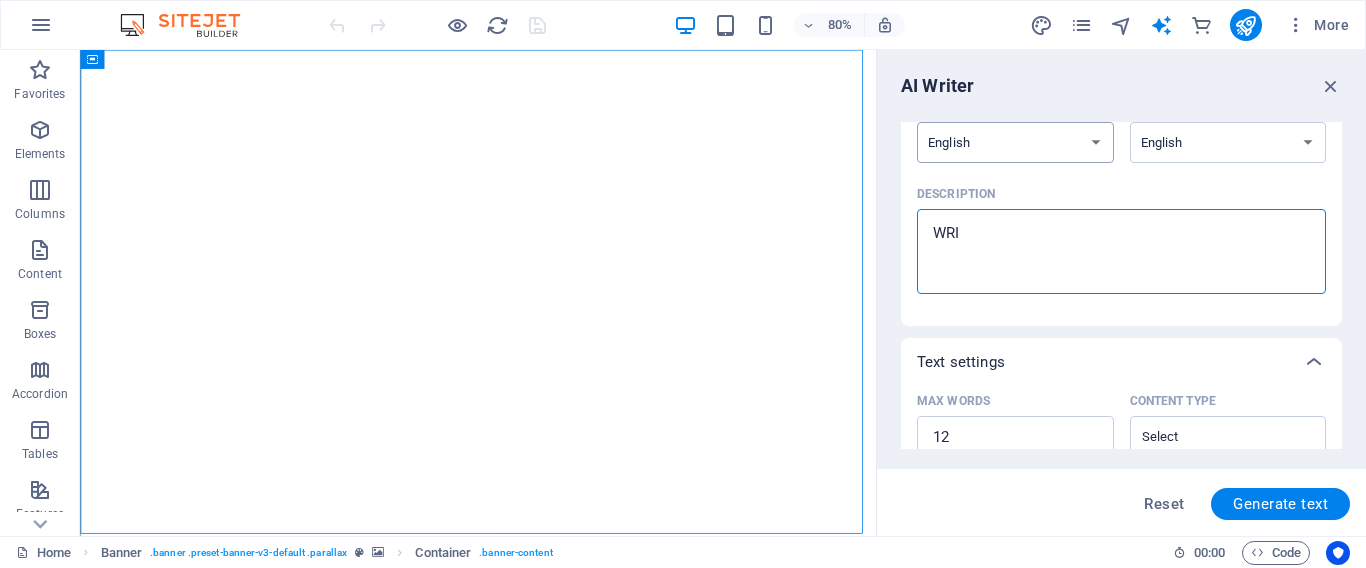 type on "WRIT" 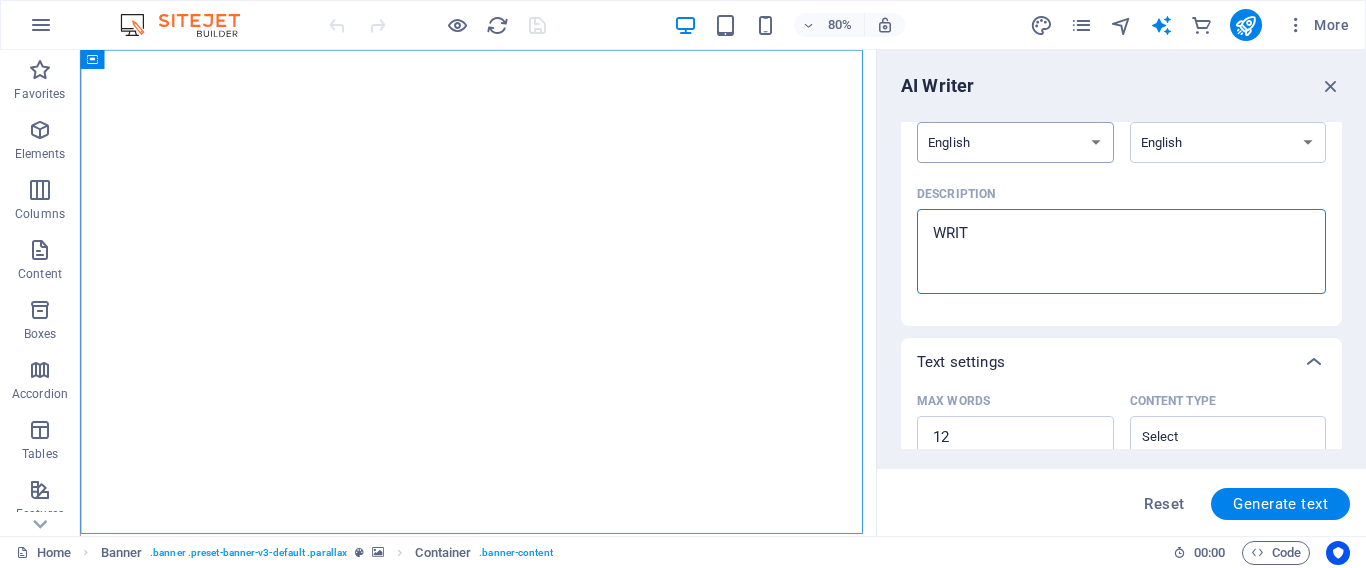 type on "WRITE" 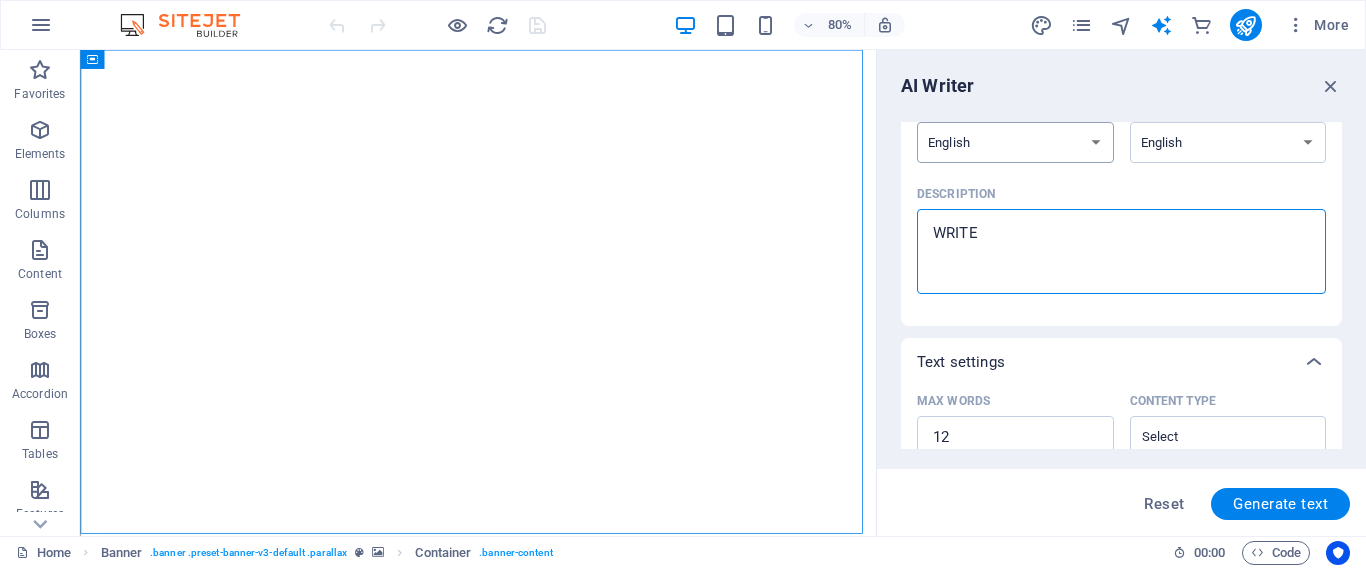 type on "WRITE" 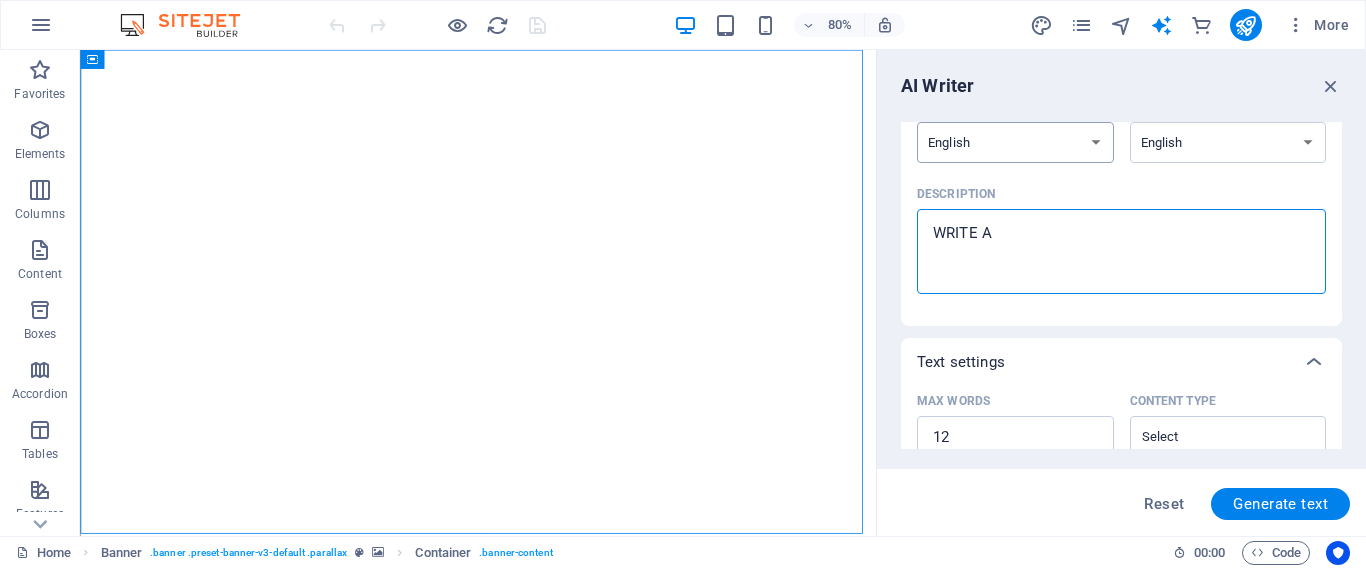 type on "WRITE AB" 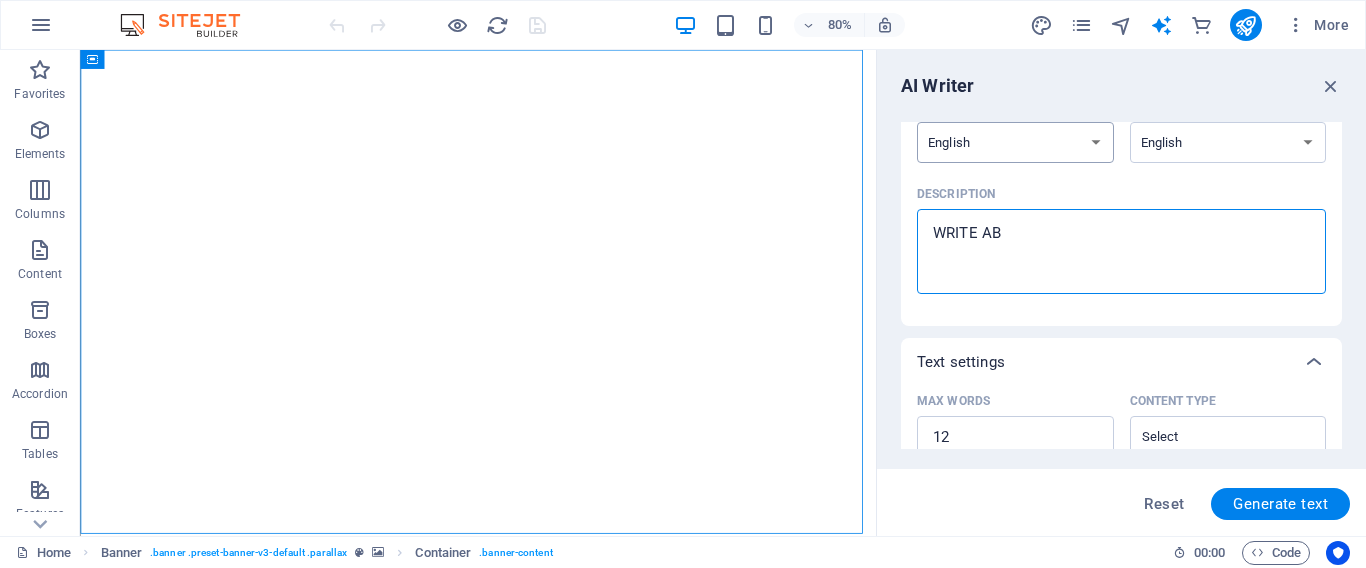 type on "WRITE ABO" 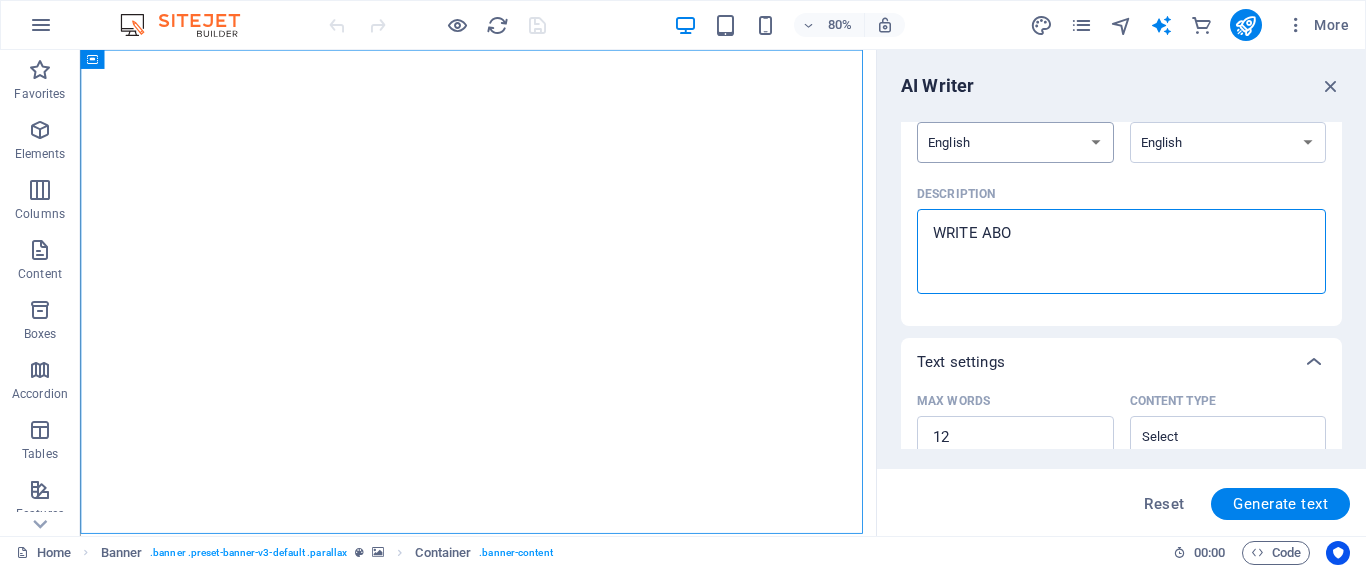 type on "WRITE ABOU" 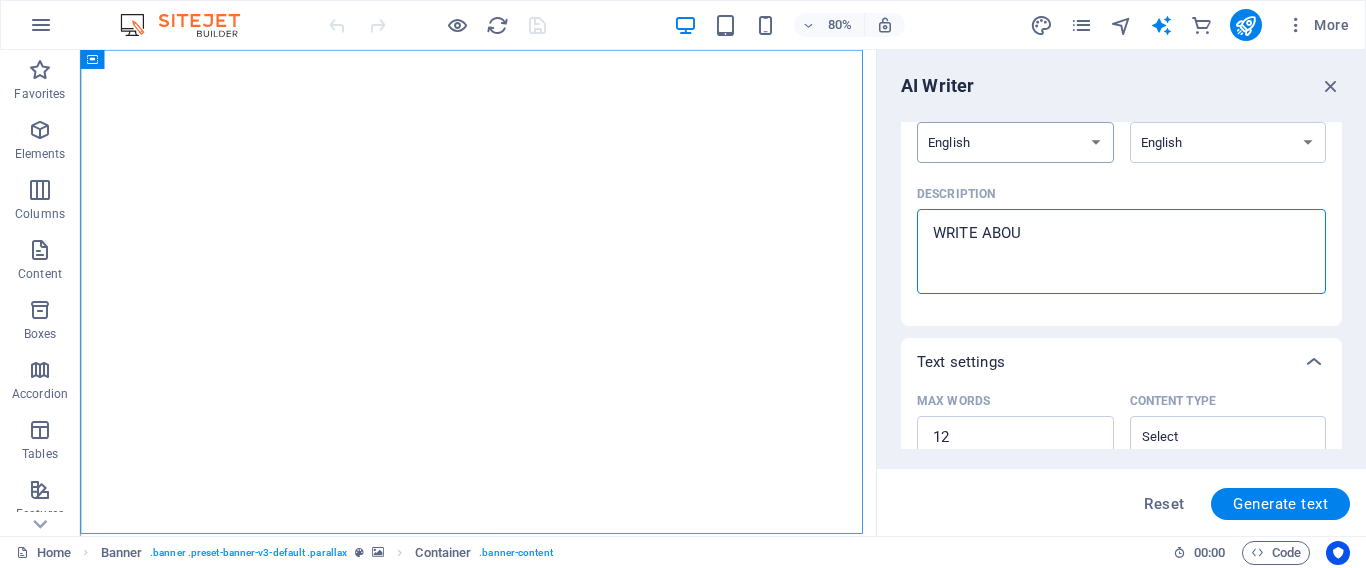 type on "WRITE ABOUT" 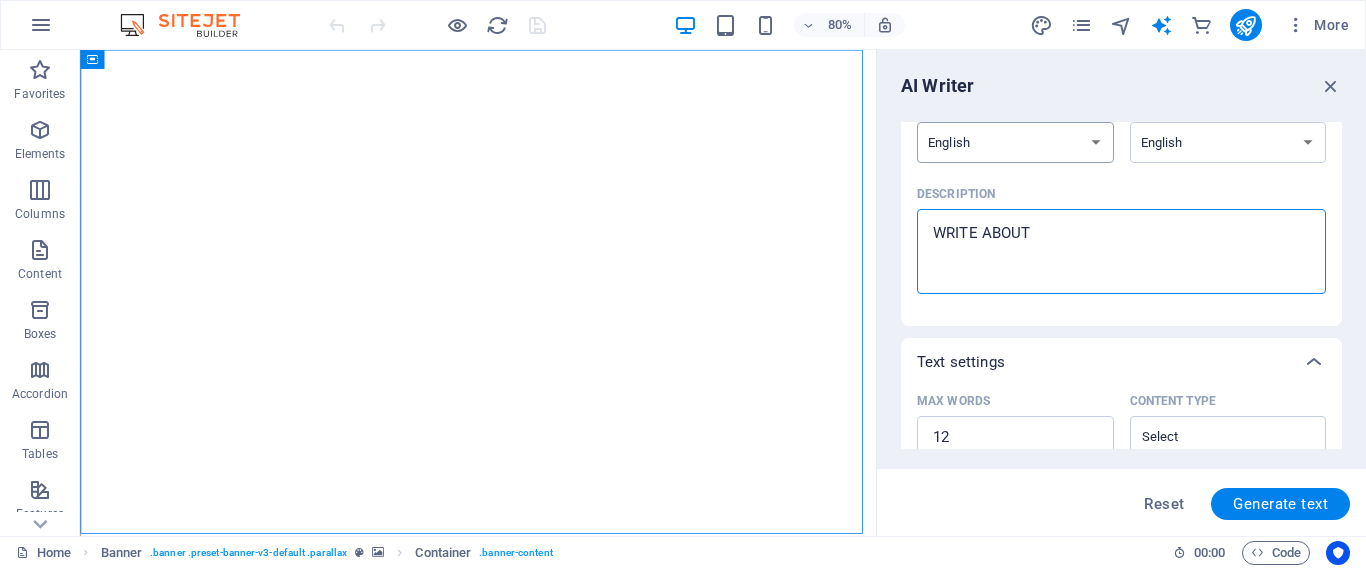 type on "WRITE ABOUT" 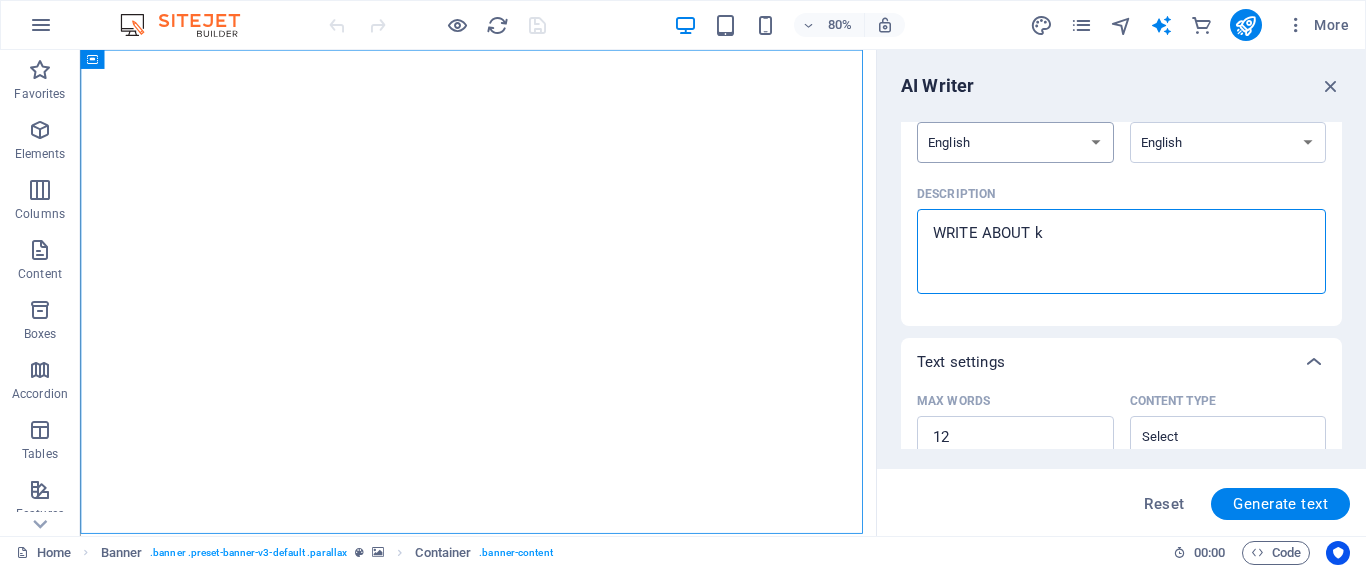 type on "WRITE ABOUT kA" 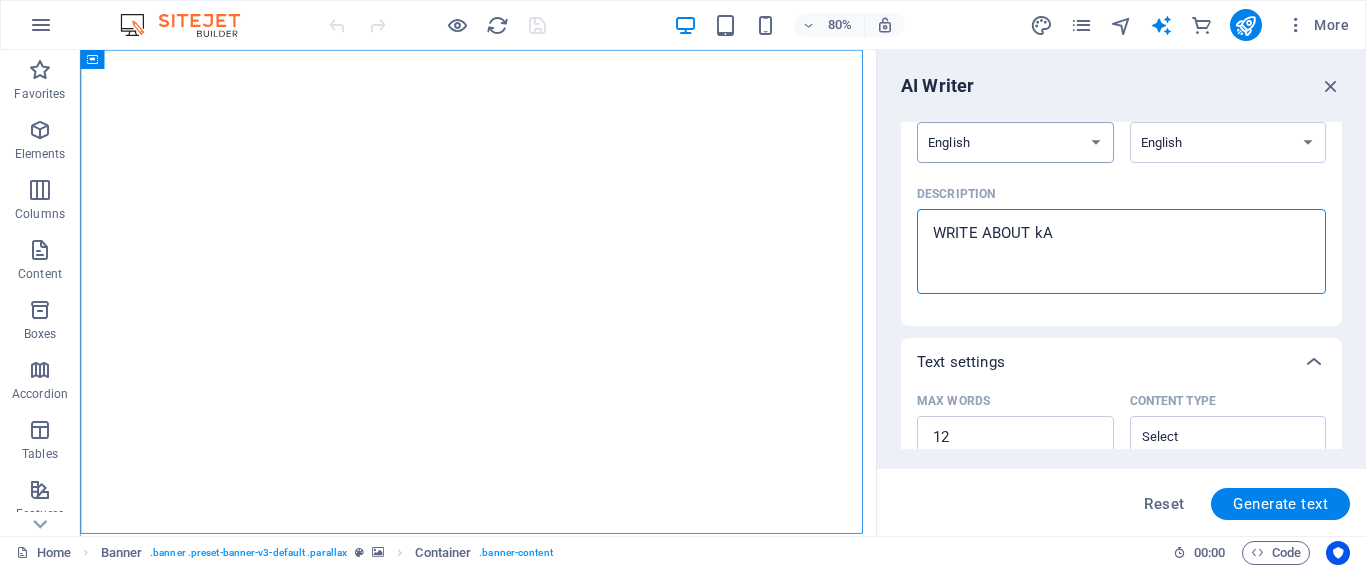 type on "WRITE ABOUT kAL" 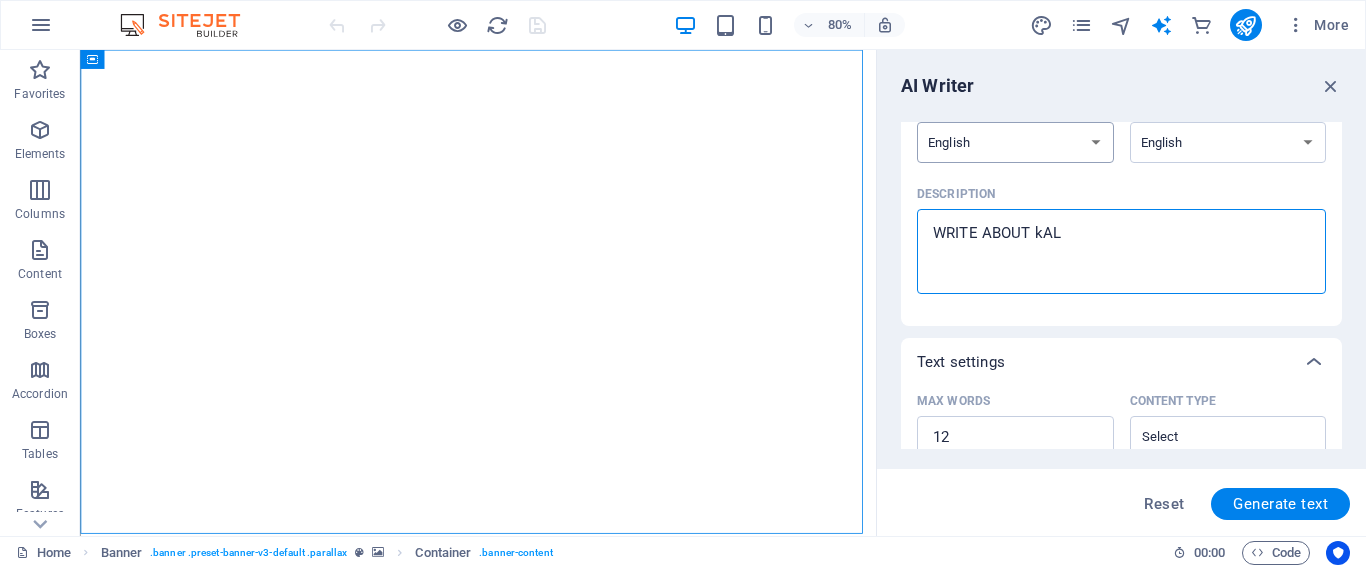 type on "WRITE ABOUT kALN" 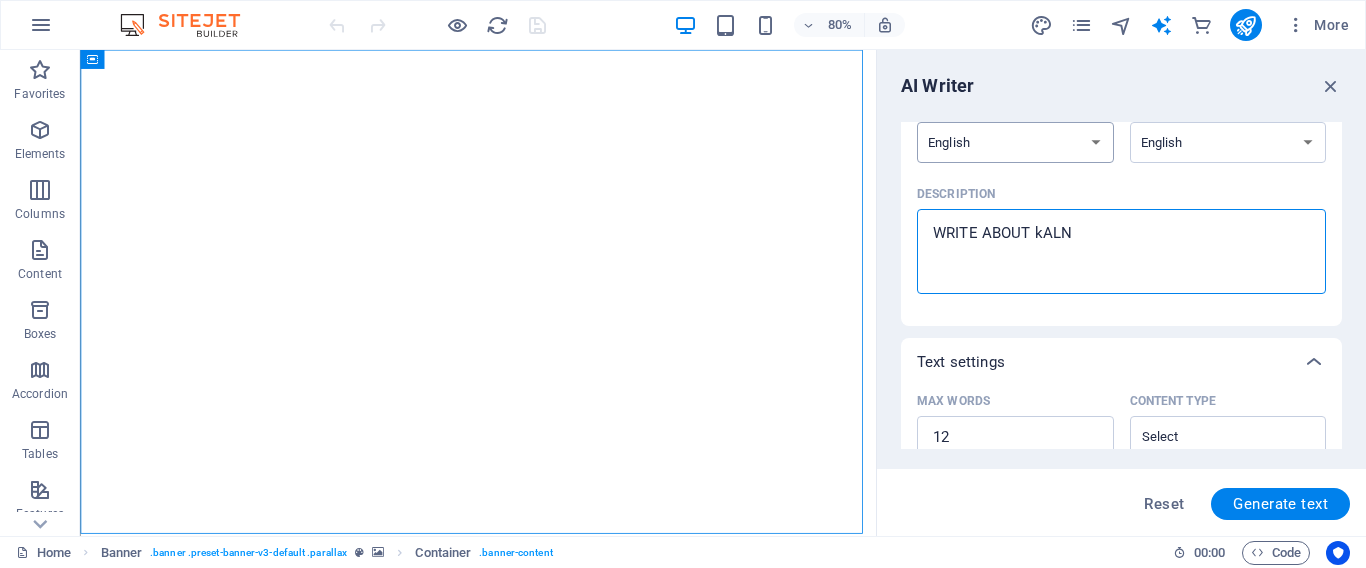type on "WRITE ABOUT kALNA" 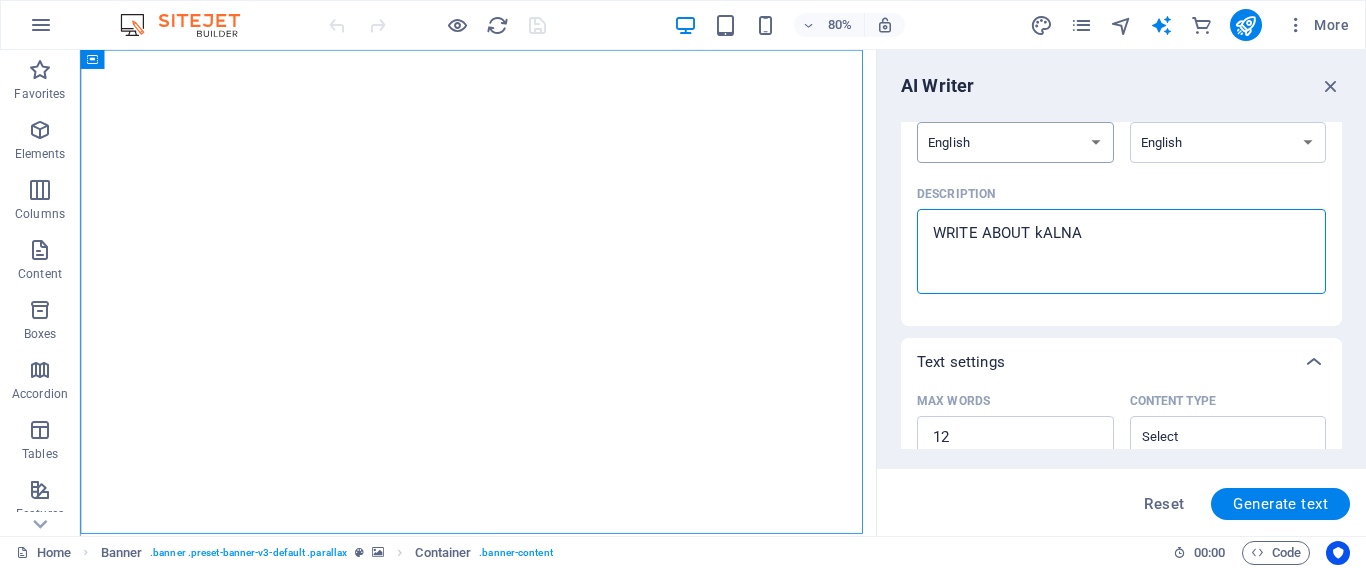 type on "WRITE ABOUT kALNA0" 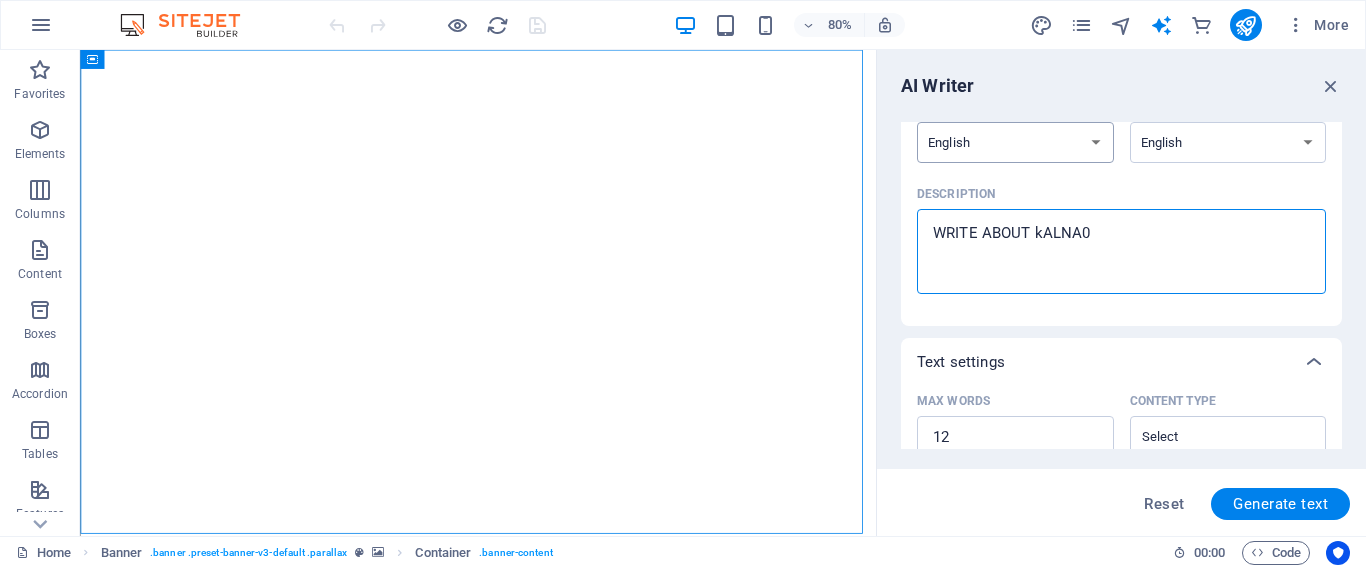 type on "WRITE ABOUT kALNA" 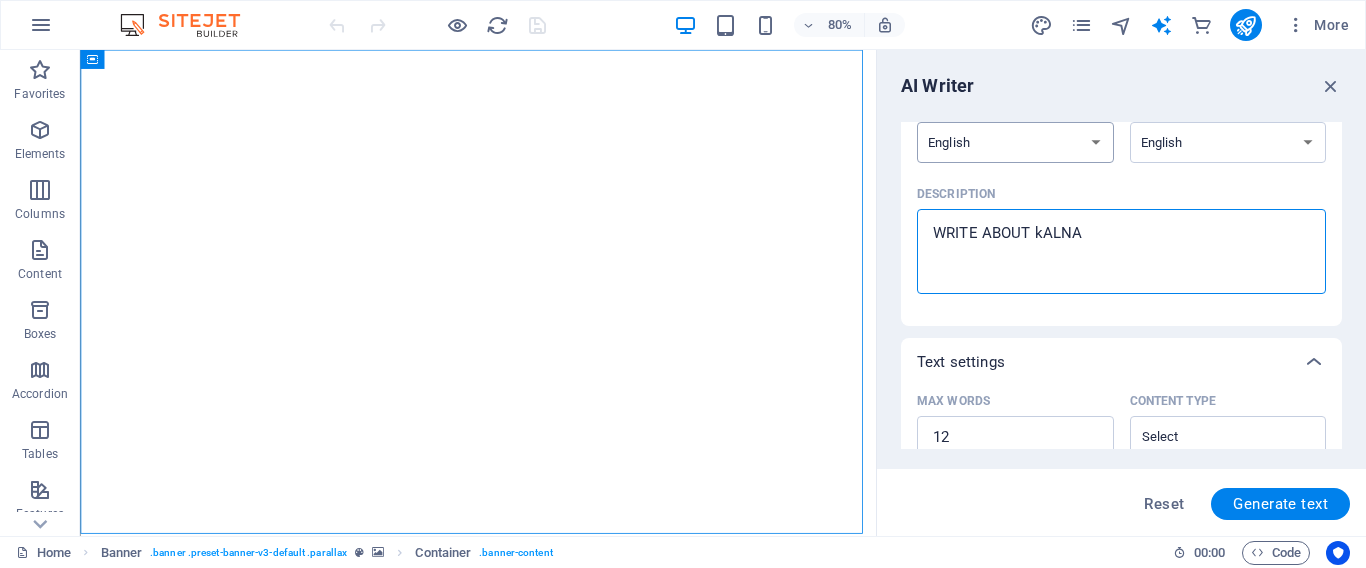 type on "WRITE ABOUT kALNA-" 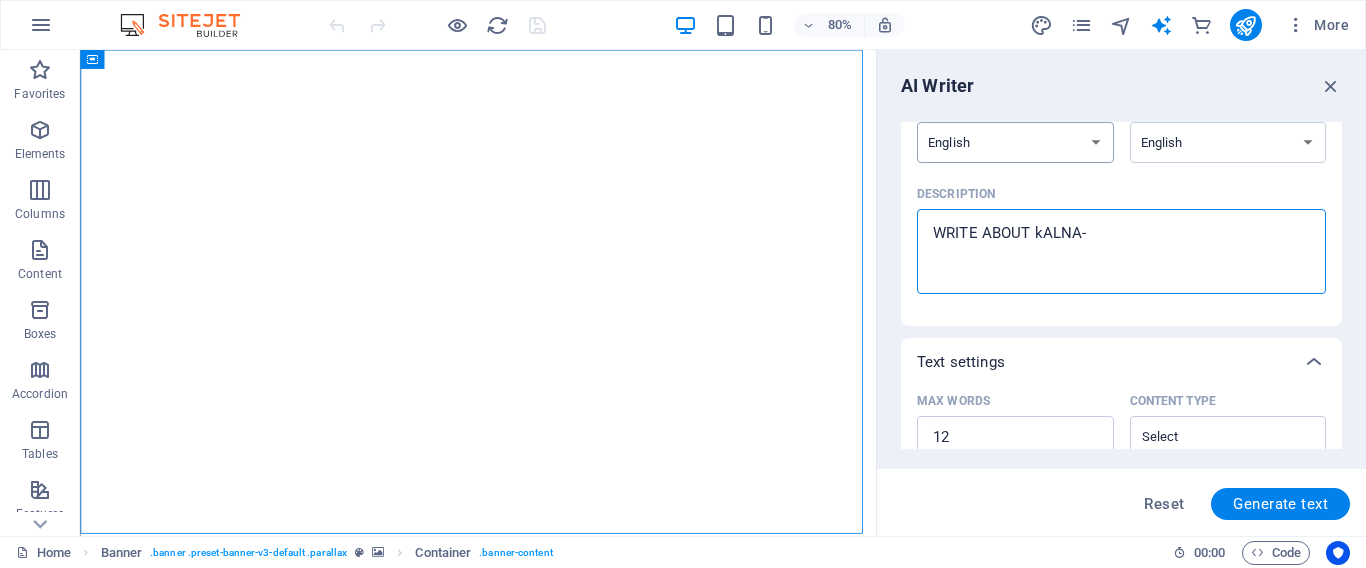 type on "WRITE ABOUT kALNA-i" 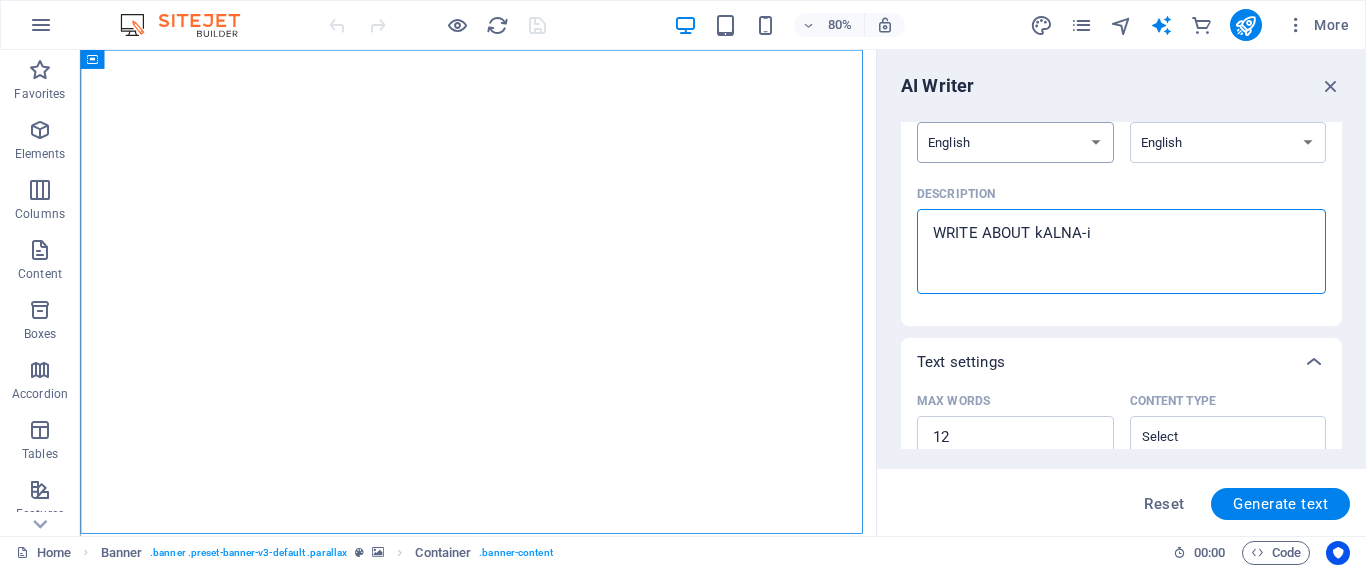 type on "WRITE ABOUT kALNA-i" 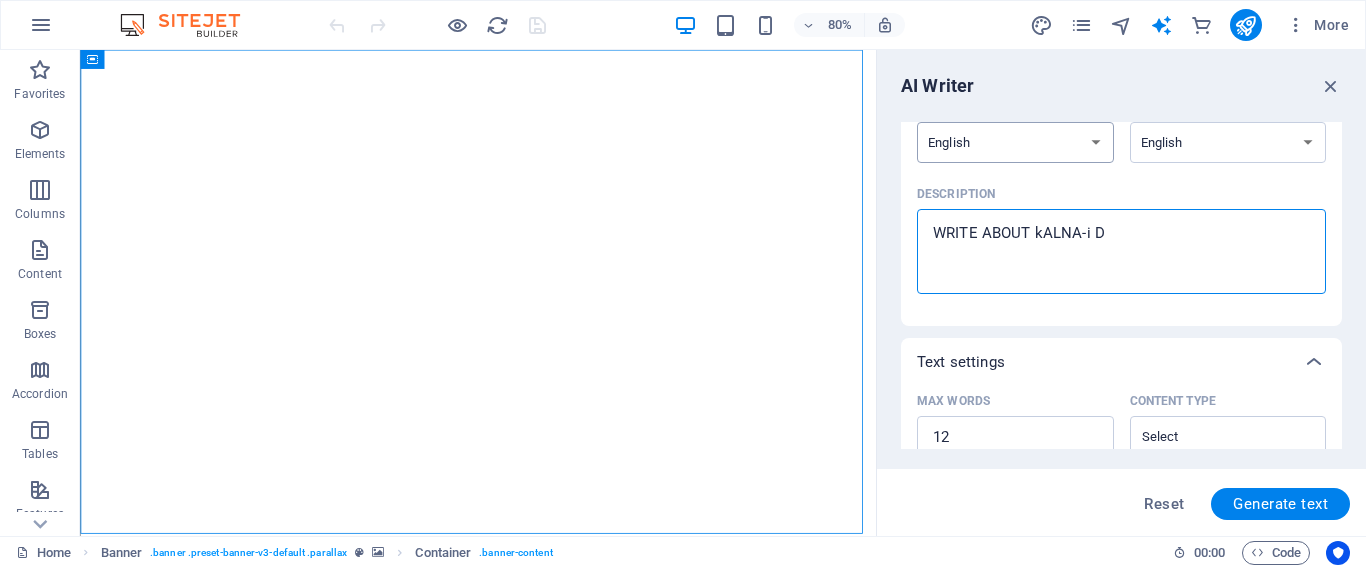 type on "WRITE ABOUT kALNA-i DE" 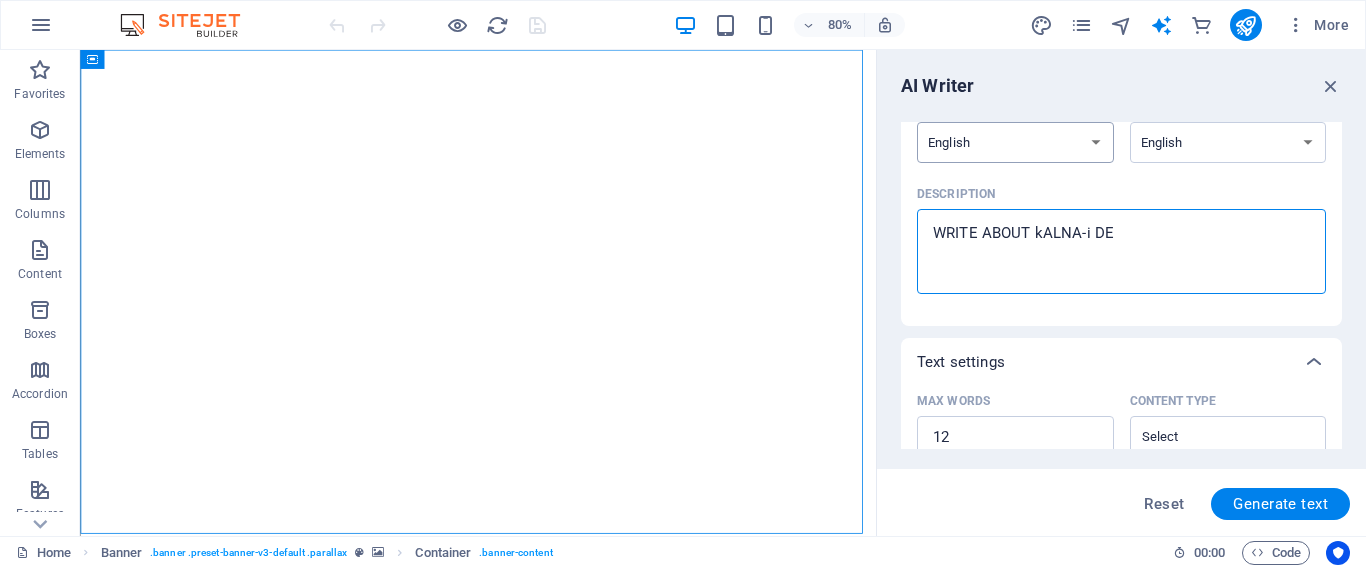 type on "WRITE ABOUT kALNA-i DEV" 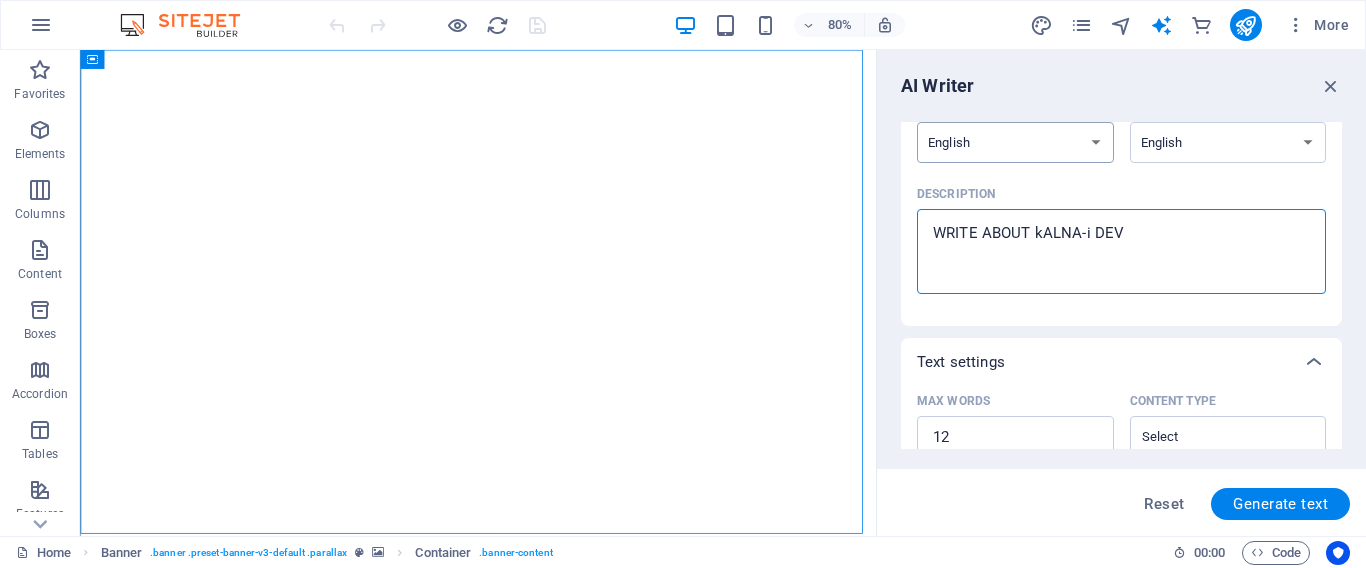 type on "WRITE ABOUT kALNA-i DEV." 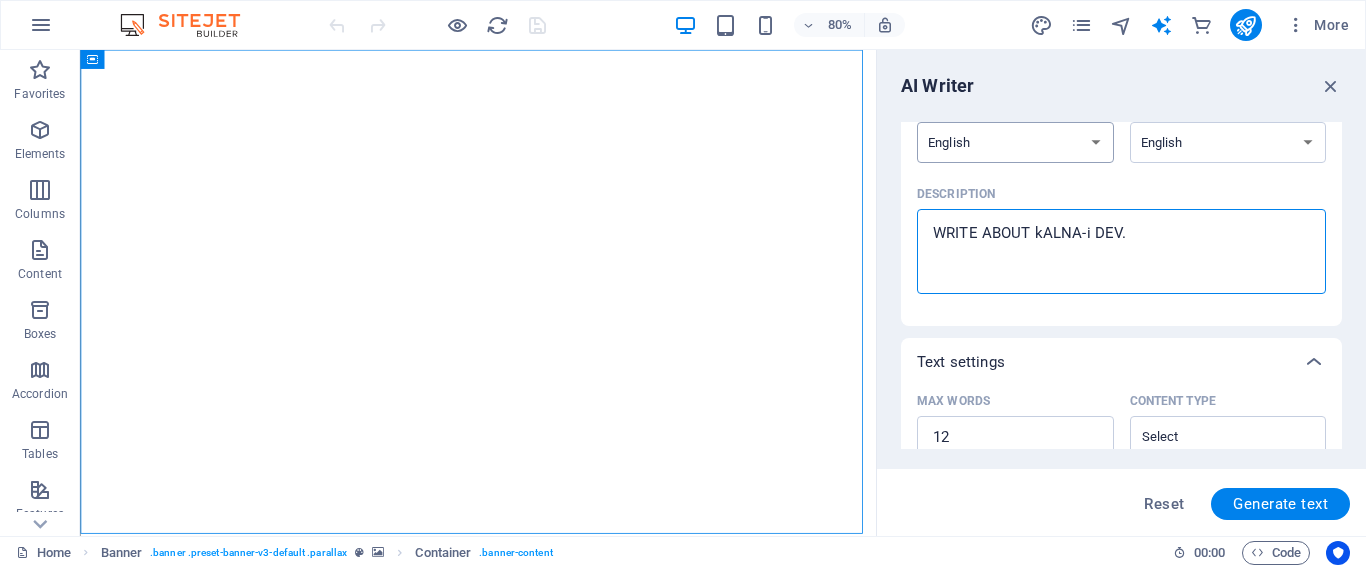 type on "starts from $ 300" 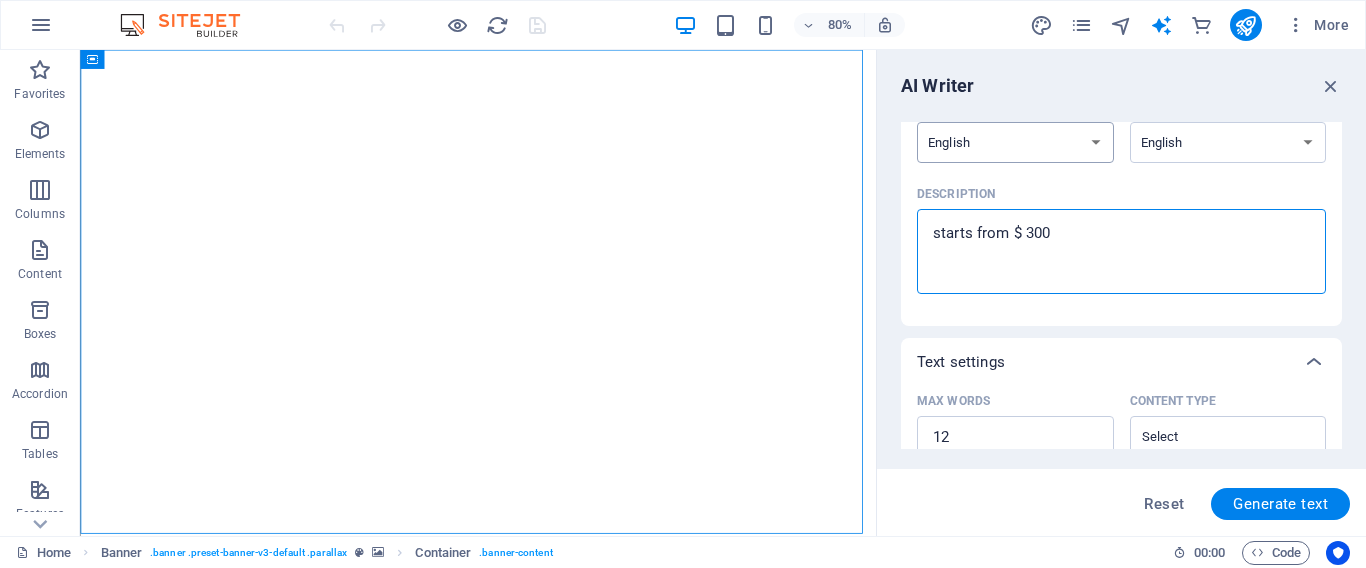 type on "WRITE ABOUT kALNA-i DEV.bL" 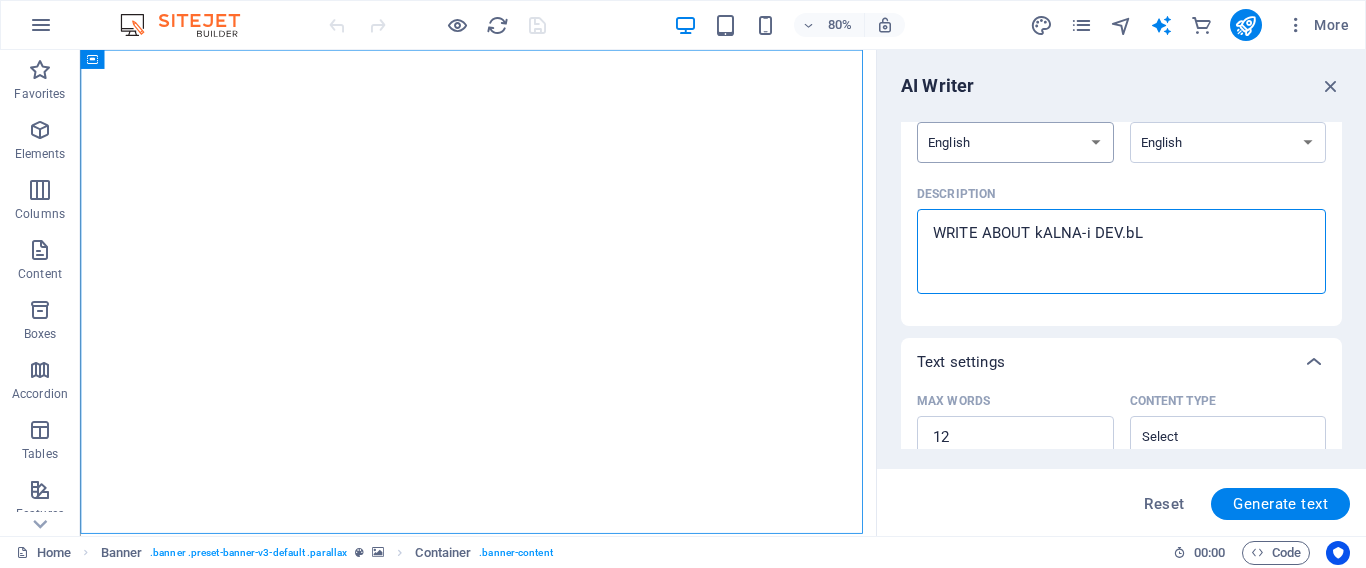 type on "WRITE ABOUT kALNA-i DEV.bLO" 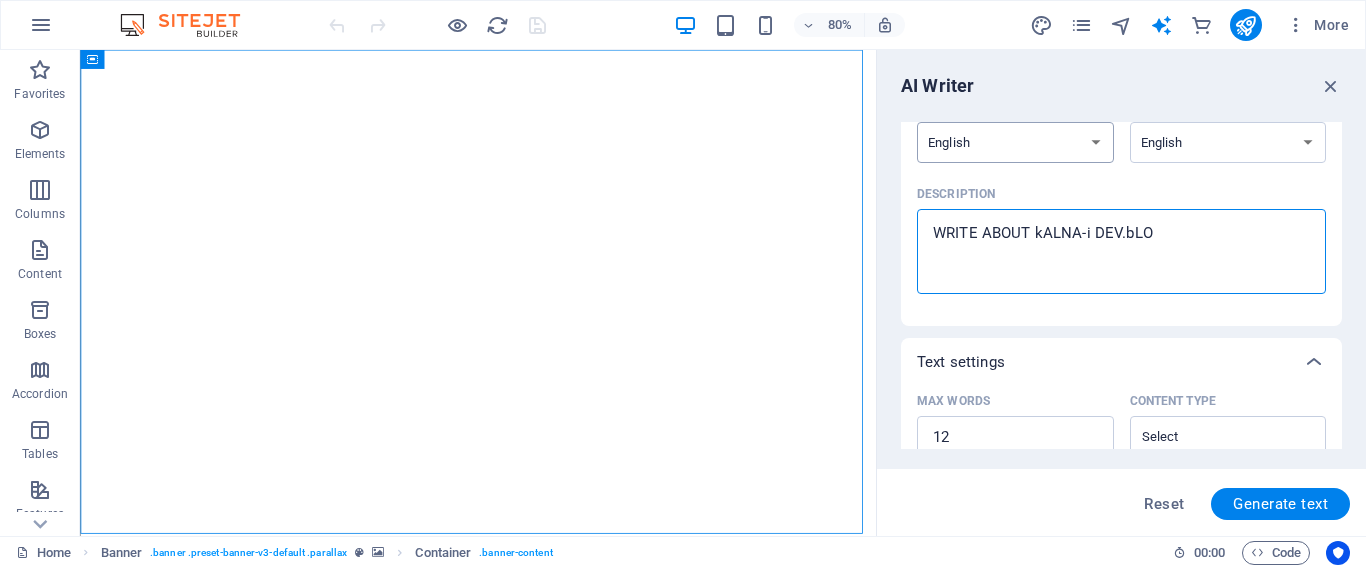type on "WRITE ABOUT kALNA-i DEV.bLOC" 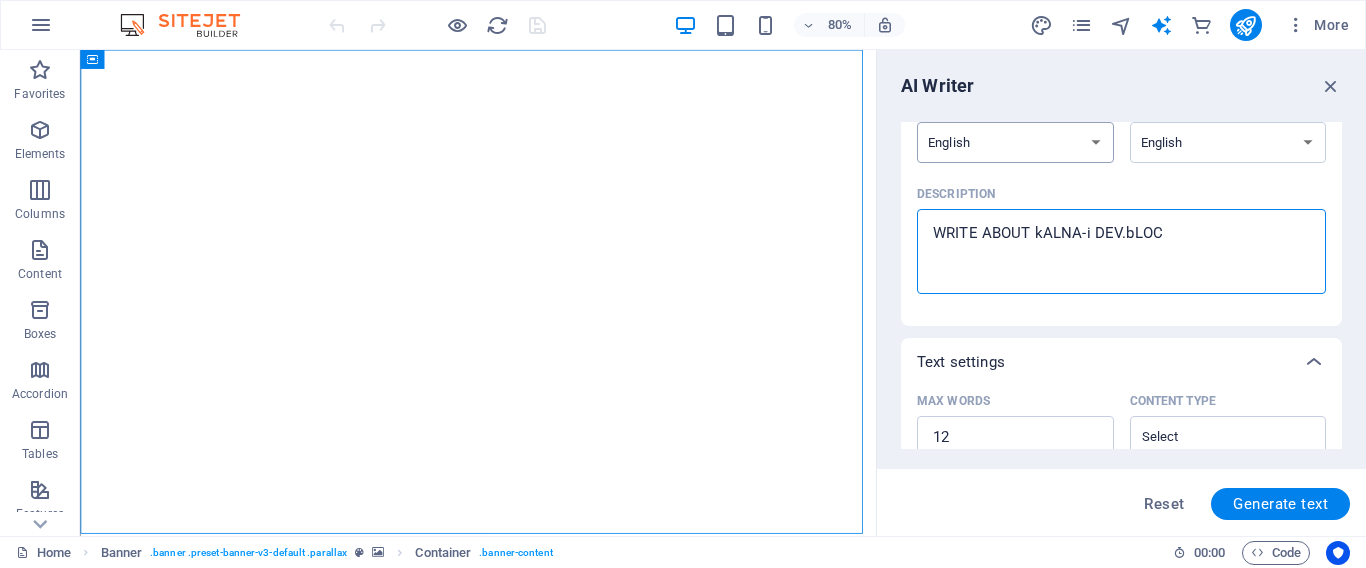 type on "WRITE ABOUT kALNA-i DEV.bLOCK" 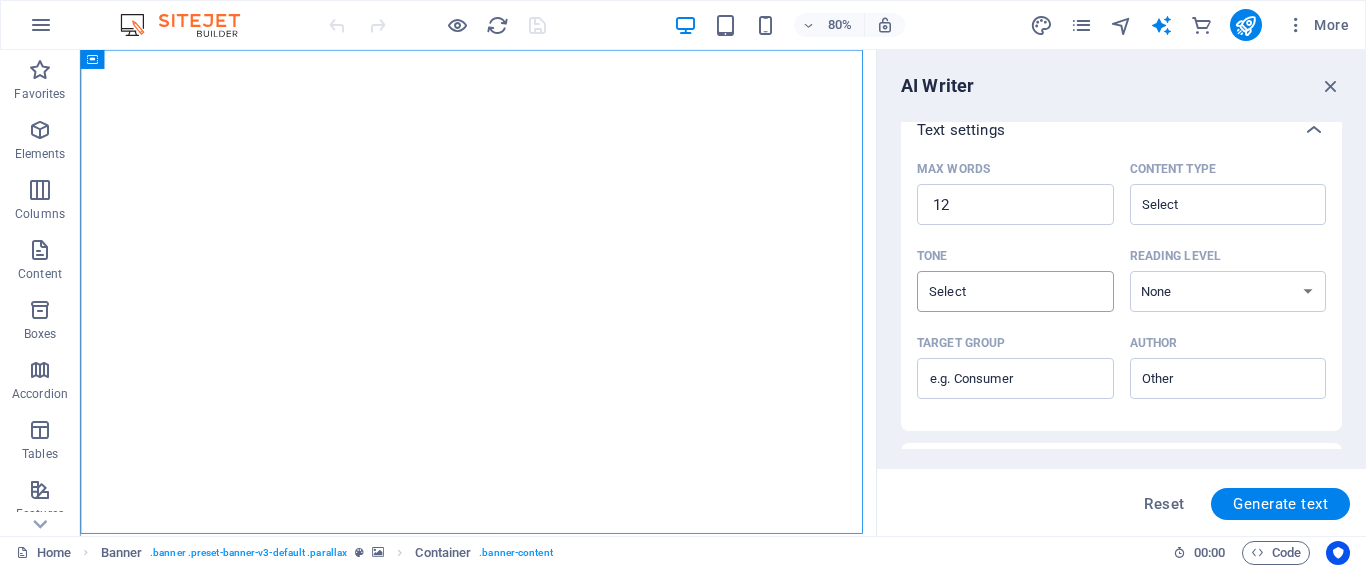 scroll, scrollTop: 400, scrollLeft: 0, axis: vertical 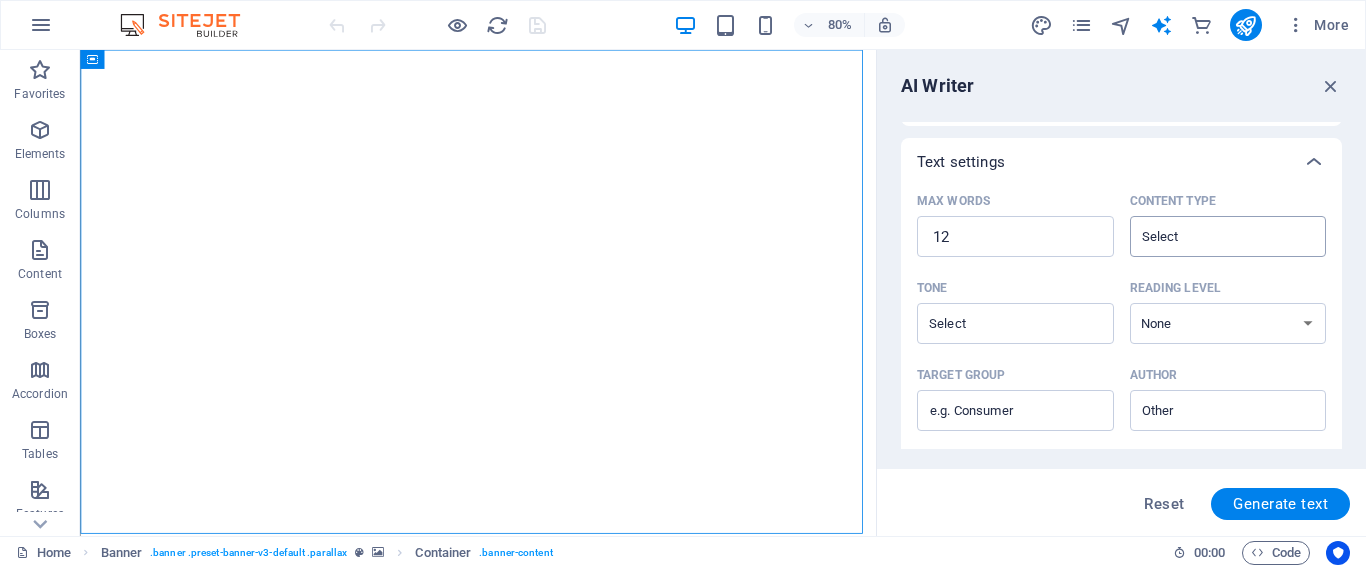 type on "WRITE ABOUT kALNA-i DEV.bLOCK" 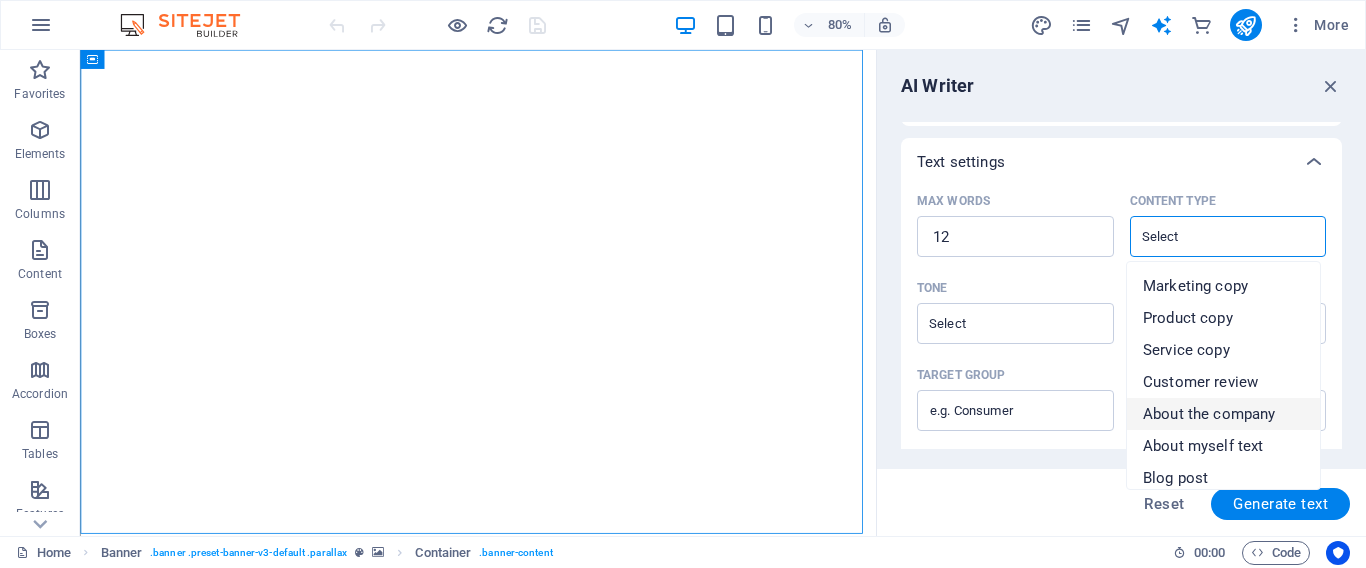 click on "About the company" at bounding box center (1209, 414) 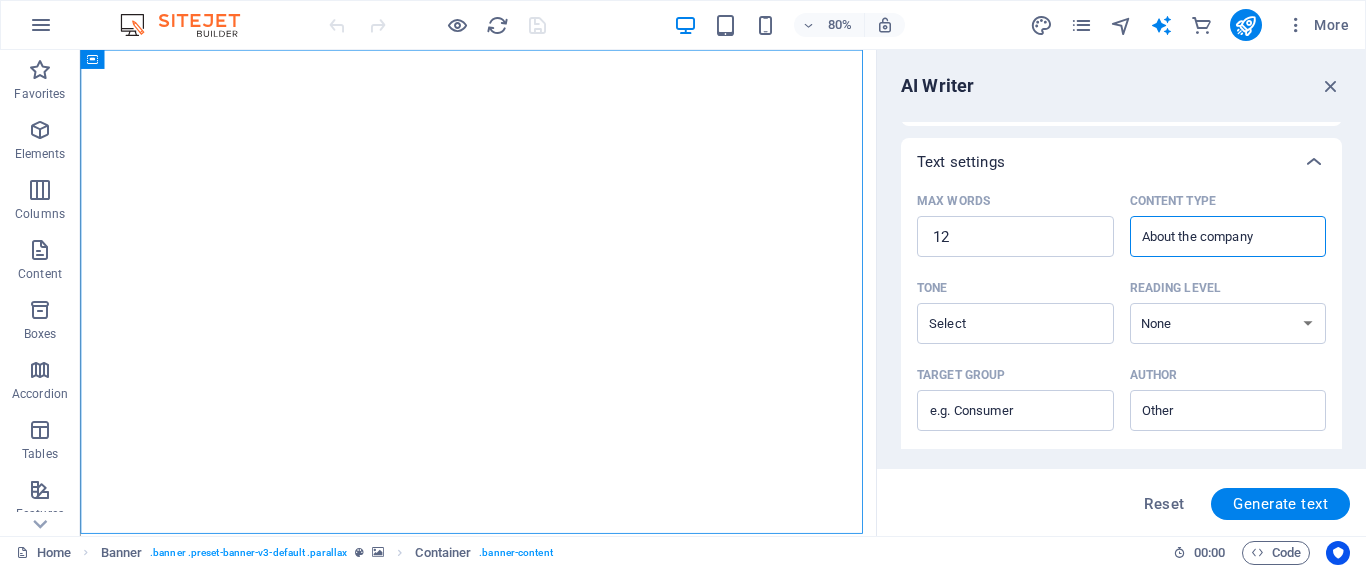 scroll, scrollTop: 500, scrollLeft: 0, axis: vertical 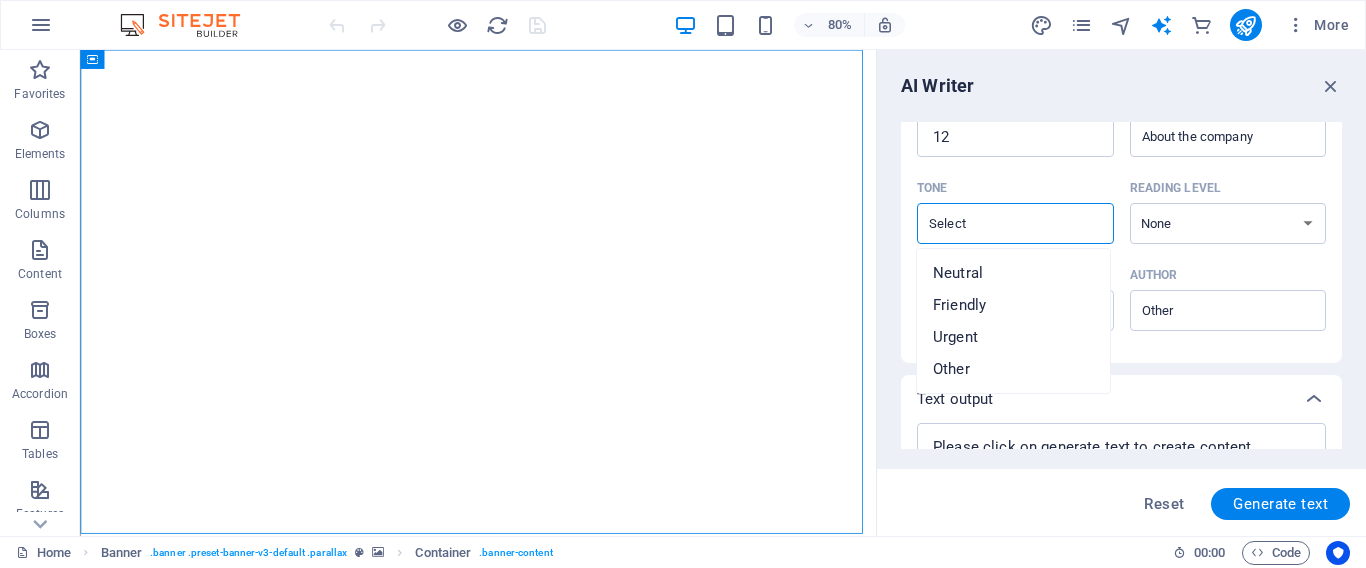 click on "Tone ​" at bounding box center [999, 223] 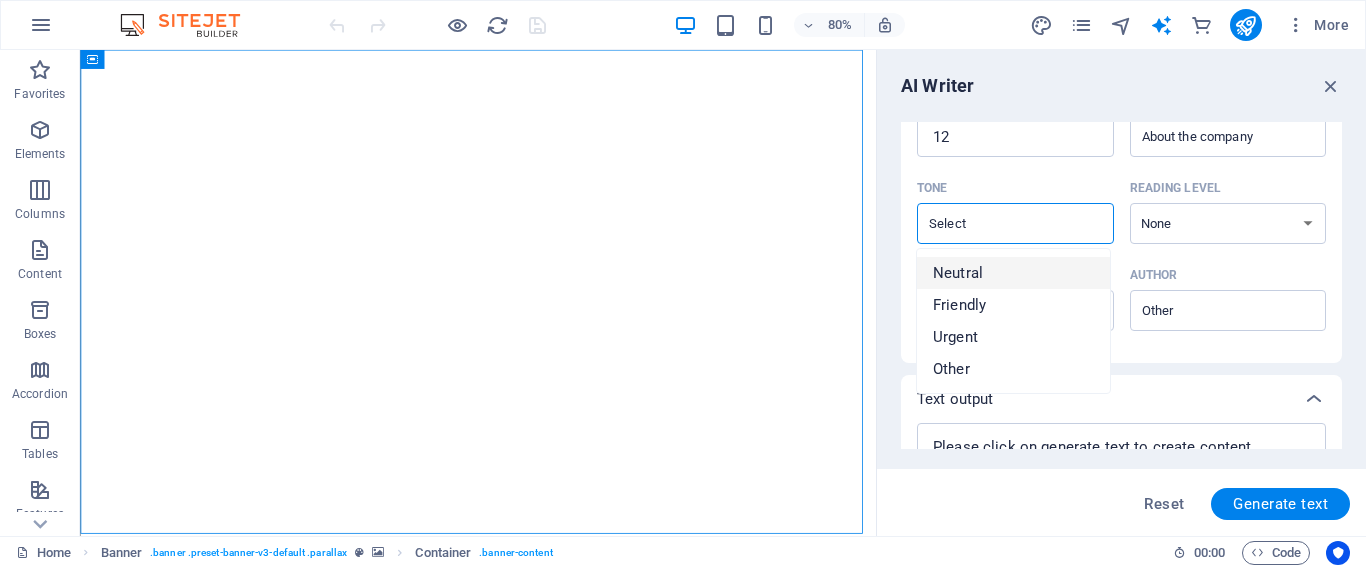 click on "Neutral" at bounding box center [1013, 273] 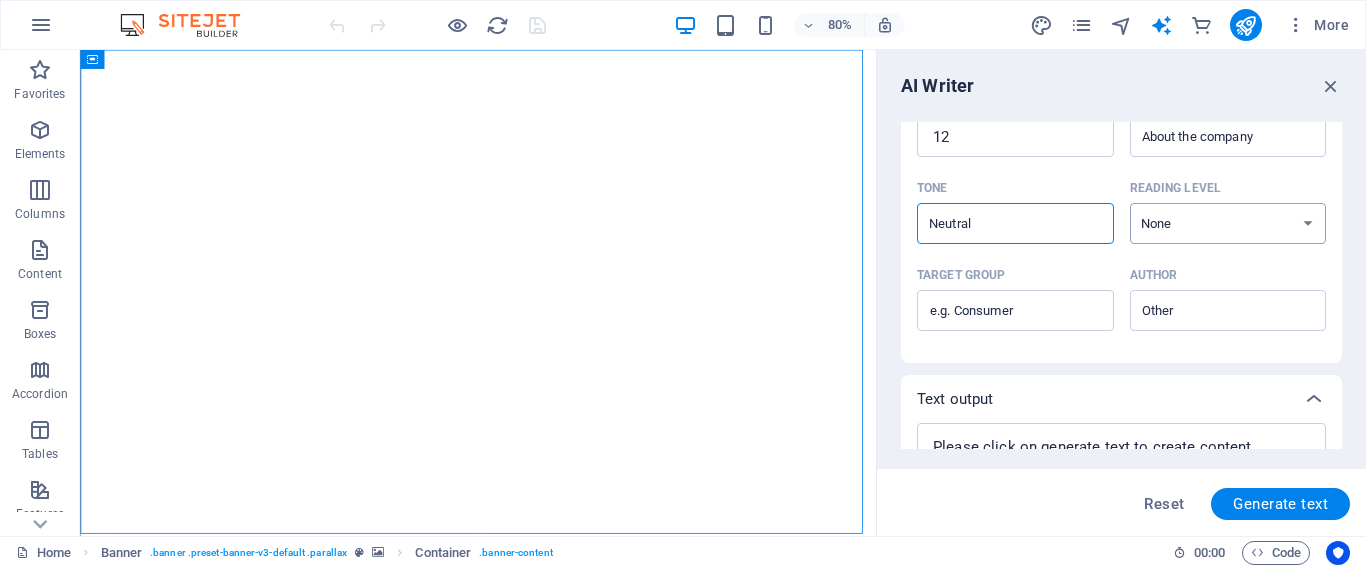 click on "None Academic Adult Teen Child" at bounding box center (1228, 223) 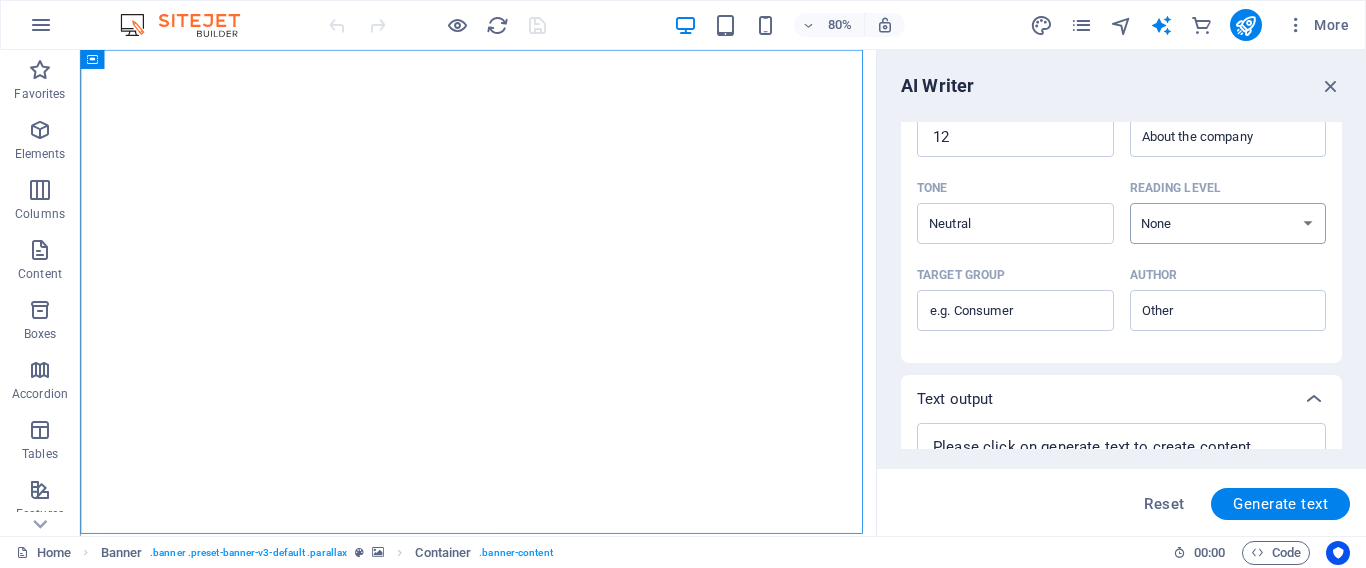 select on "Adult" 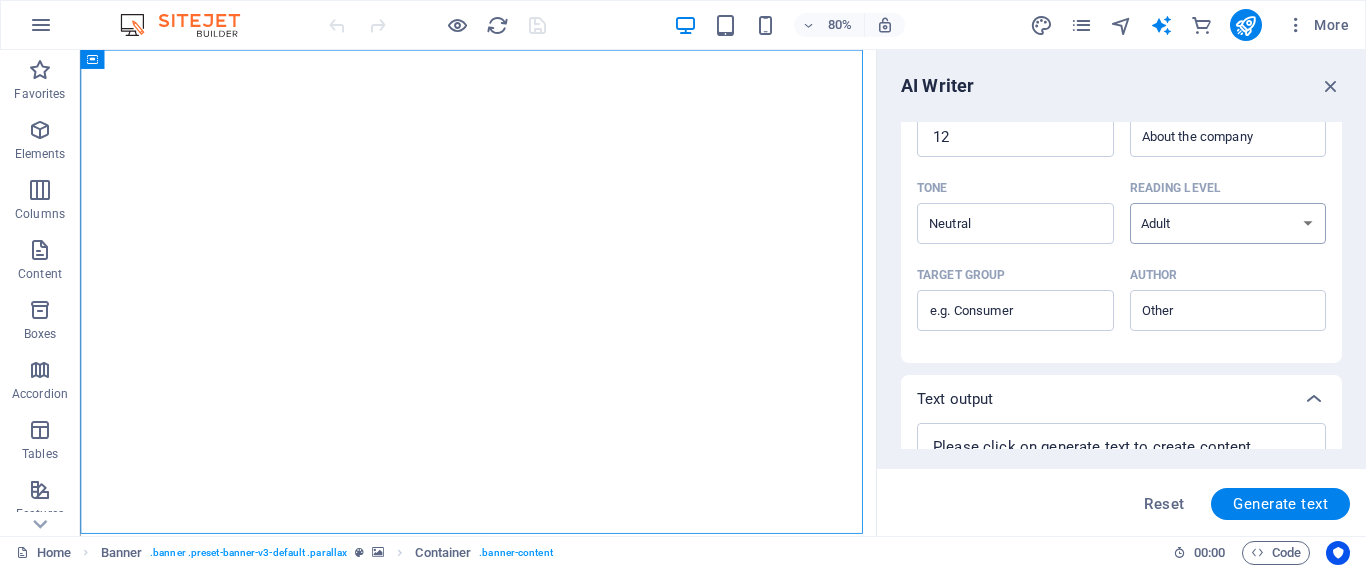 click on "None Academic Adult Teen Child" at bounding box center [1228, 223] 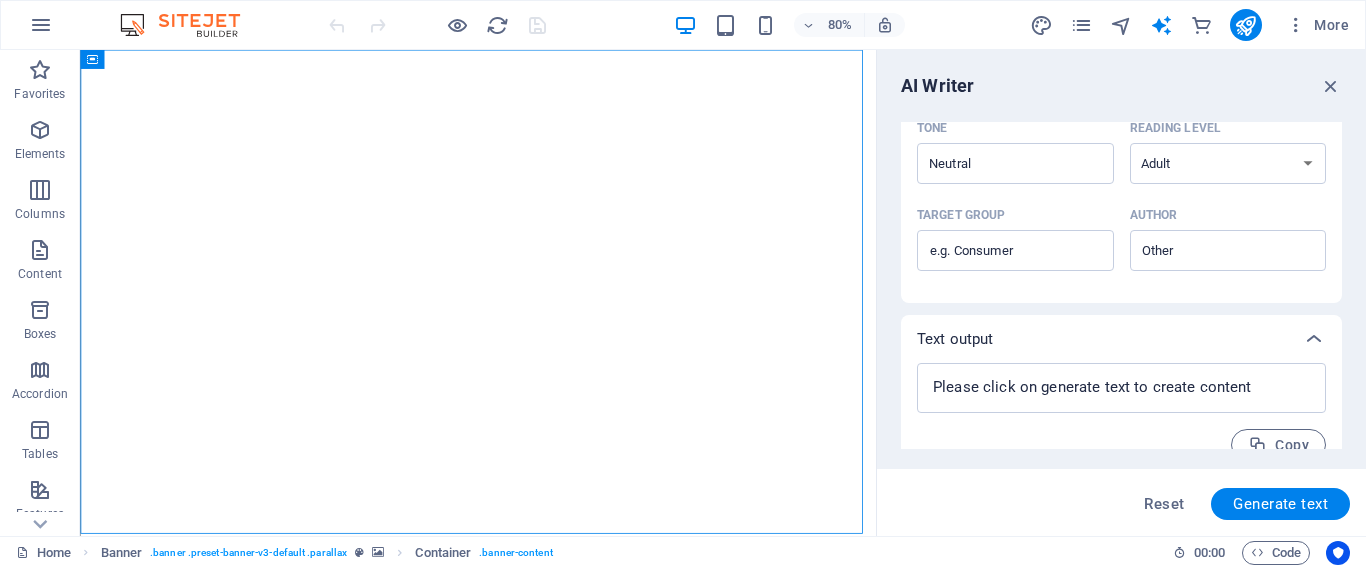 scroll, scrollTop: 588, scrollLeft: 0, axis: vertical 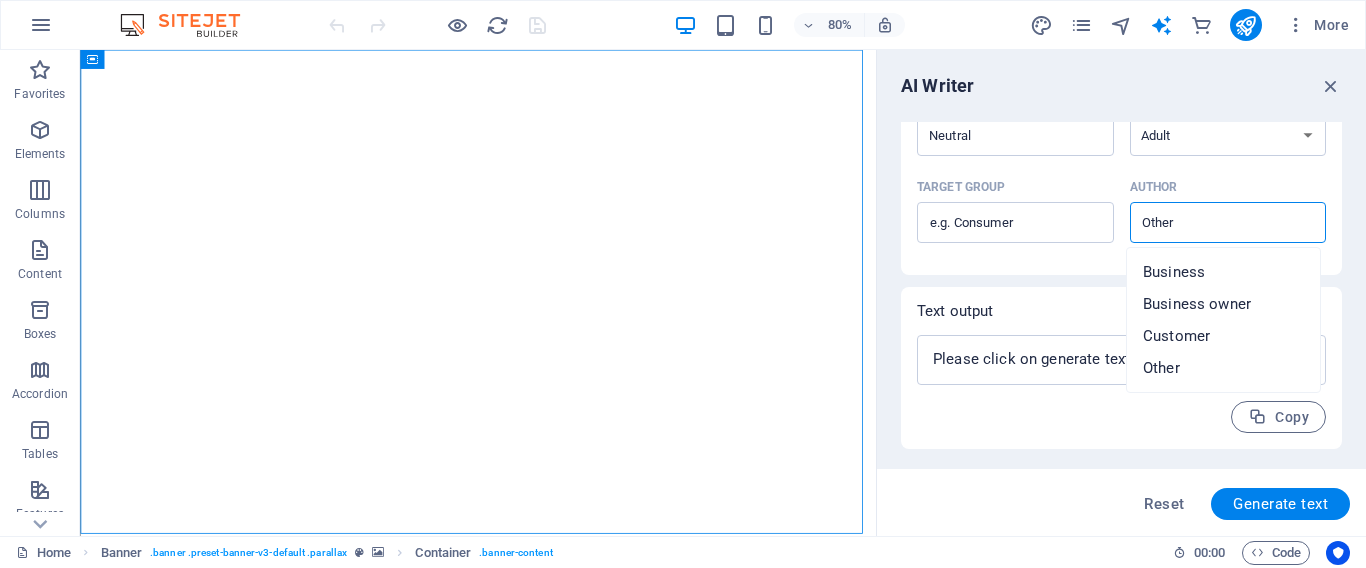 click on "Author ​" at bounding box center [1212, 222] 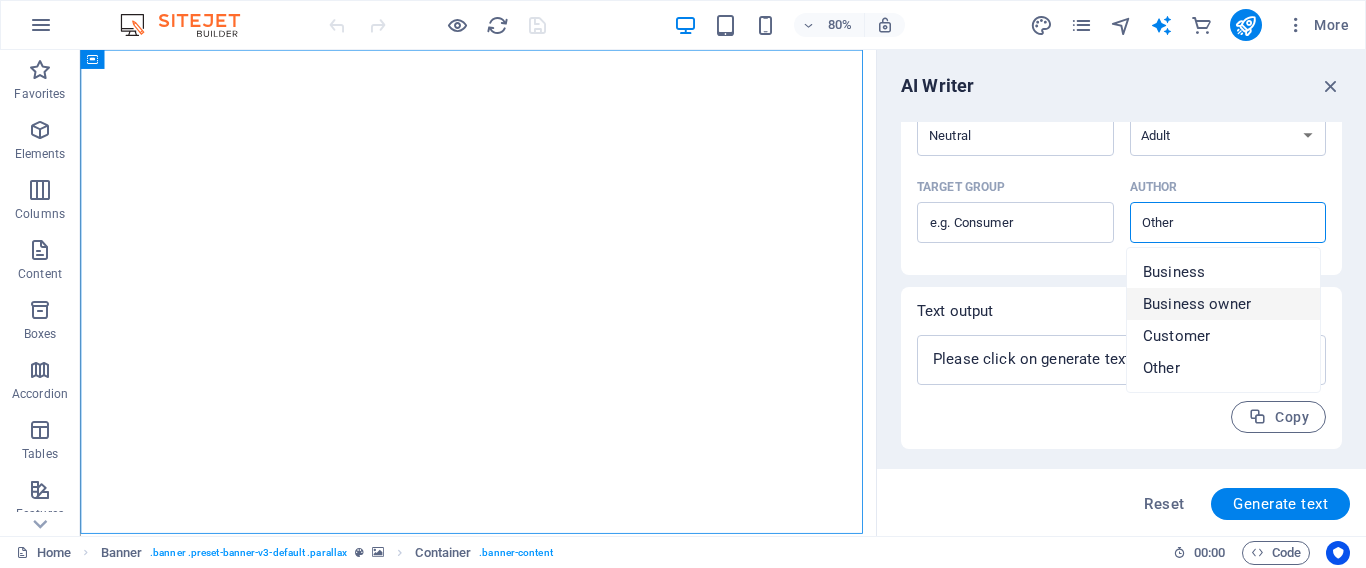 click on "Business owner" at bounding box center [1197, 304] 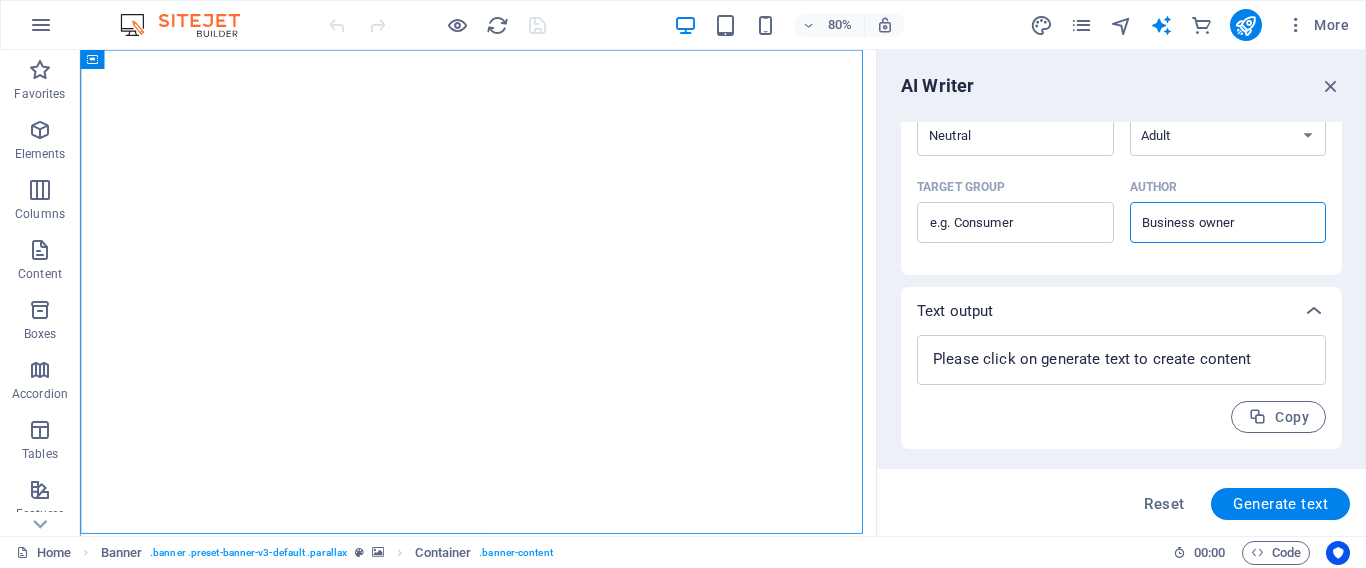 click on "Business owner" at bounding box center [1212, 222] 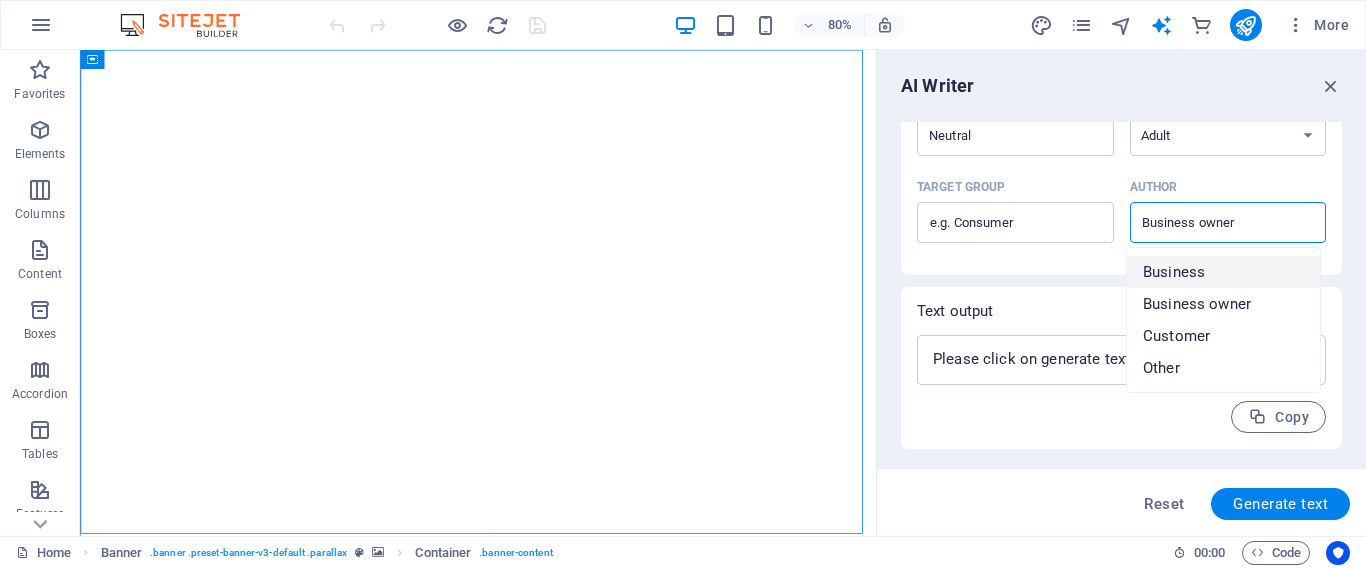 click on "Business" at bounding box center [1174, 272] 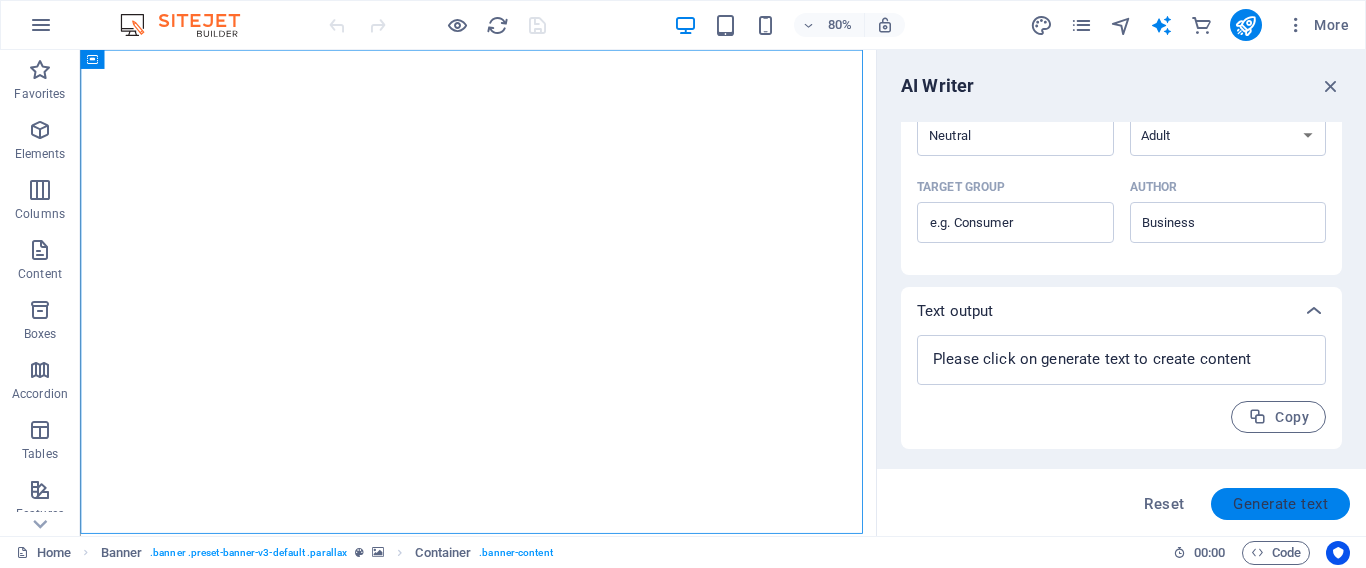 click on "Generate text" at bounding box center [1280, 504] 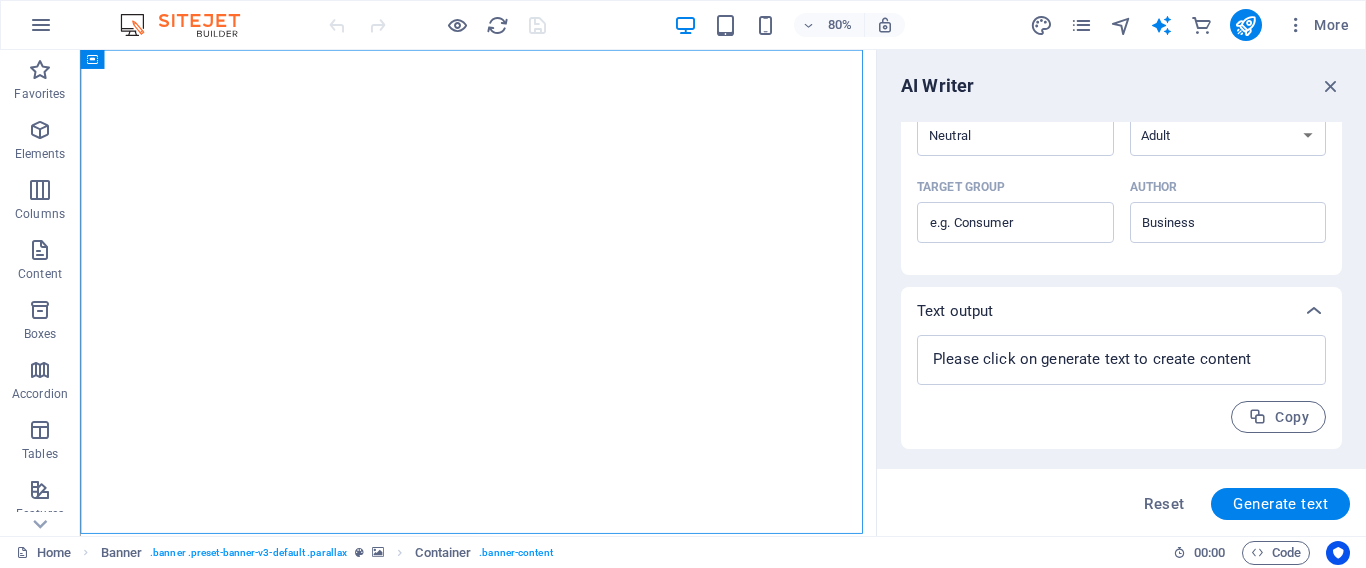 type on "x" 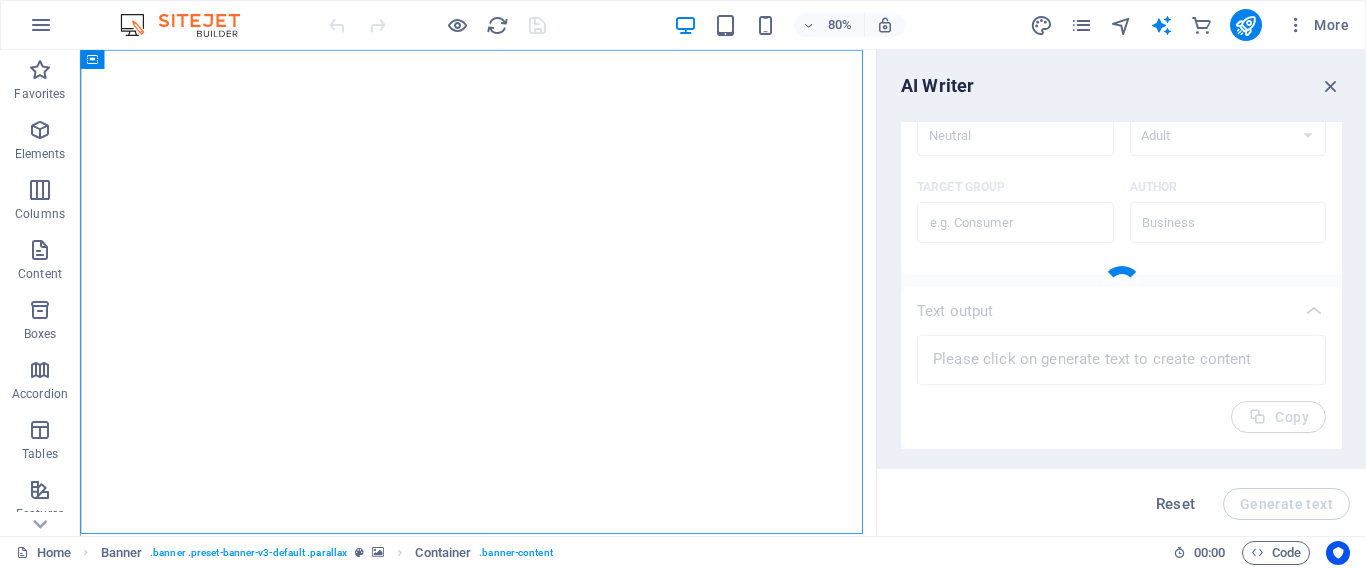 type on "x" 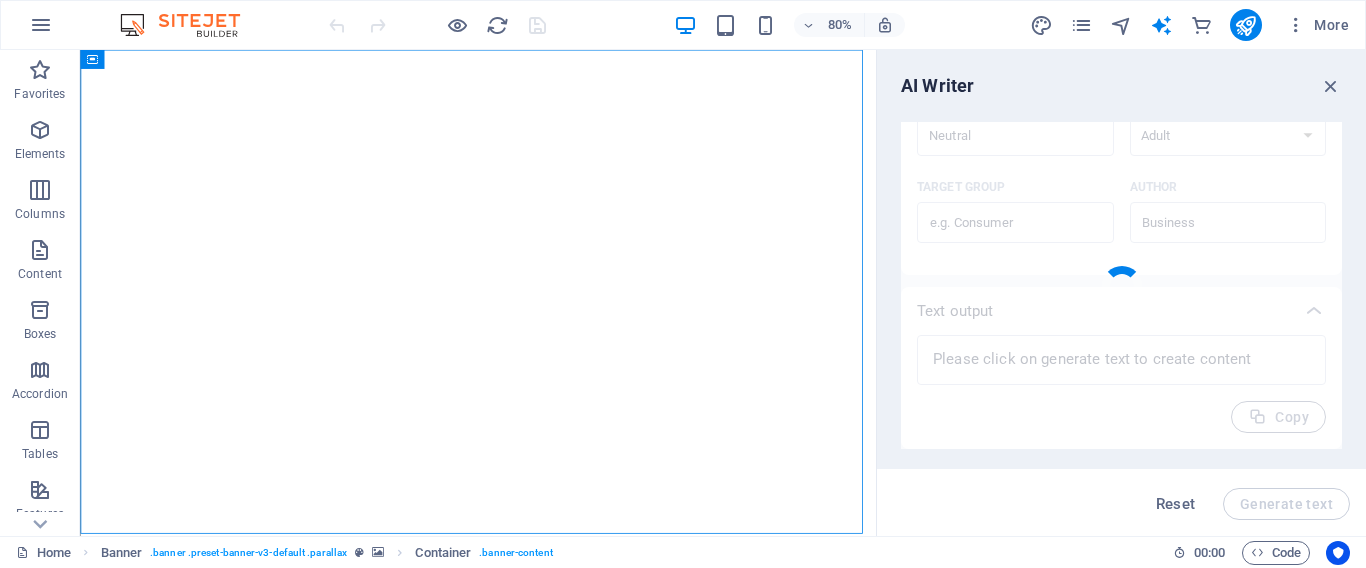 type on "Innovative solutions driving progress in technology and community development." 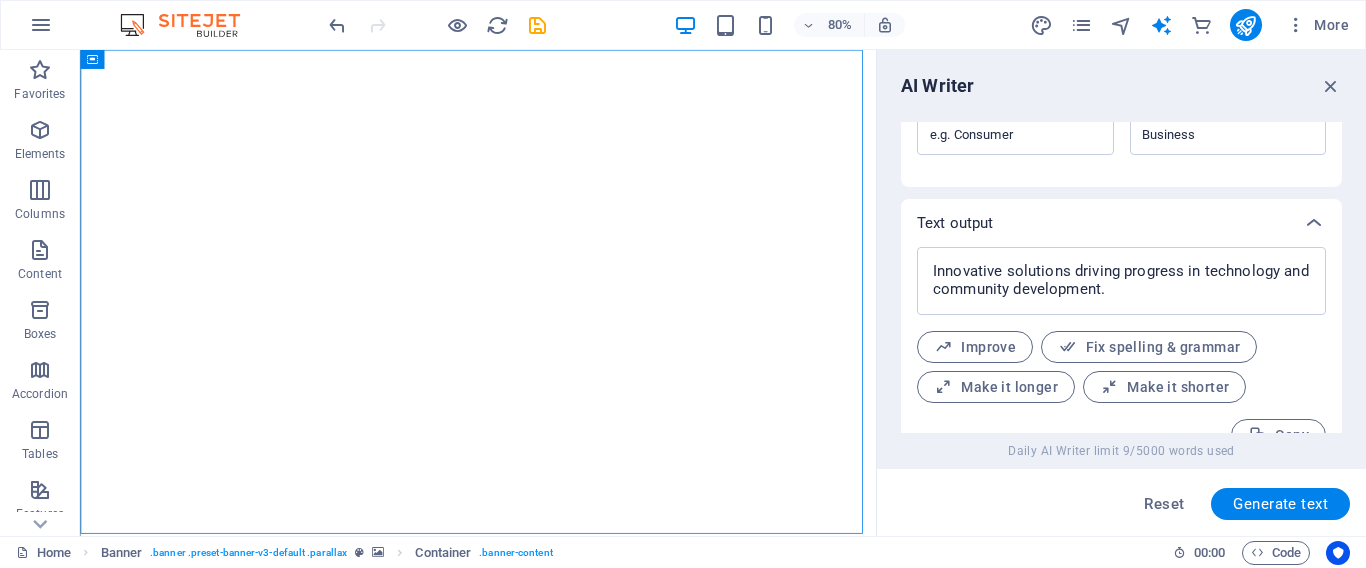 scroll, scrollTop: 710, scrollLeft: 0, axis: vertical 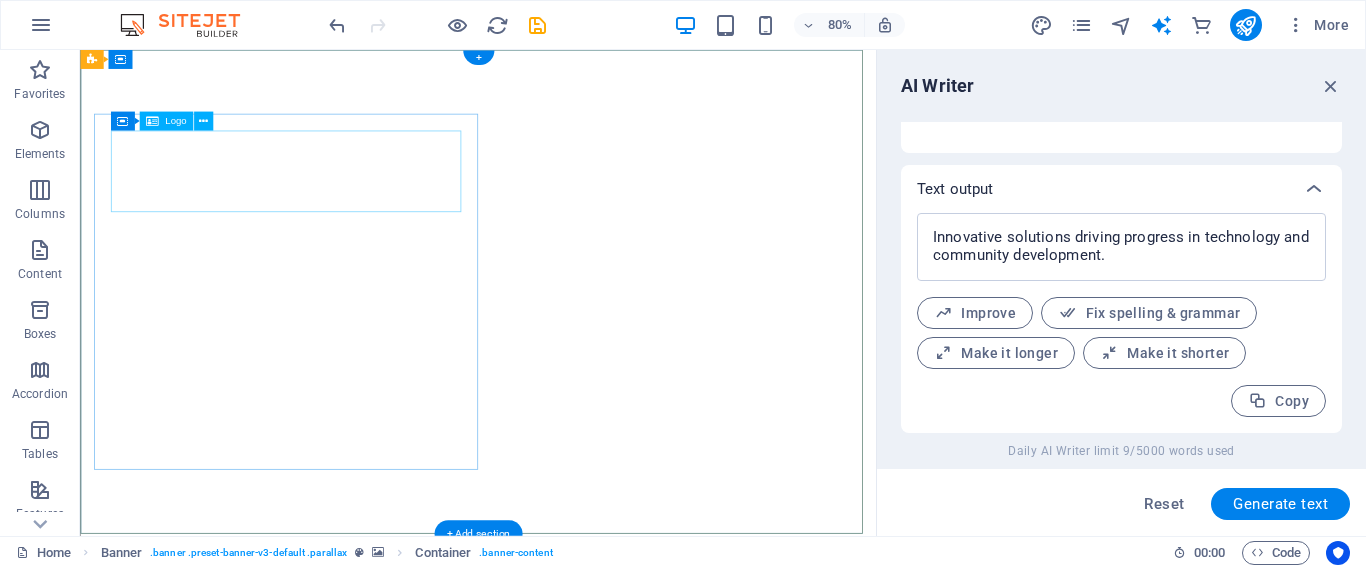click at bounding box center (346, 809) 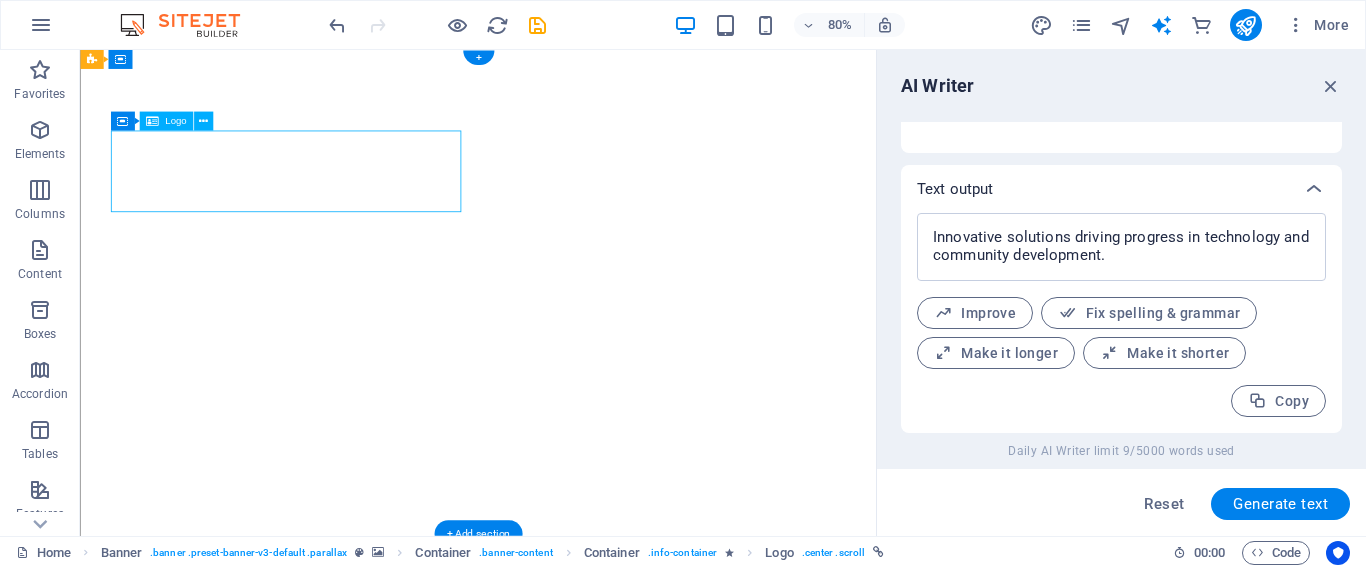 click at bounding box center (346, 809) 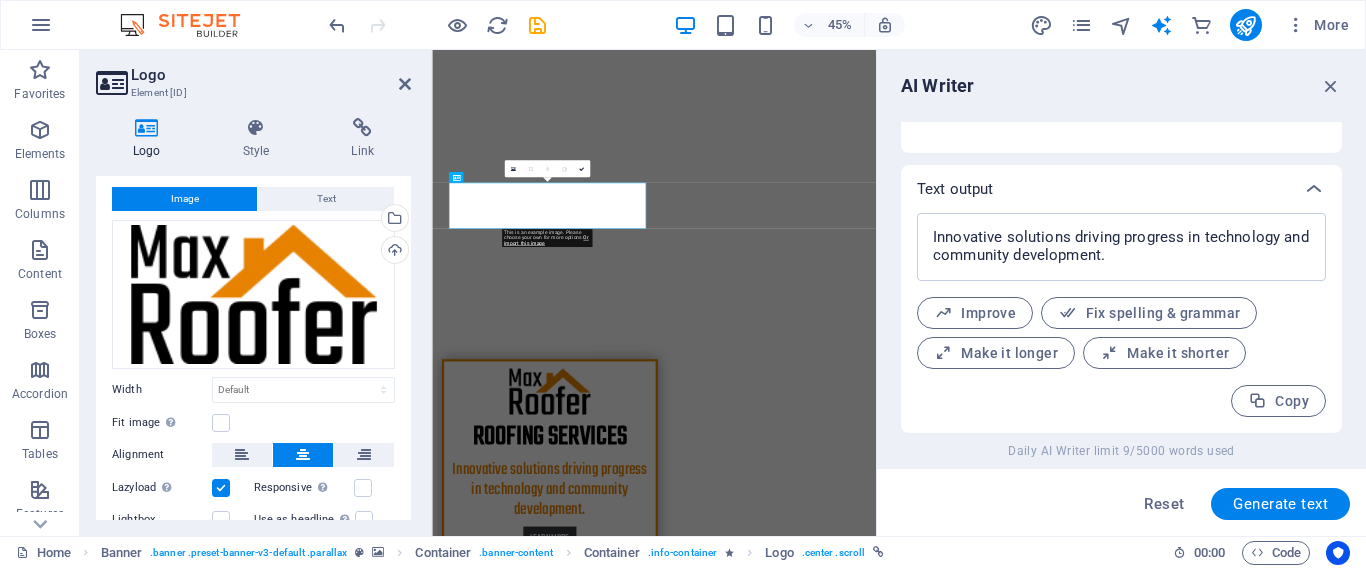 scroll, scrollTop: 0, scrollLeft: 0, axis: both 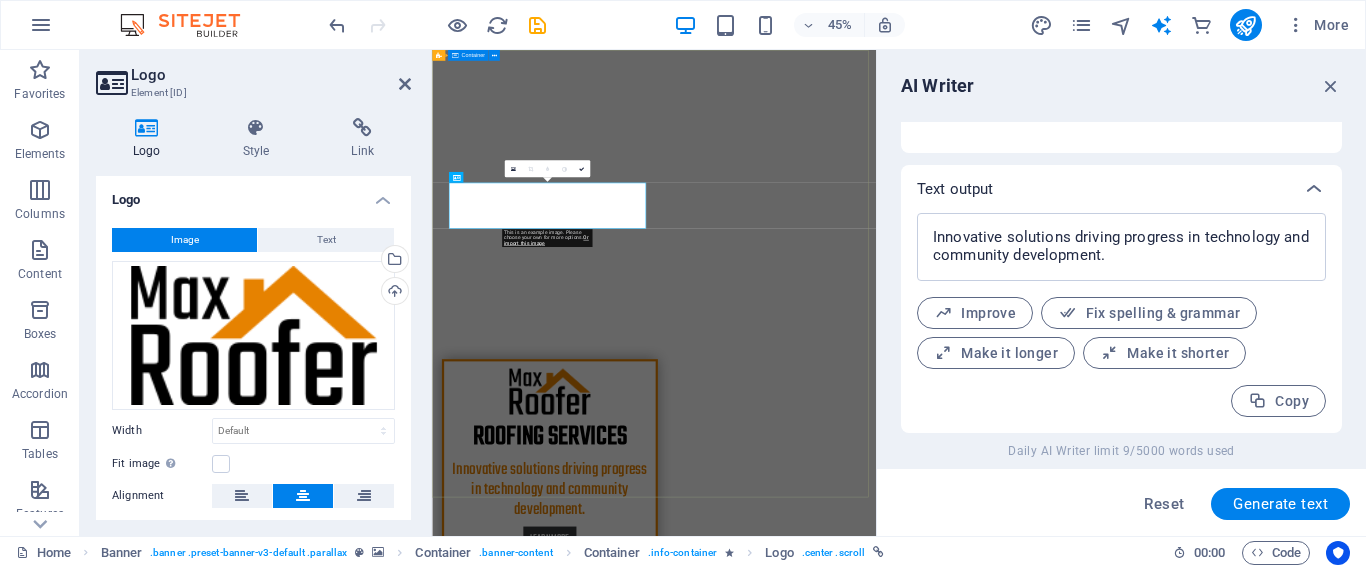 click on "roofing services Innovative solutions driving progress in technology and community development. Learn more" at bounding box center (925, 959) 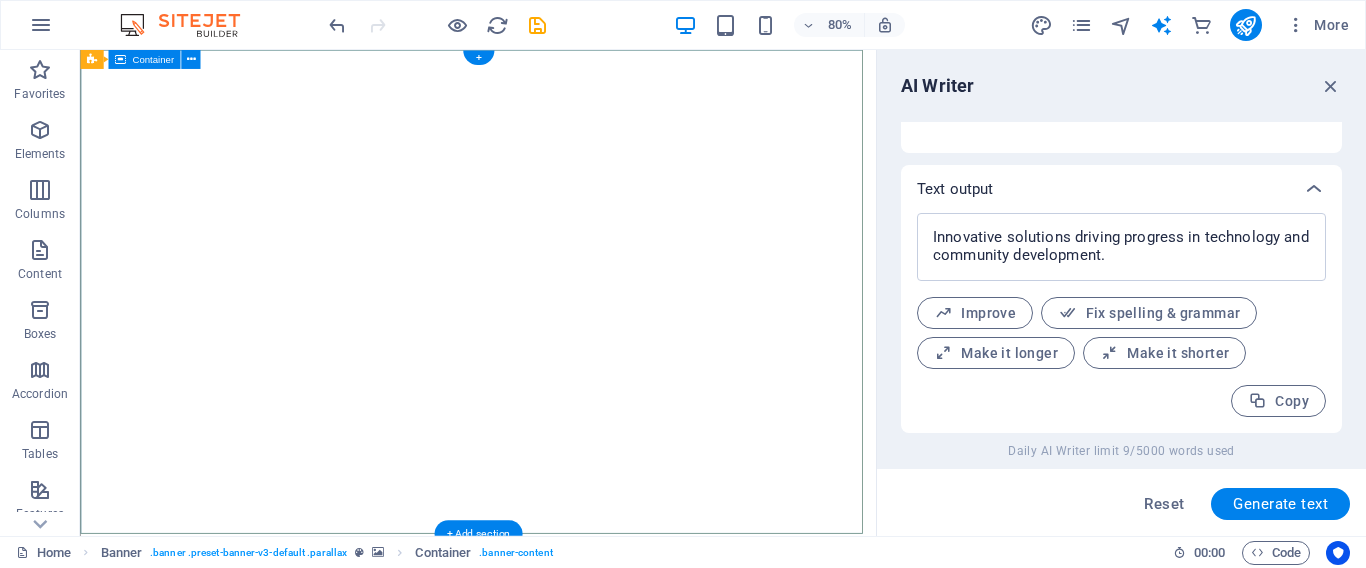 click on "roofing services Innovative solutions driving progress in technology and community development. Learn more" at bounding box center (577, 959) 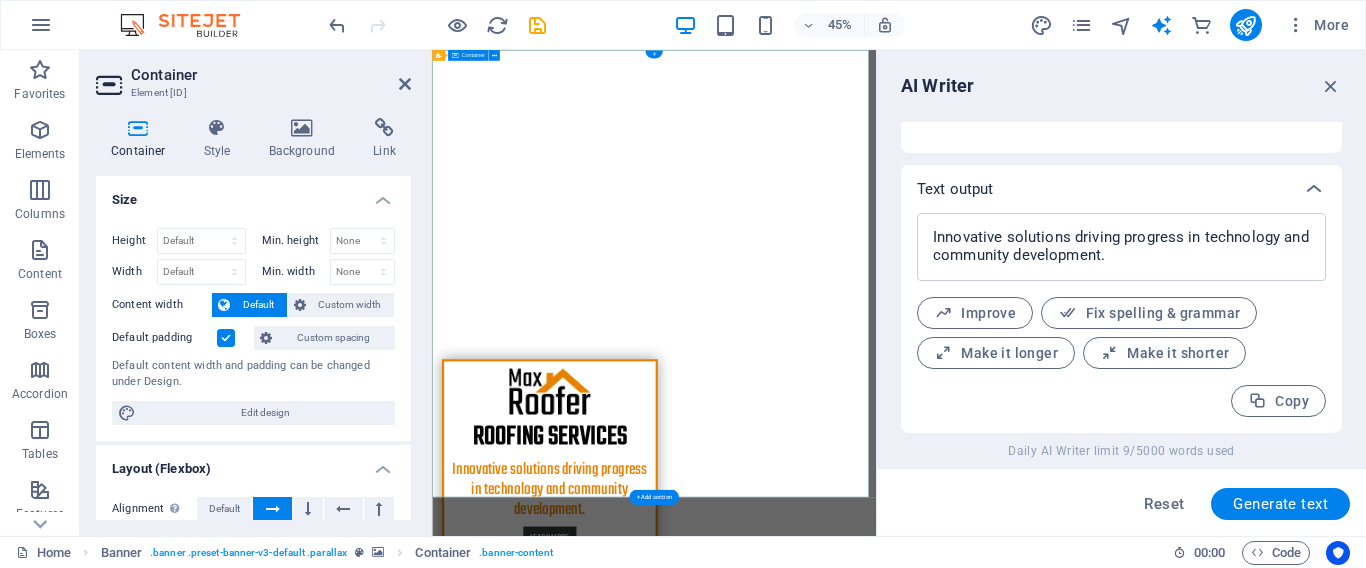 click on "roofing services Innovative solutions driving progress in technology and community development. Learn more" at bounding box center (925, 959) 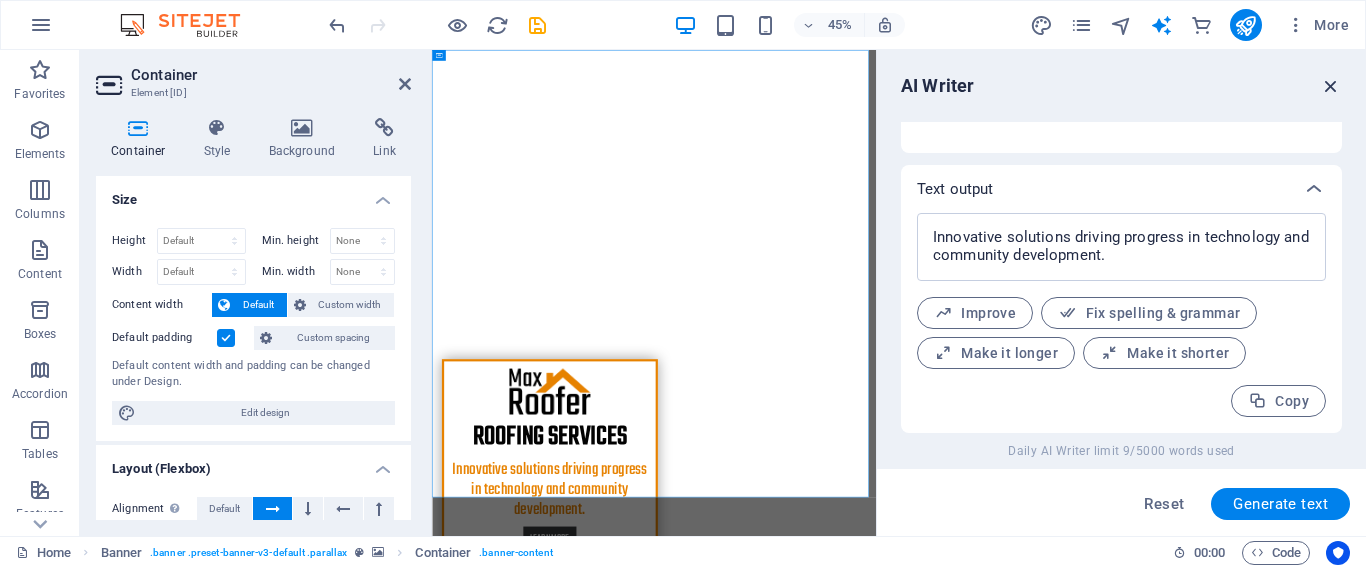 drag, startPoint x: 1333, startPoint y: 87, endPoint x: 799, endPoint y: 56, distance: 534.89905 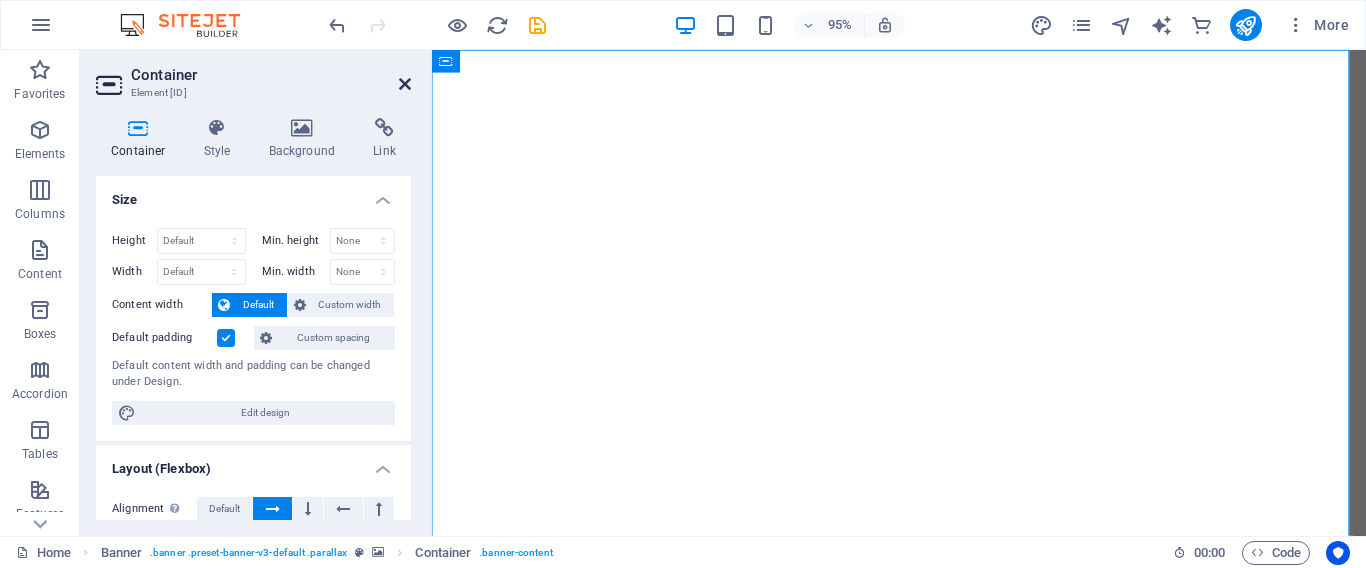 click at bounding box center (405, 84) 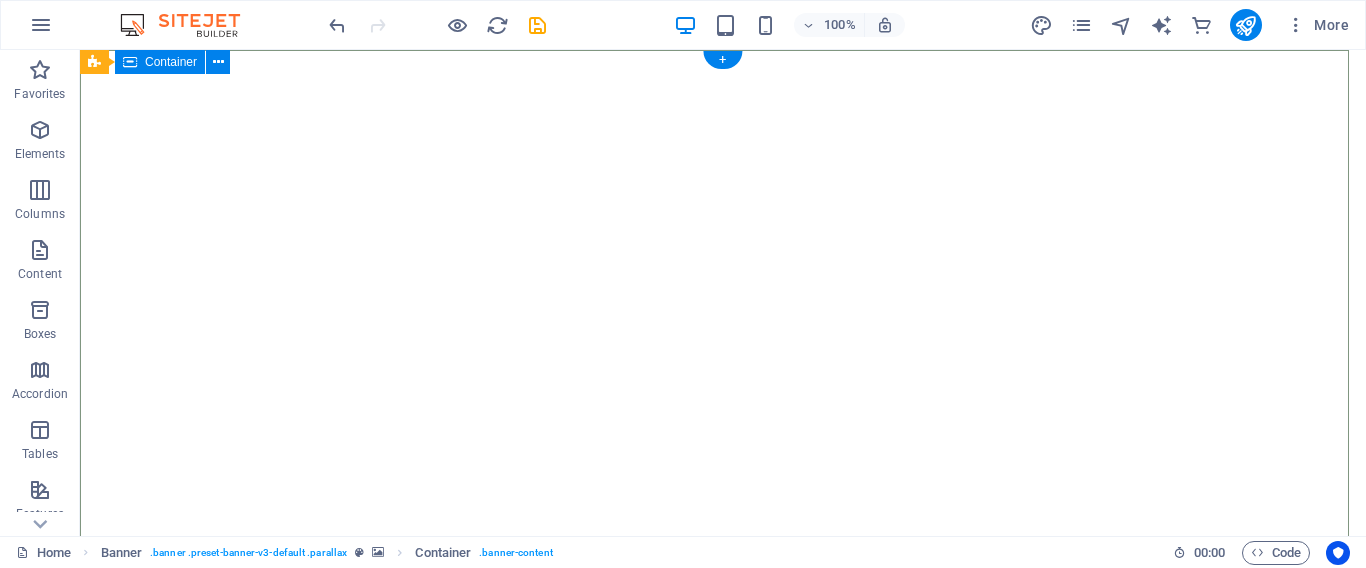 click on "roofing services Innovative solutions driving progress in technology and community development. Learn more" at bounding box center (723, 959) 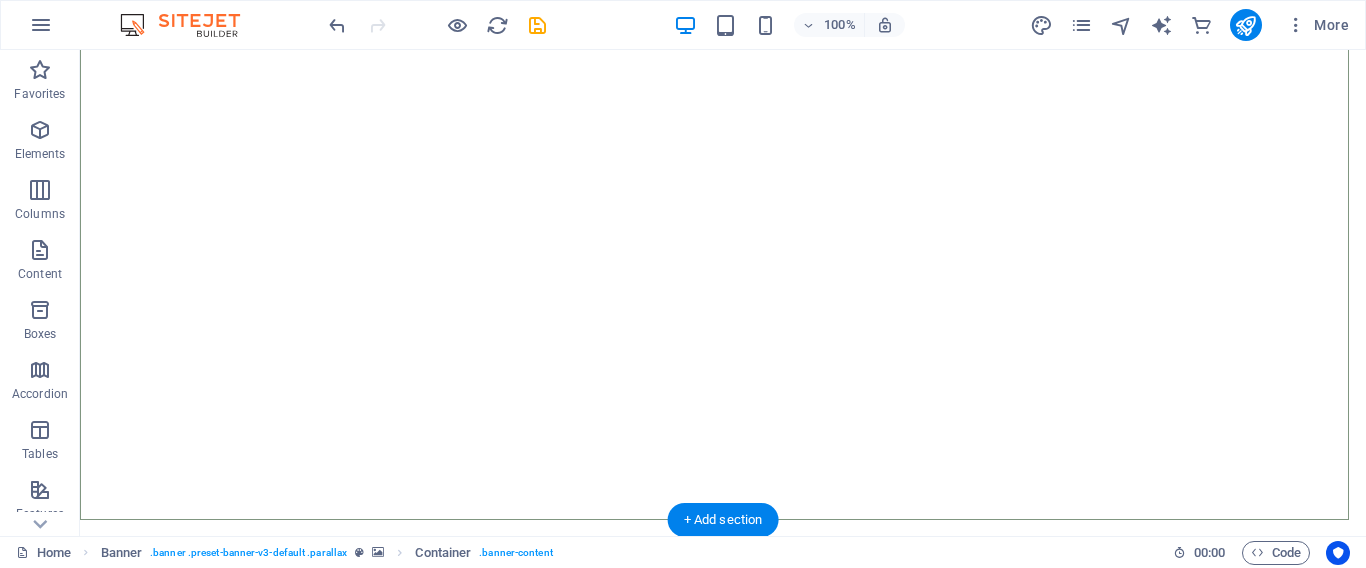 scroll, scrollTop: 500, scrollLeft: 0, axis: vertical 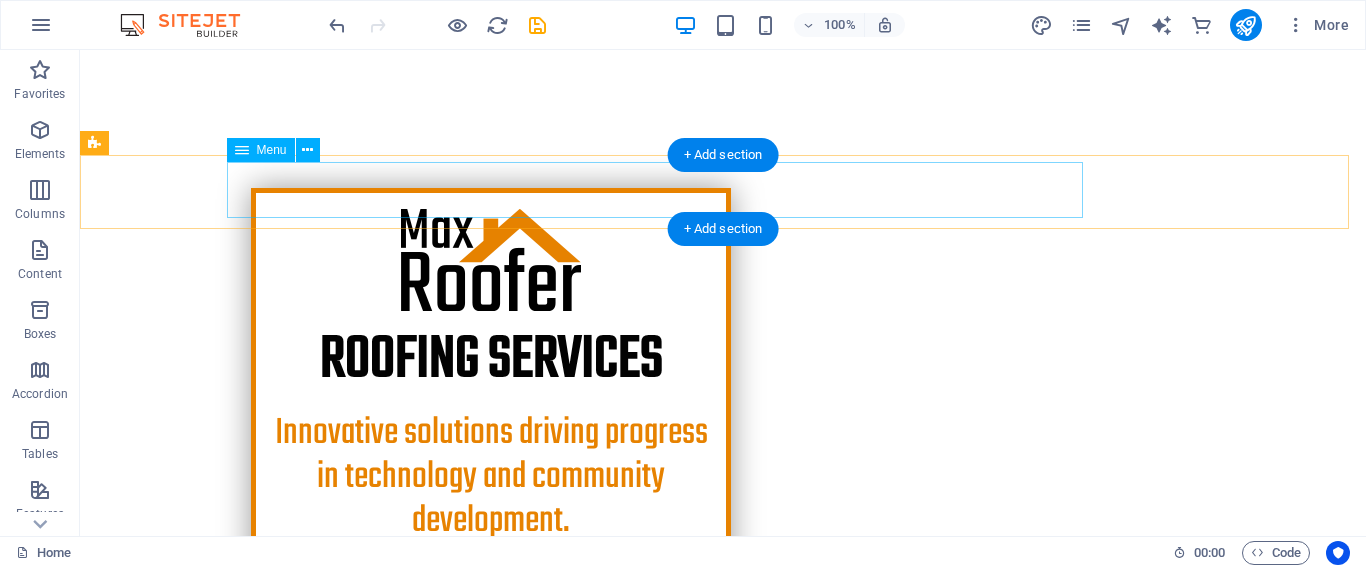 click on "Home About Services Projects Project-detail Pricing Contact" at bounding box center (723, 741) 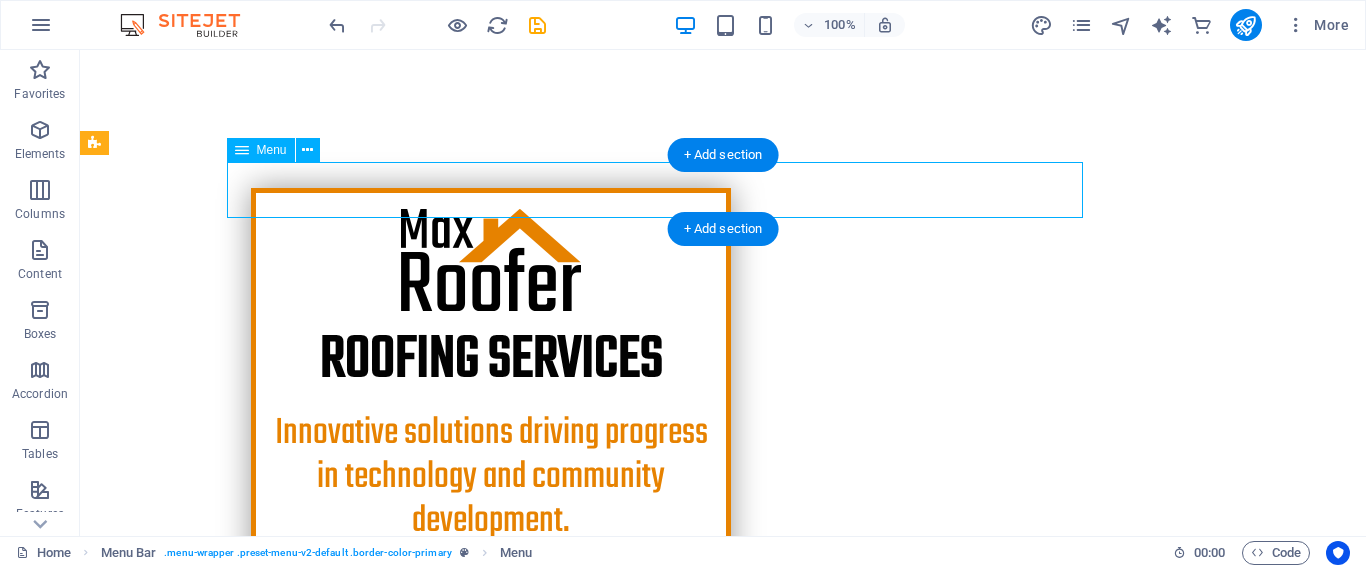 click on "Home About Services Projects Project-detail Pricing Contact" at bounding box center [723, 741] 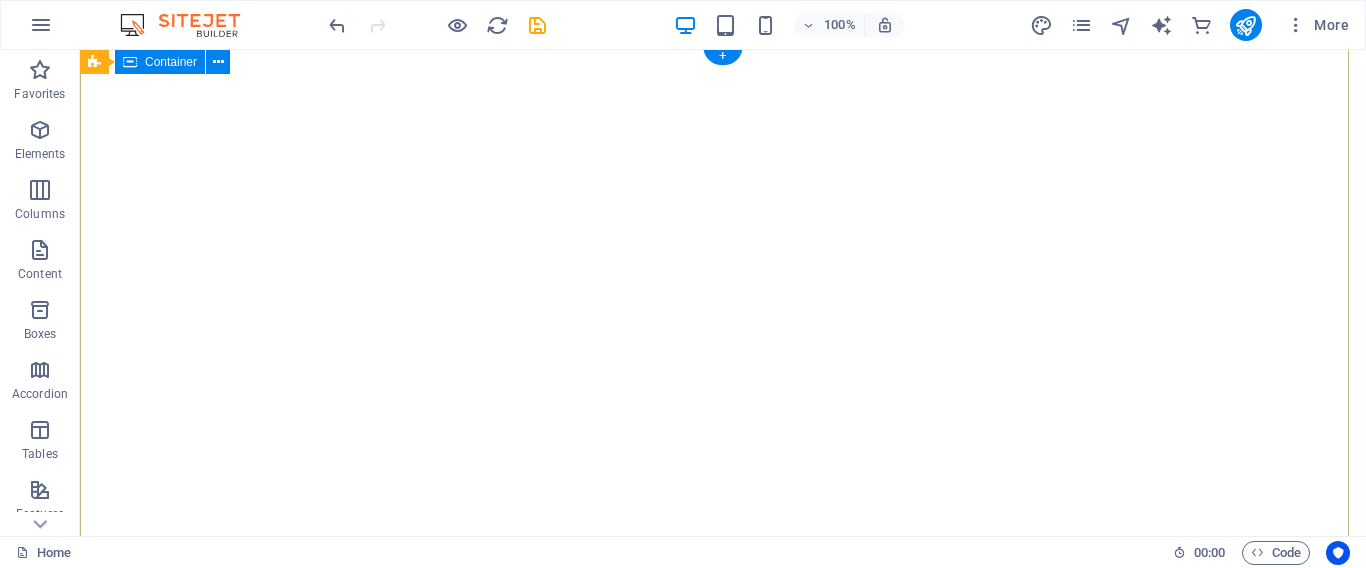scroll, scrollTop: 0, scrollLeft: 0, axis: both 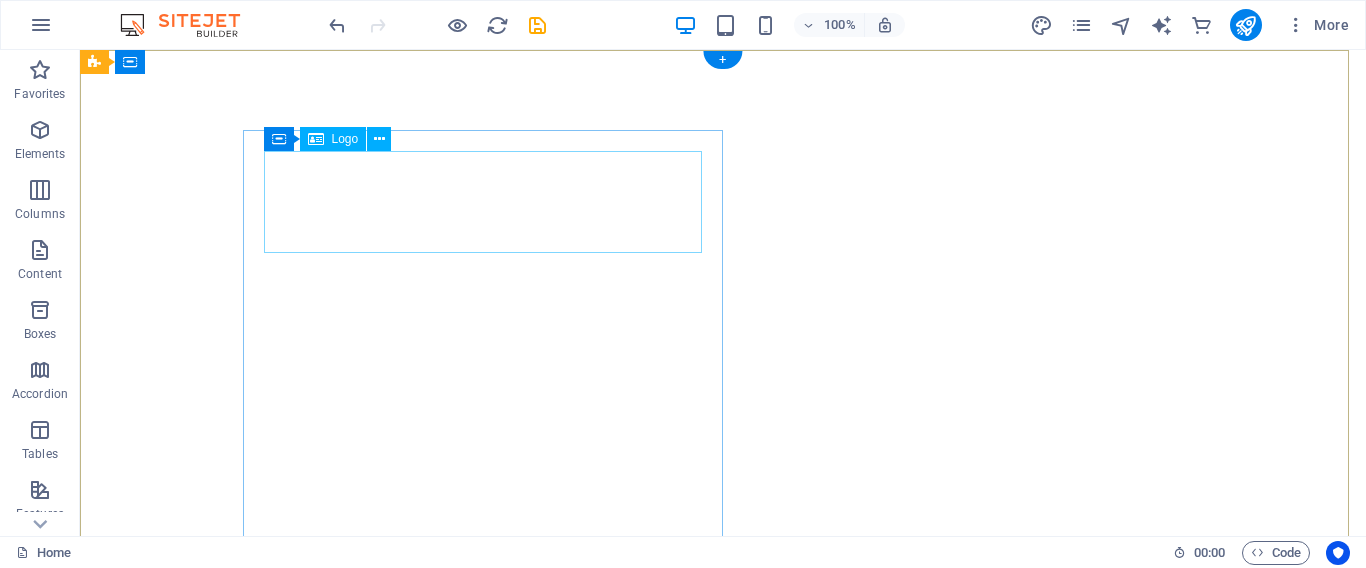 click at bounding box center (491, 760) 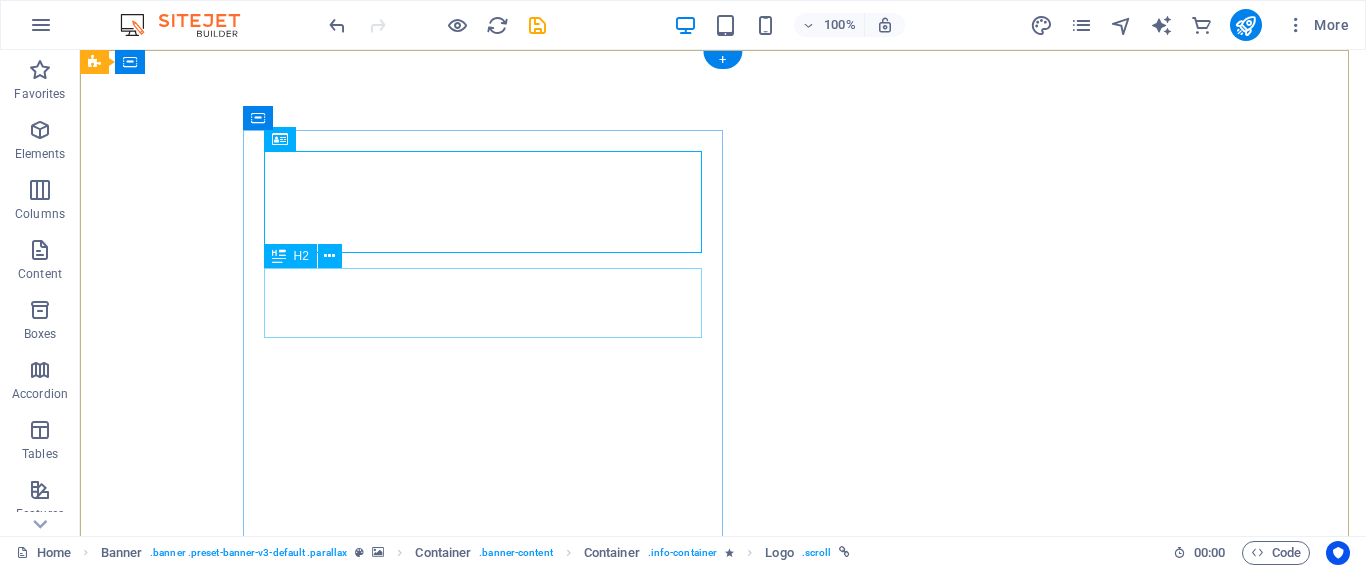 click on "roofing services" at bounding box center (491, 861) 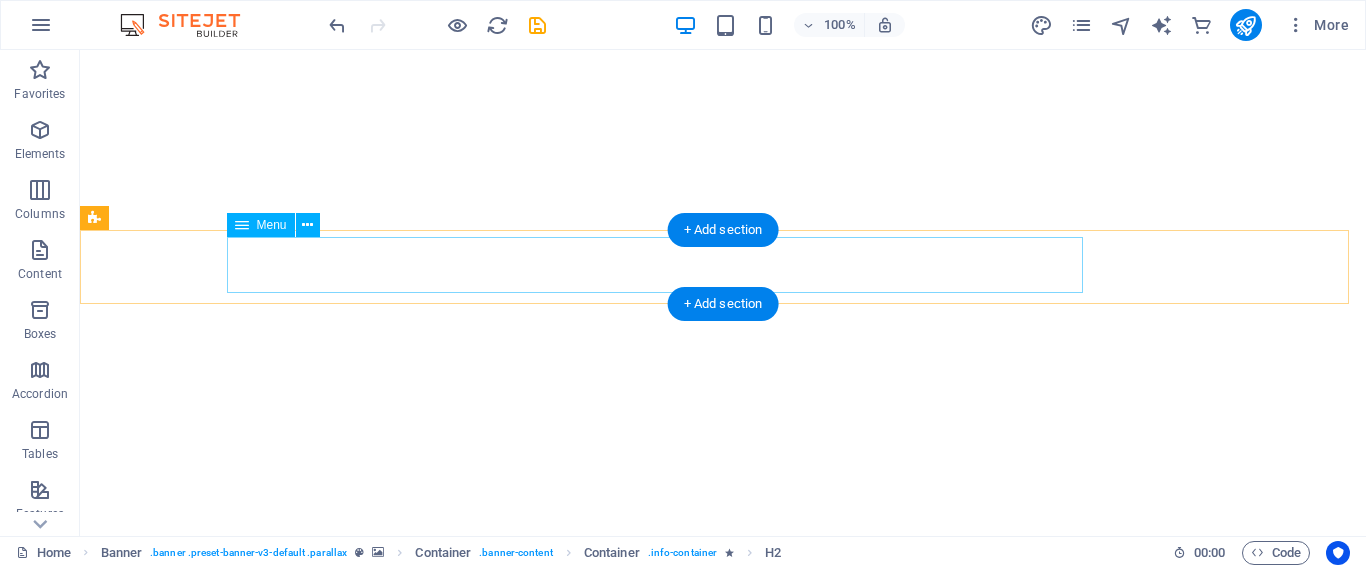 scroll, scrollTop: 425, scrollLeft: 0, axis: vertical 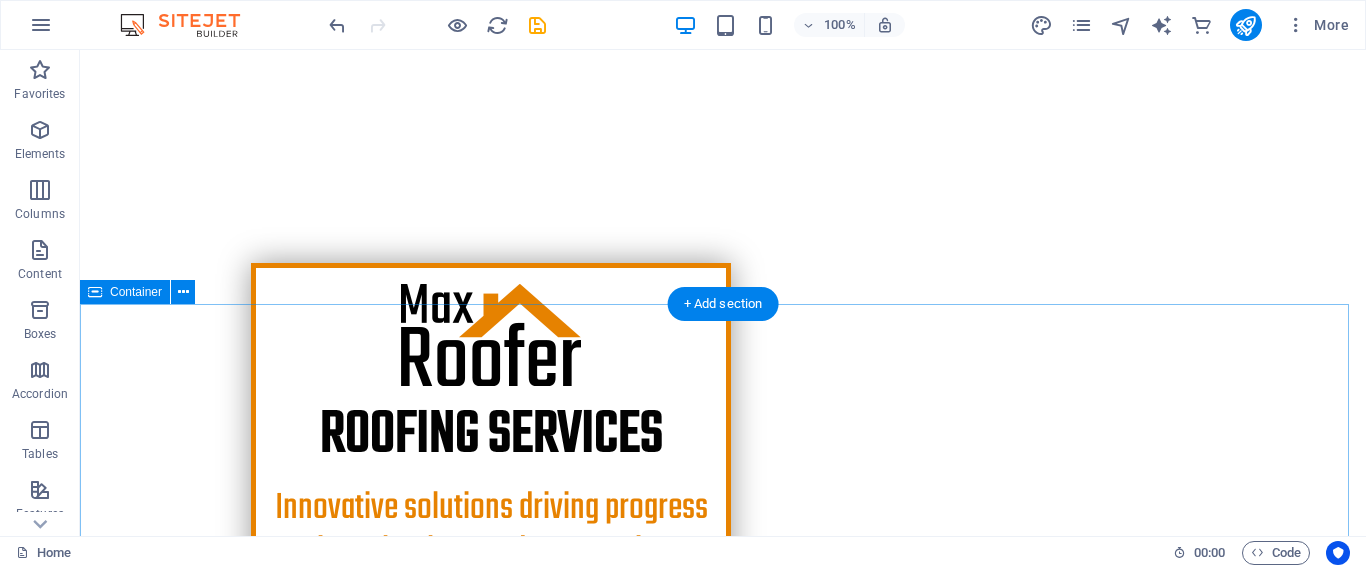 click on "The roofer in [LAST] We are professional roofers Lorem ipsum dolor sit amet, consectetur adipiscing elit, sed do eiusmod tempor incididunt ut labore et dolore magna aliqua. Ut enim ad minim veniam, quis nostrud exercitation ullamco laboris nisi ut aliquip commodo consequat. Duis aute irure dolor in reprehenderit in voluptate velit esse cillum dolore. 30 Years reputation Lorem ipsum dolor sit amet, consectetur adipisicing elit. Veritatis, dolorem! Certification Lorem ipsum dolor sit amet, consectetur adipisicing elit. Veritatis, dolorem! Slate roofs Lorem ipsum dolor sit amet, consectetur adipisicing elit. Veritatis, dolorem! Fair Prices Lorem ipsum dolor sit amet, consectetur adipisicing elit. Veritatis, dolorem!" at bounding box center (723, 1628) 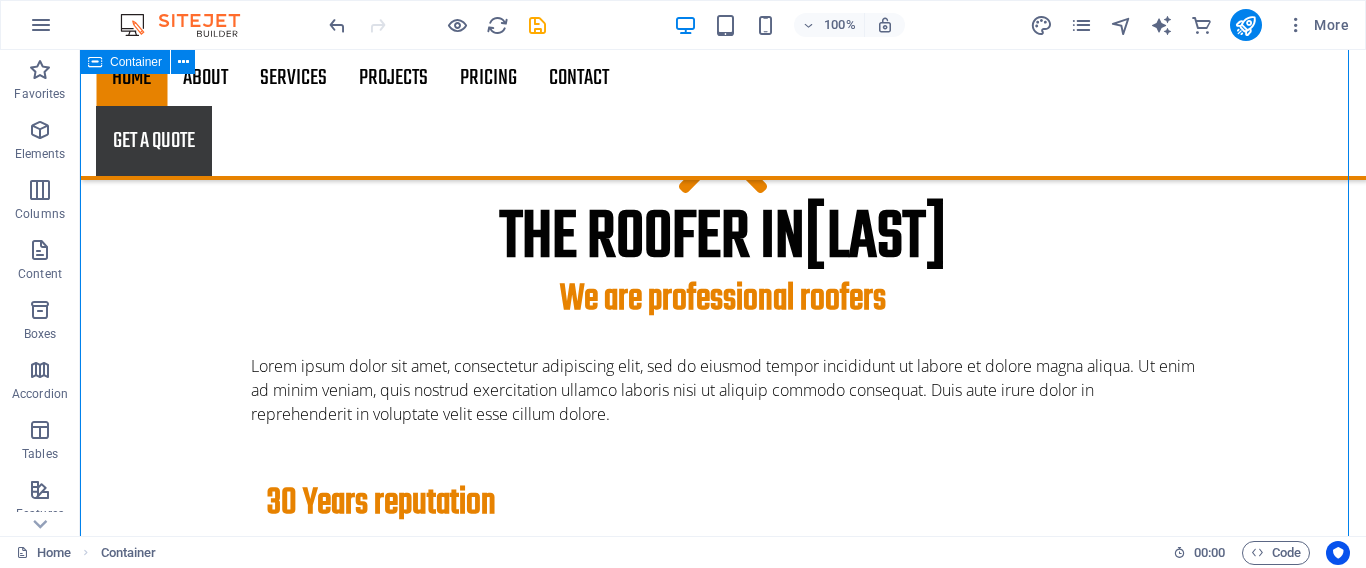 scroll, scrollTop: 725, scrollLeft: 0, axis: vertical 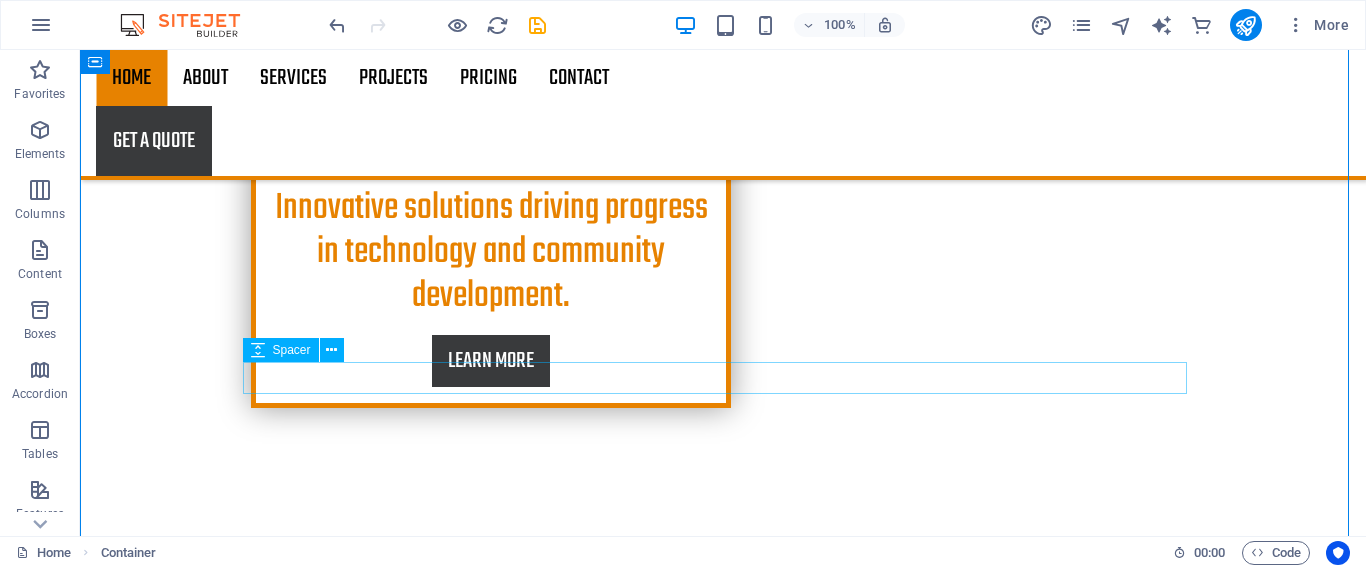 click on "Spacer" at bounding box center [281, 350] 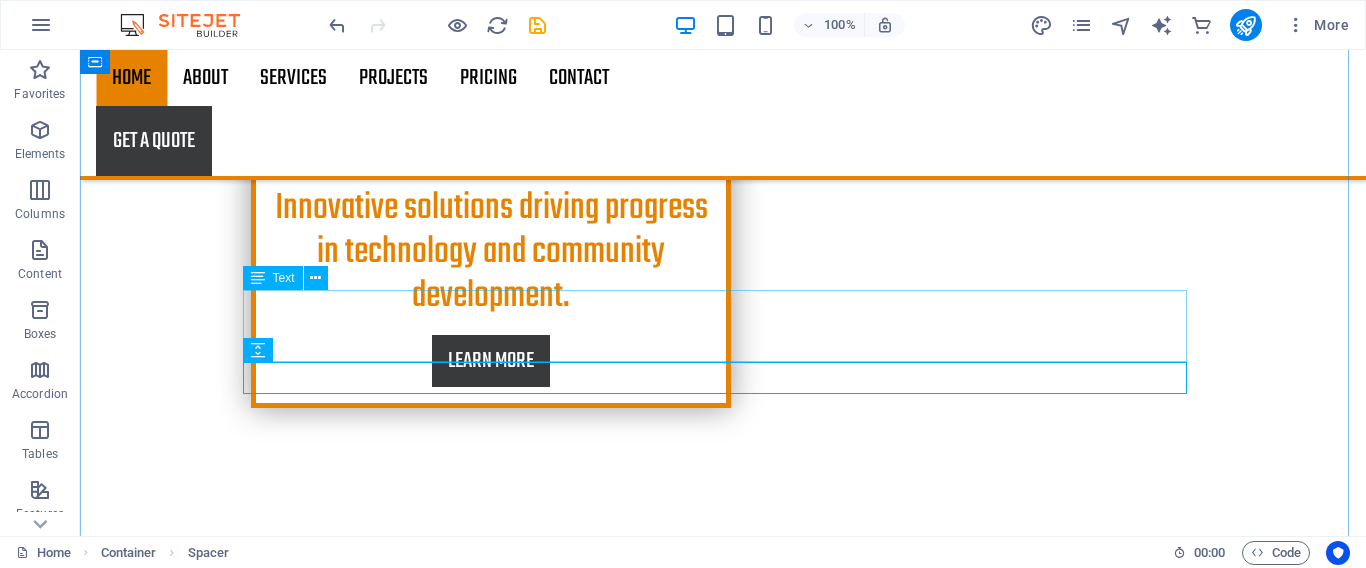 click on "Lorem ipsum dolor sit amet, consectetur adipiscing elit, sed do eiusmod tempor incididunt ut labore et dolore magna aliqua. Ut enim ad minim veniam, quis nostrud exercitation ullamco laboris nisi ut aliquip commodo consequat. Duis aute irure dolor in reprehenderit in voluptate velit esse cillum dolore." at bounding box center [723, 890] 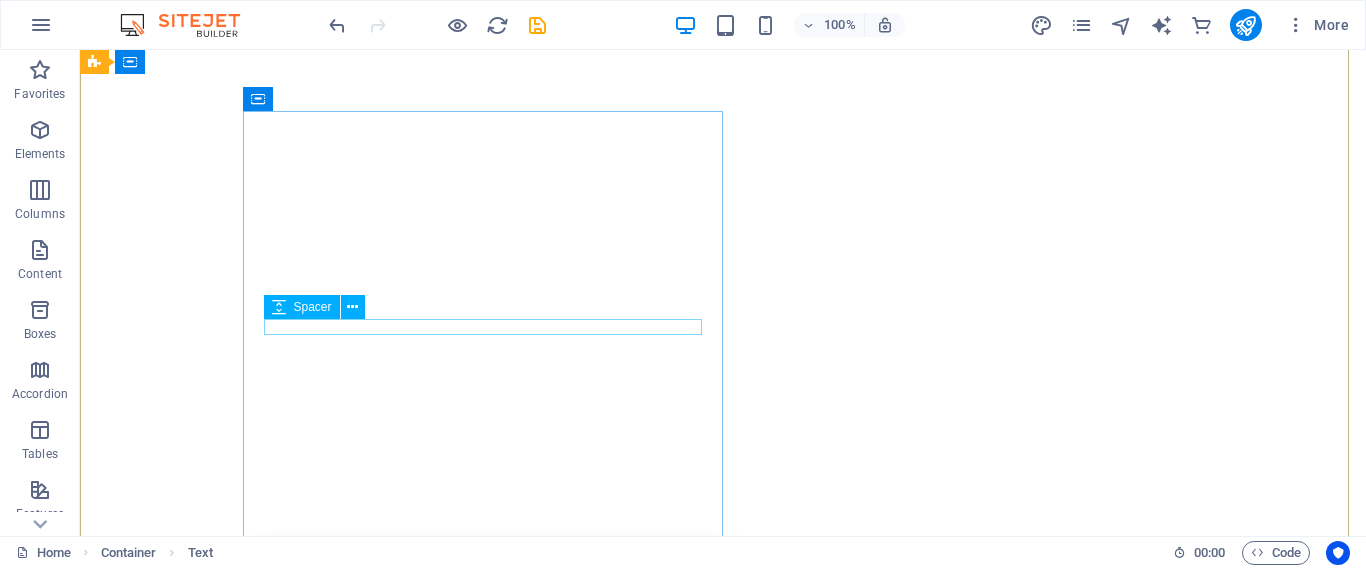 scroll, scrollTop: 0, scrollLeft: 0, axis: both 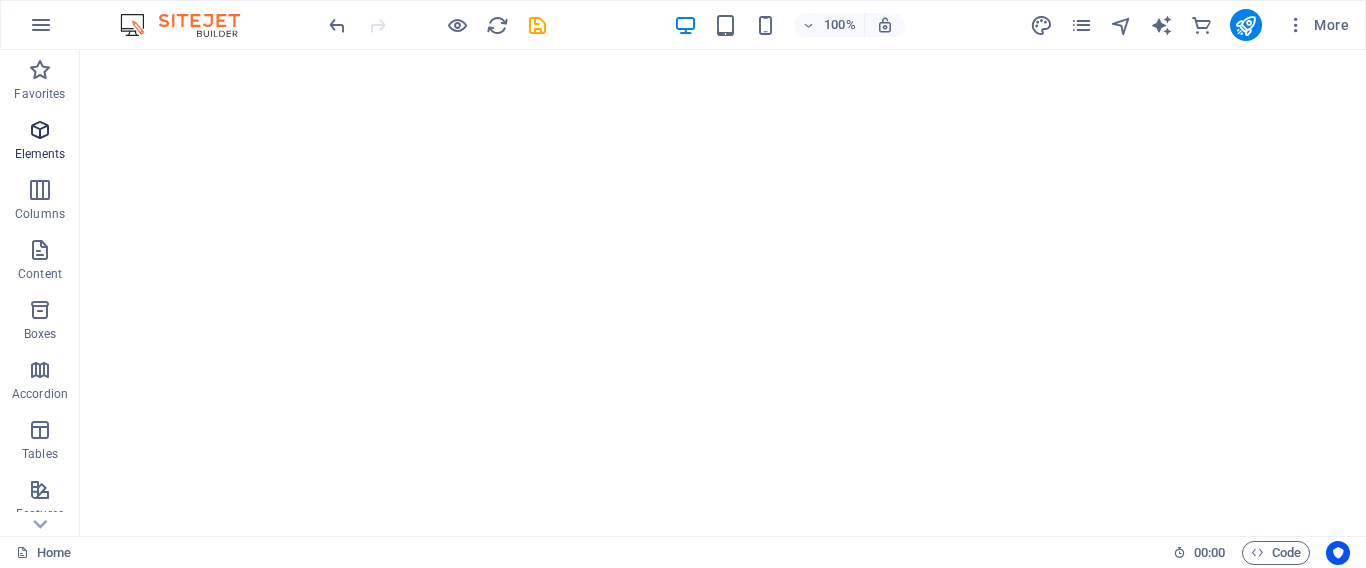 click at bounding box center [40, 130] 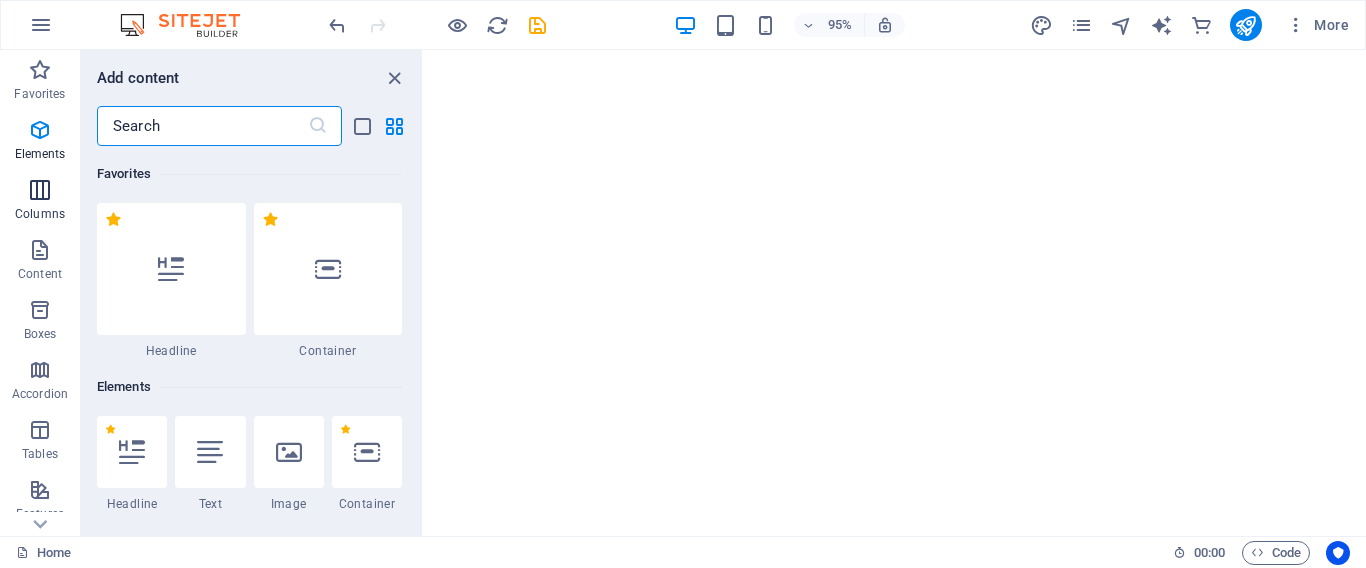 scroll, scrollTop: 213, scrollLeft: 0, axis: vertical 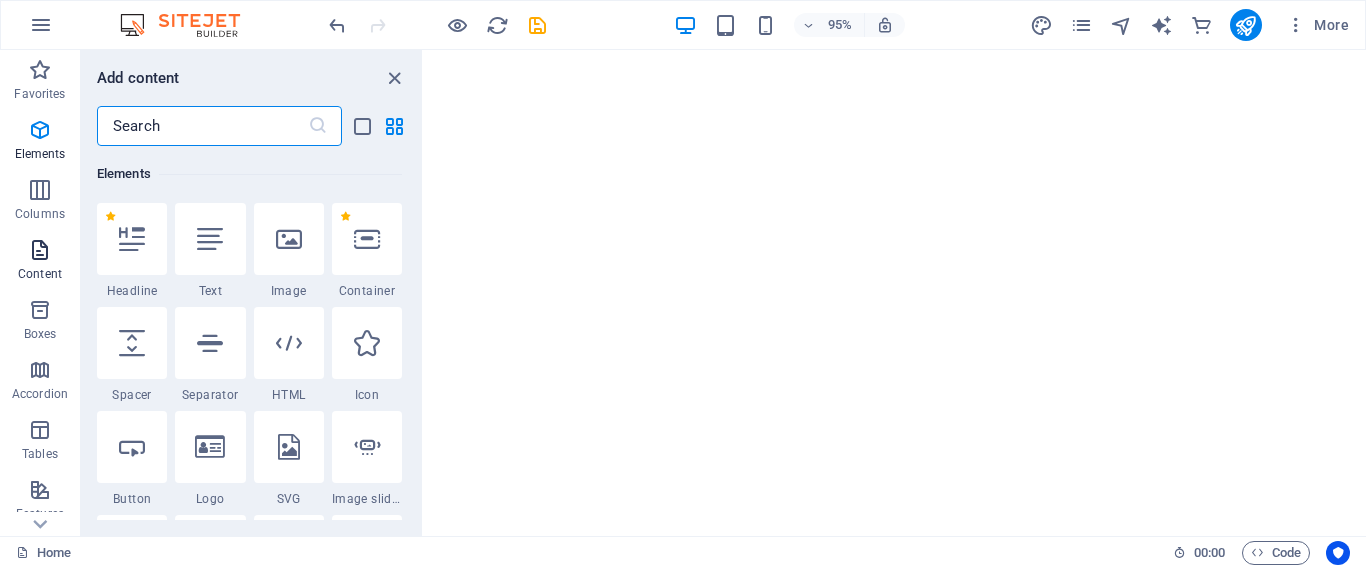 click at bounding box center (40, 250) 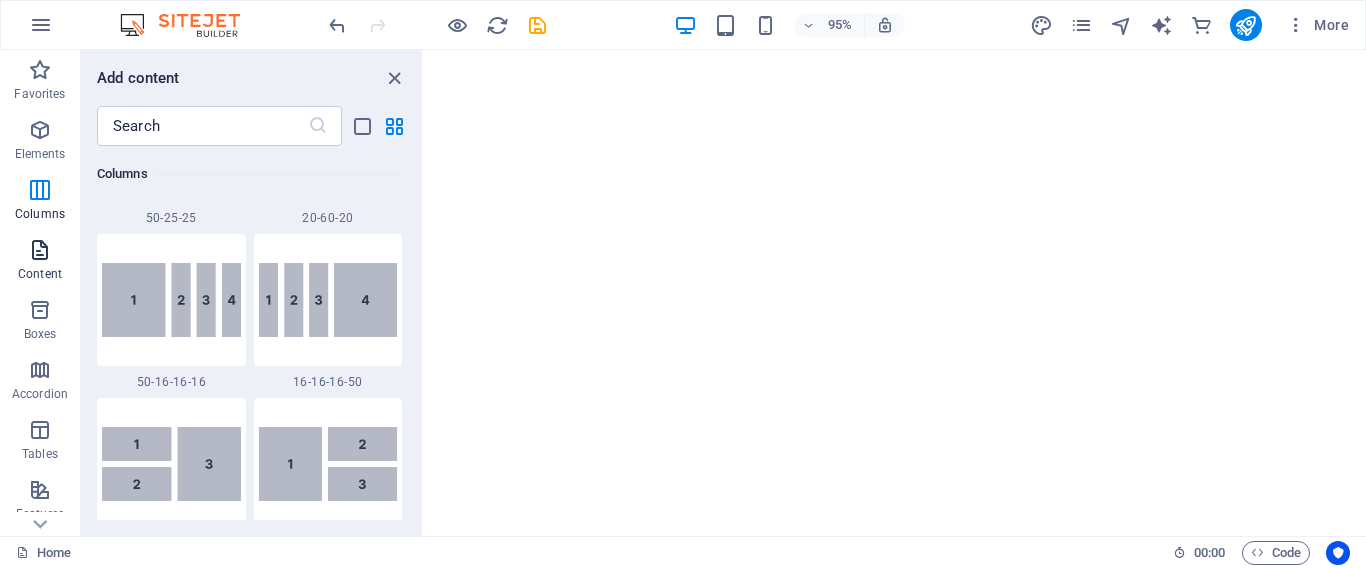 scroll, scrollTop: 3499, scrollLeft: 0, axis: vertical 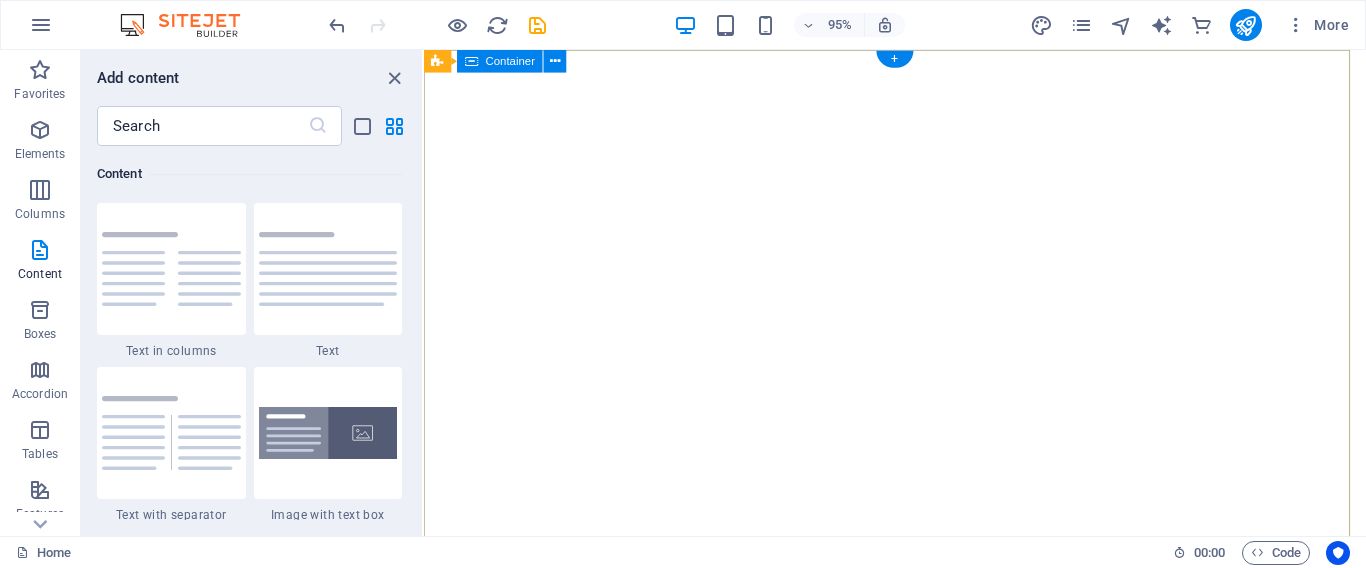 click on "roofing services Innovative solutions driving progress in technology and community development. Learn more" at bounding box center [920, 910] 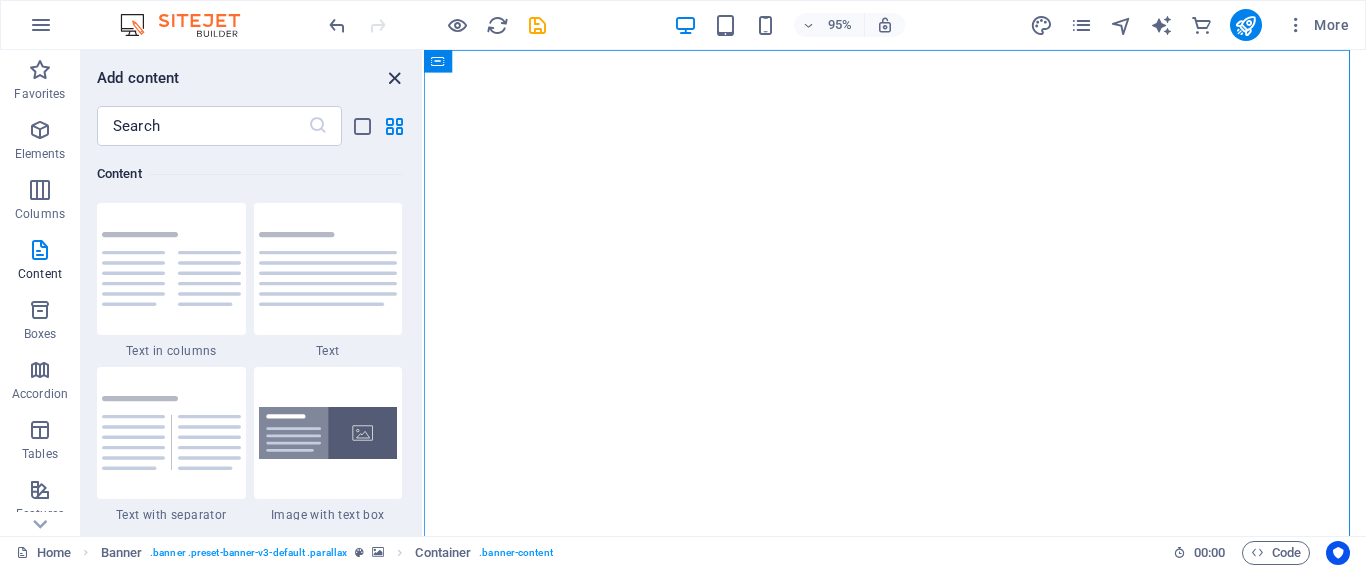 click at bounding box center (394, 78) 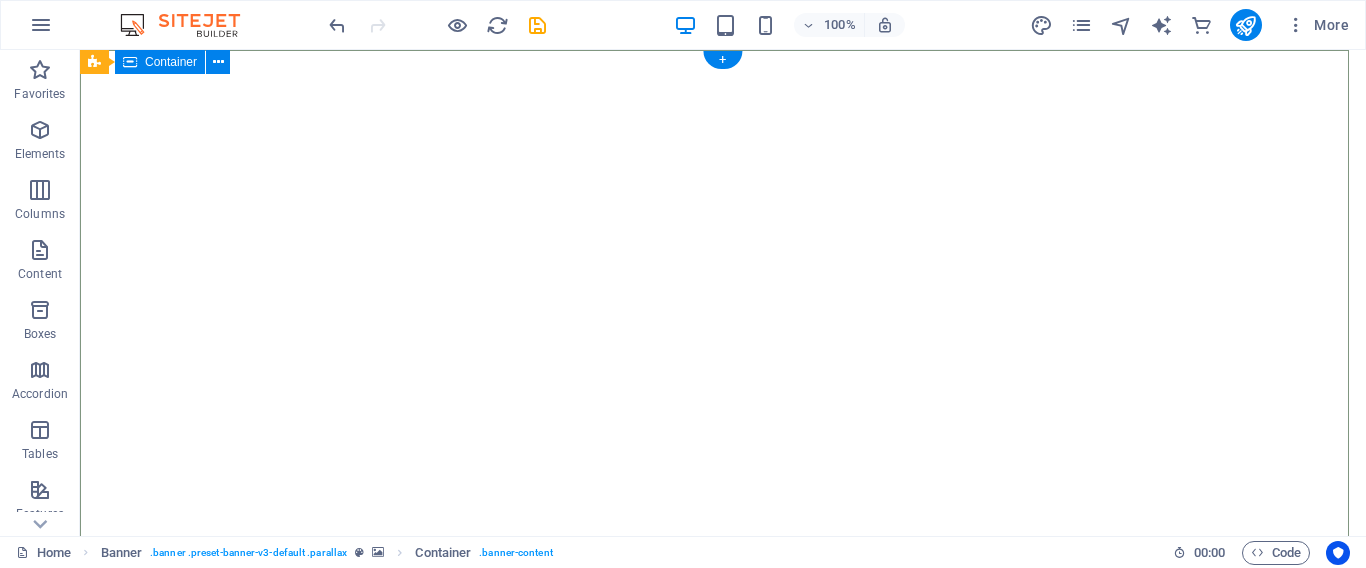 click on "roofing services Innovative solutions driving progress in technology and community development. Learn more" at bounding box center (723, 910) 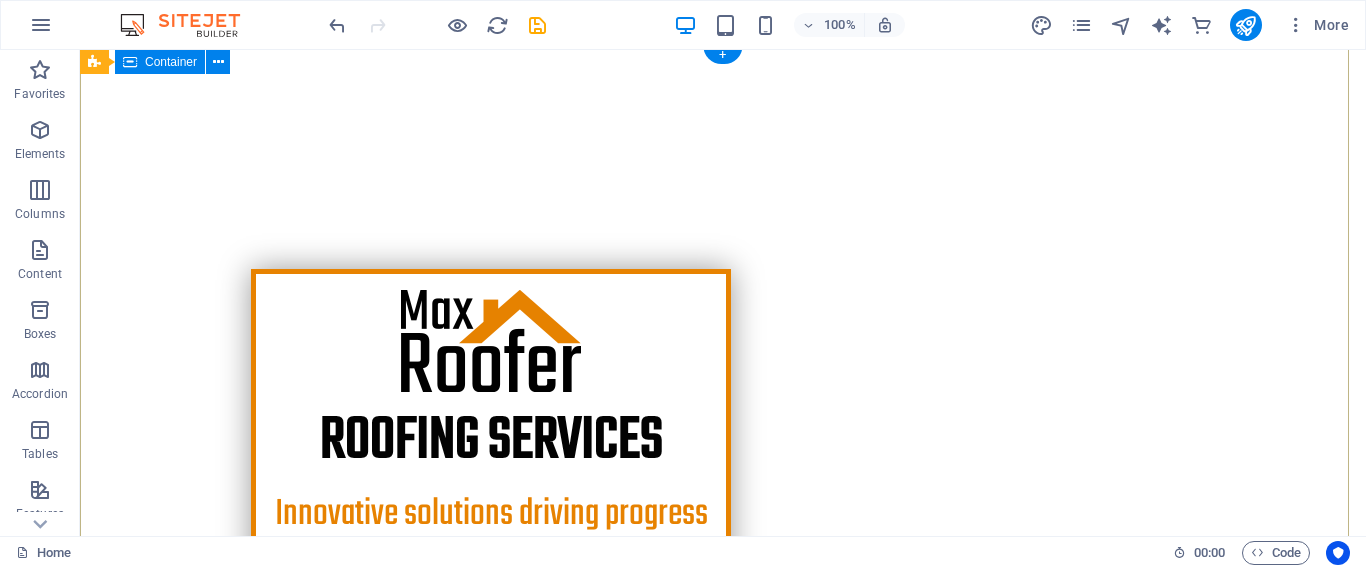 scroll, scrollTop: 0, scrollLeft: 0, axis: both 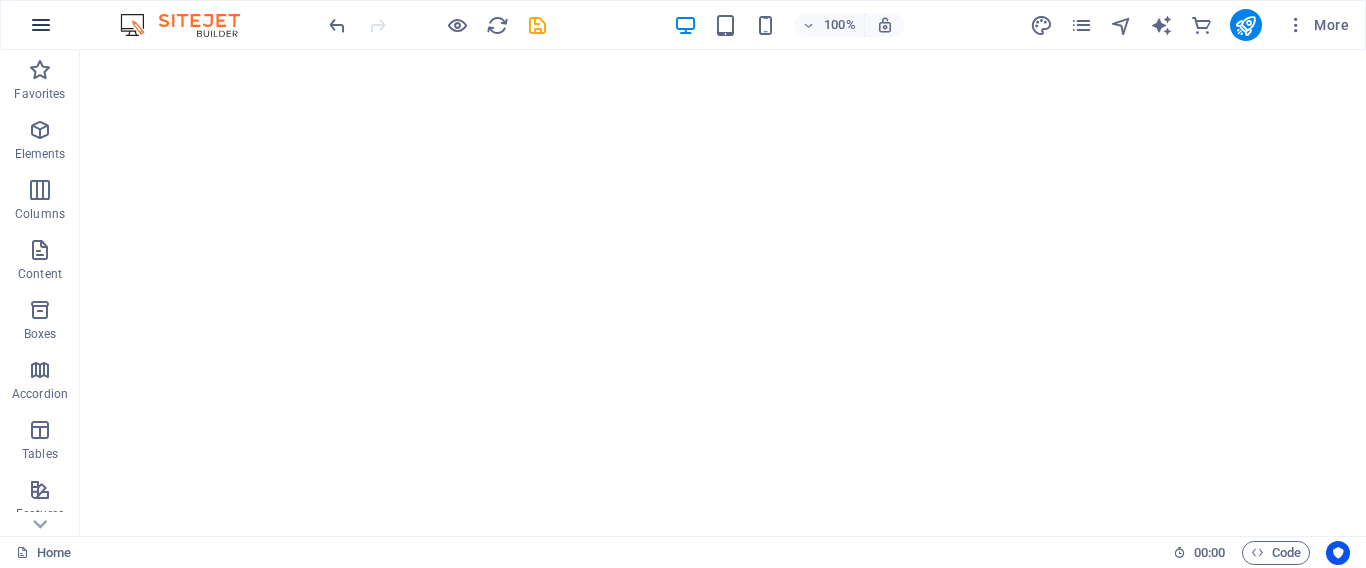 click at bounding box center [41, 25] 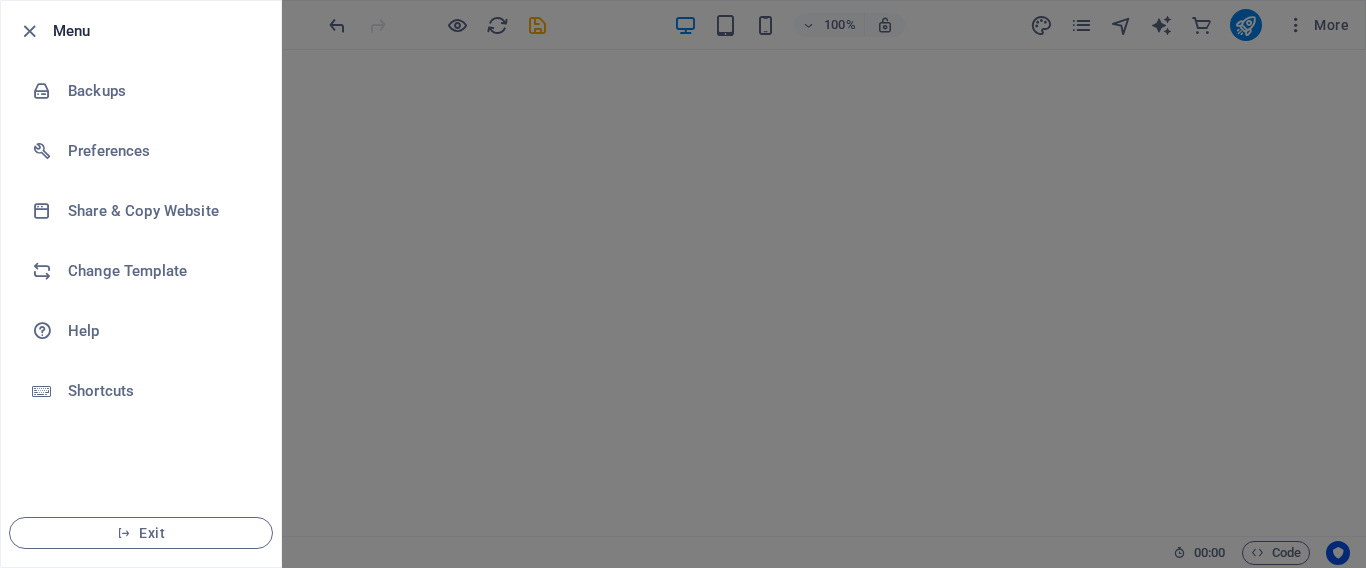 click at bounding box center (683, 284) 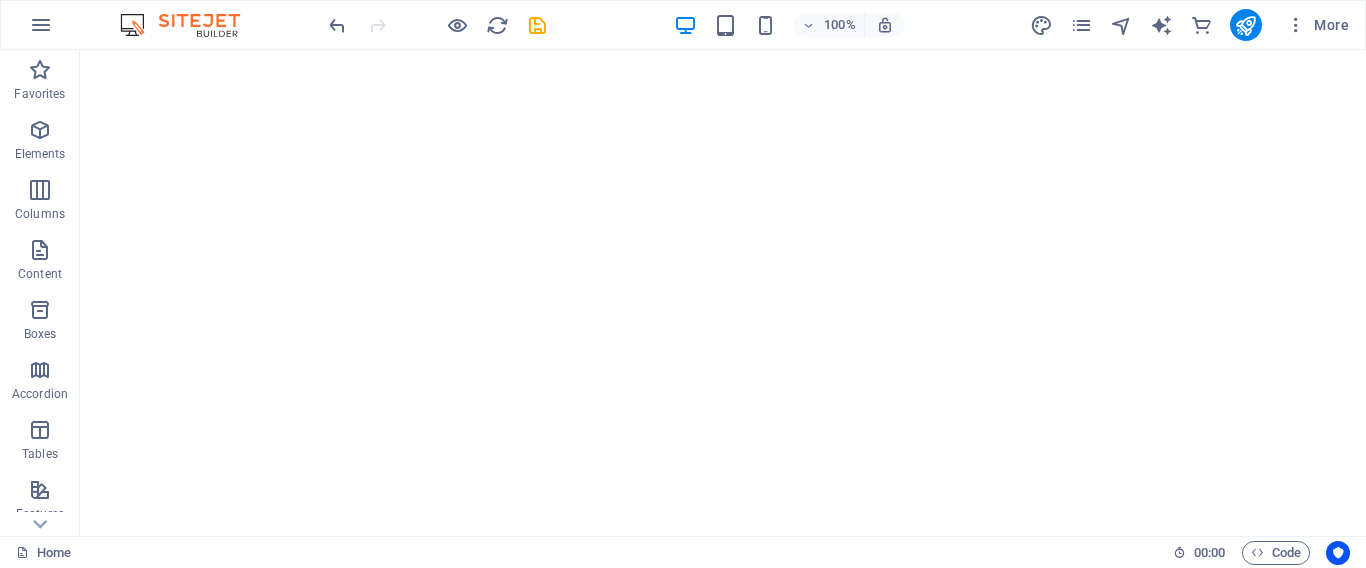 click on "More" at bounding box center [1193, 25] 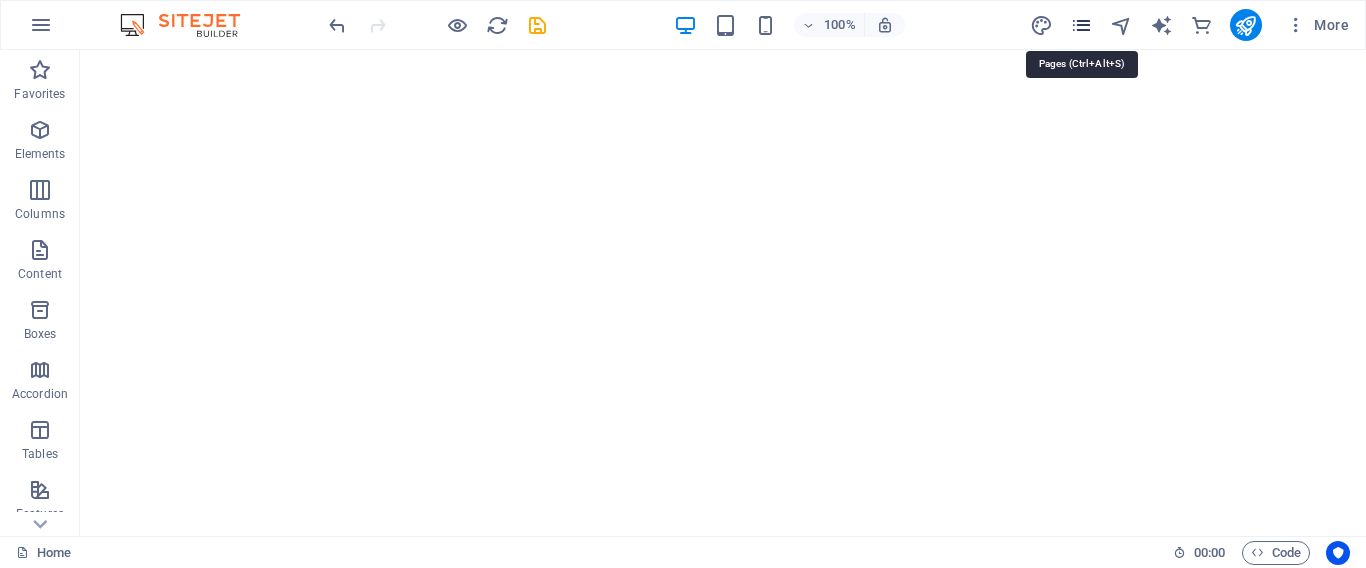 click at bounding box center (1081, 25) 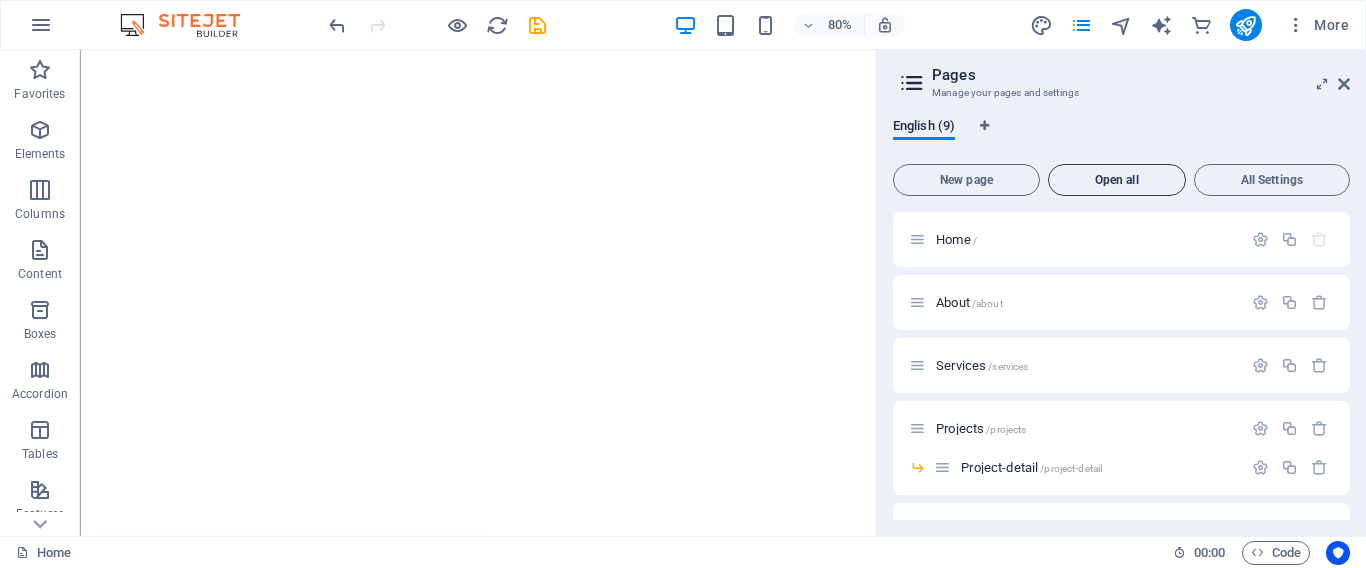 click on "Open all" at bounding box center (1117, 180) 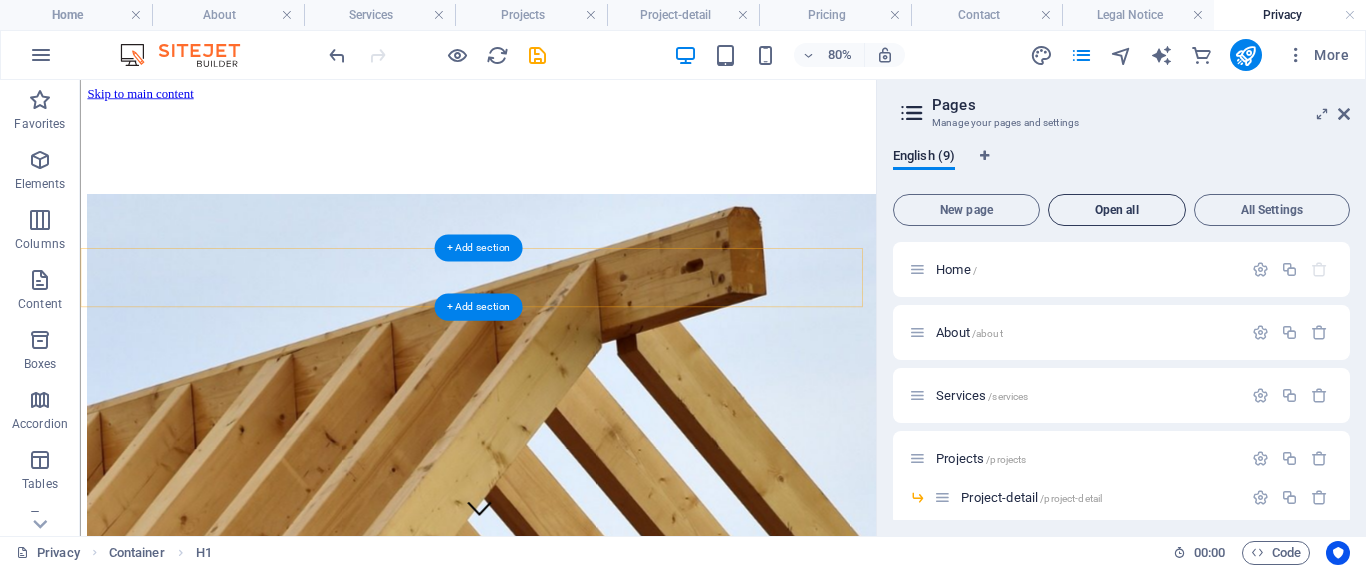 scroll, scrollTop: 400, scrollLeft: 0, axis: vertical 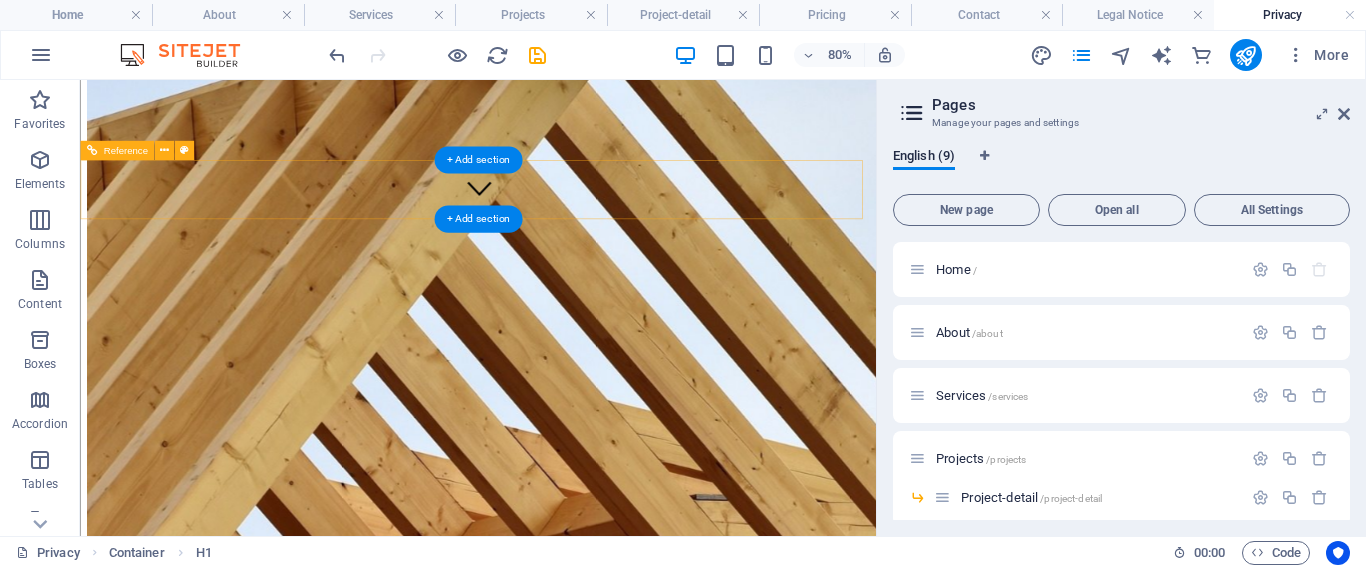 click on "Home About Services Projects Project-detail Pricing Contact" at bounding box center (577, 419) 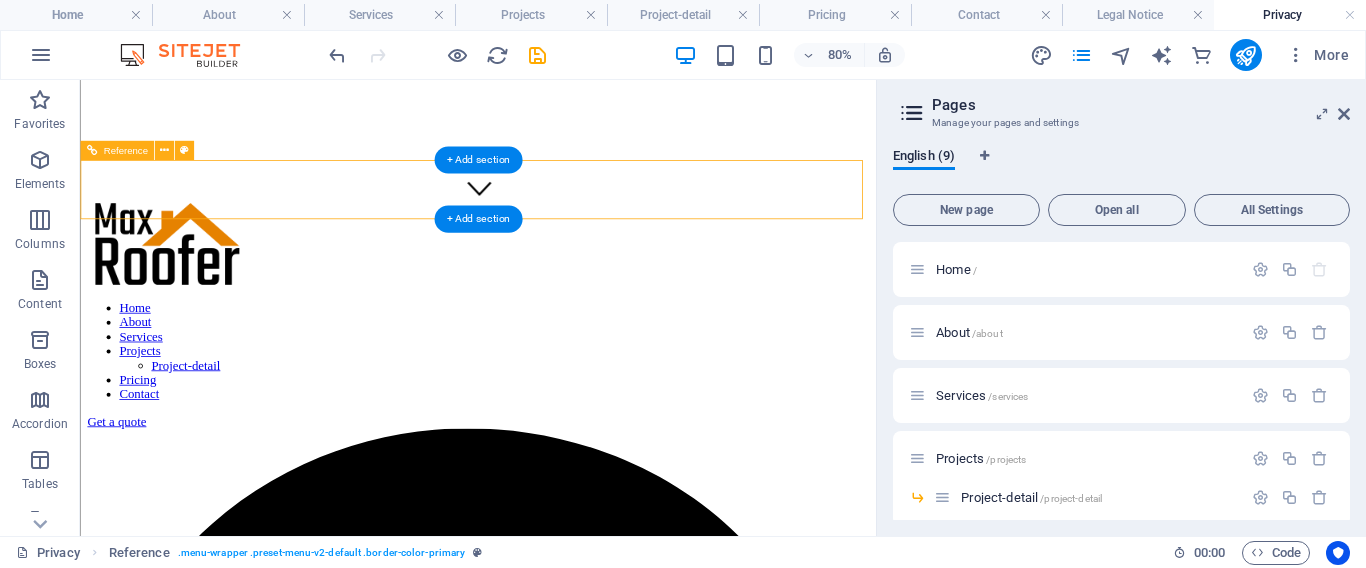 click on "Home About Services Projects Project-detail Pricing Contact" at bounding box center [577, 419] 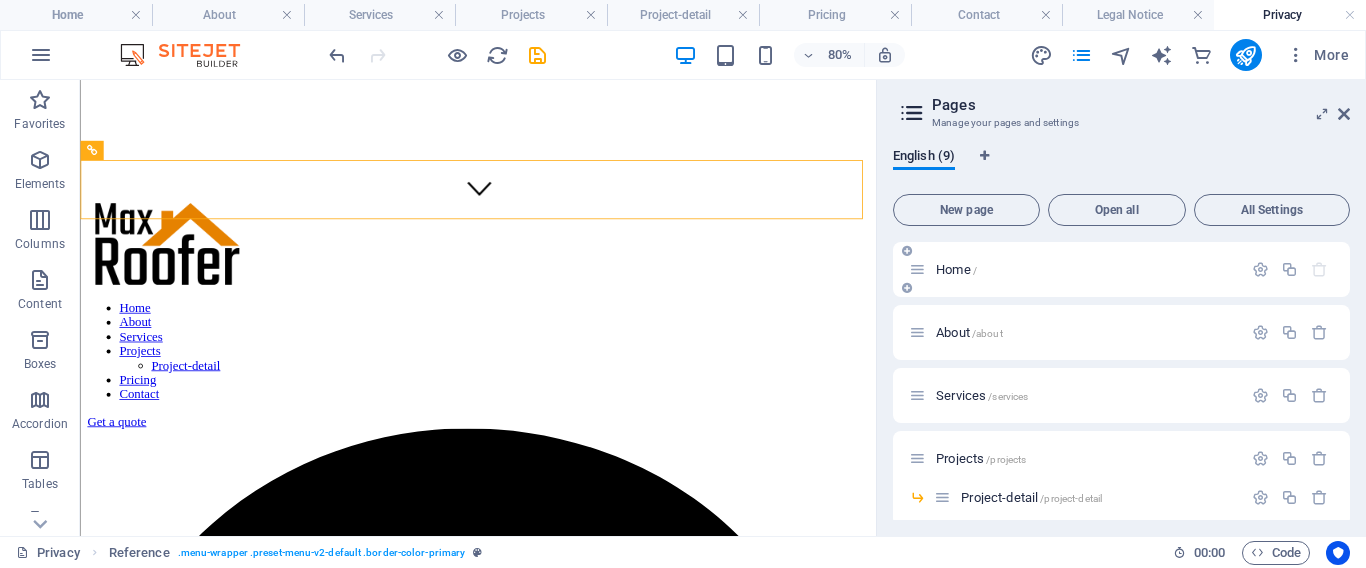 click on "Home /" at bounding box center [1075, 269] 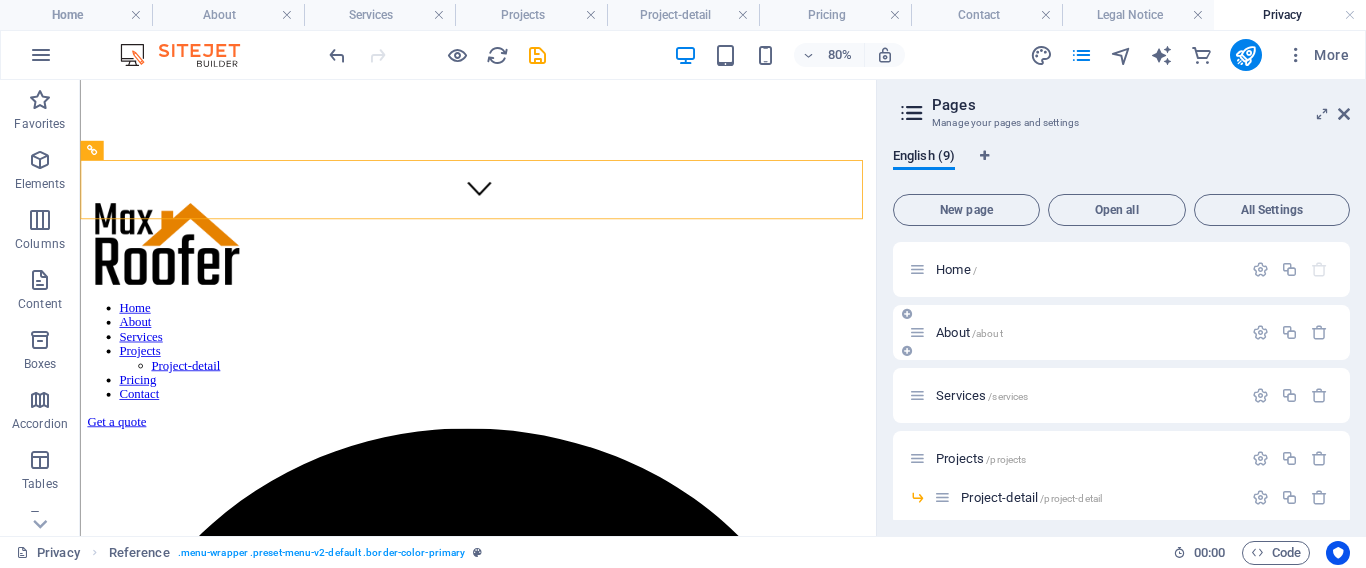 click on "About /about" at bounding box center (969, 332) 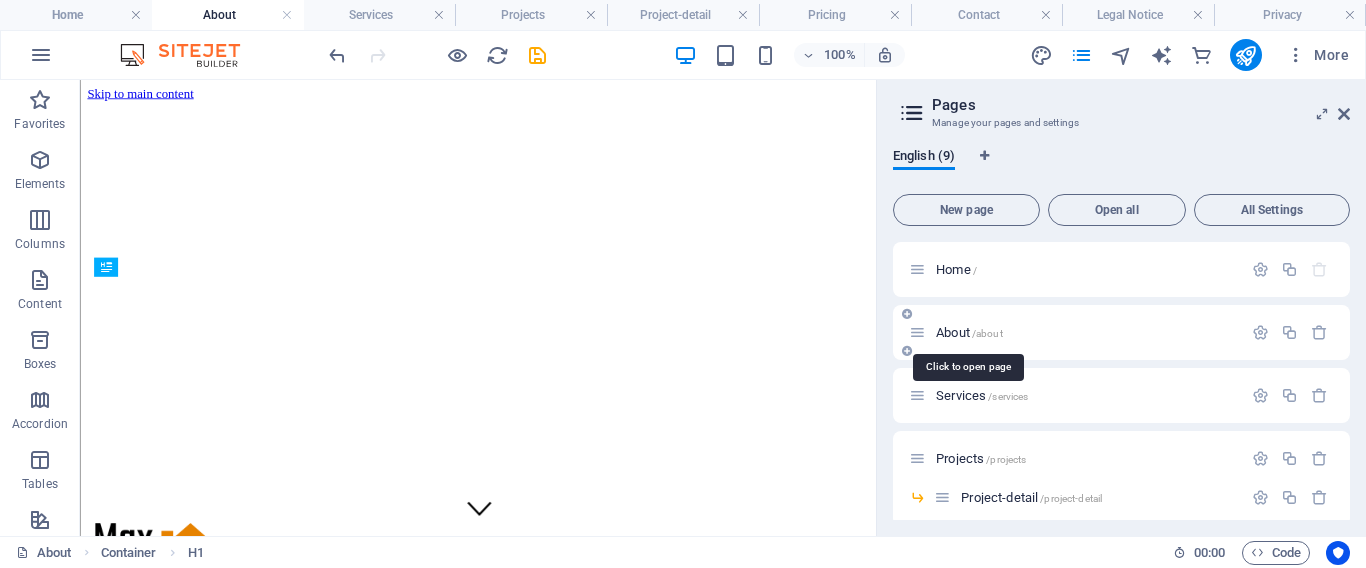 scroll, scrollTop: 464, scrollLeft: 0, axis: vertical 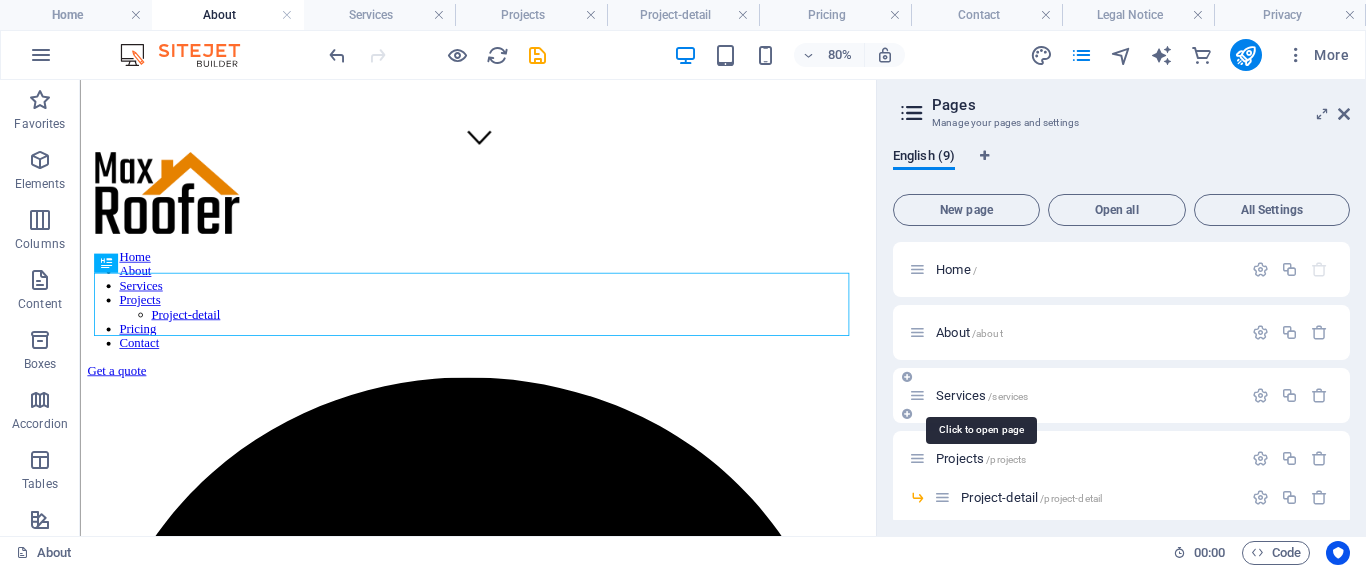 click on "Services /services" at bounding box center (982, 395) 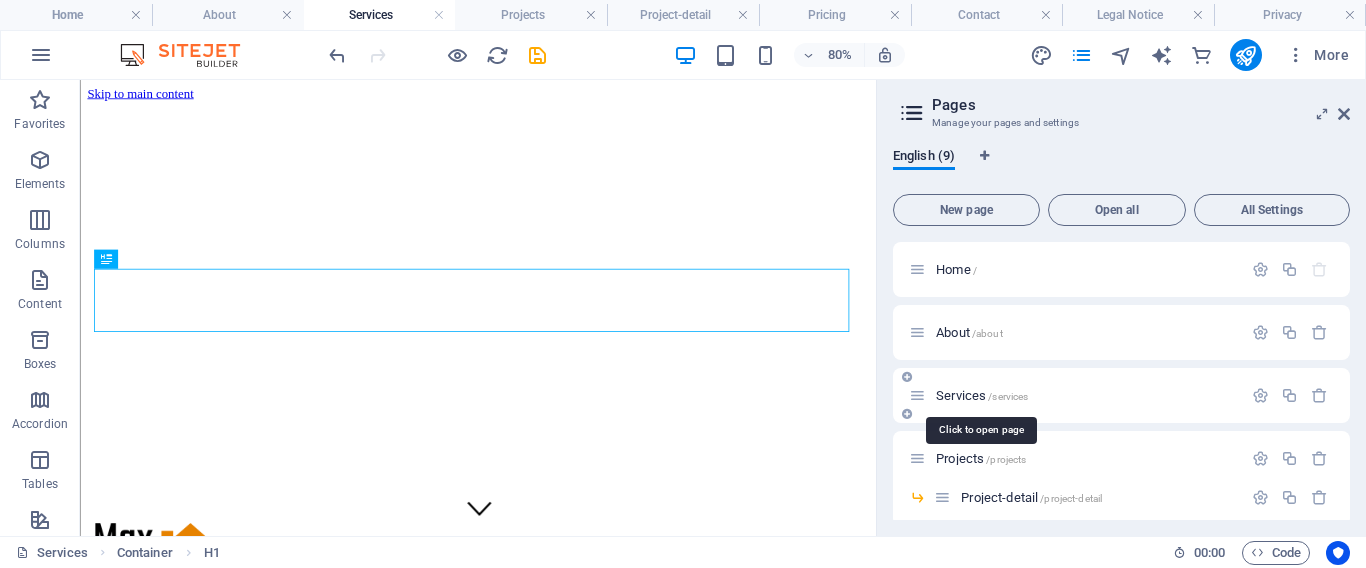 scroll, scrollTop: 469, scrollLeft: 0, axis: vertical 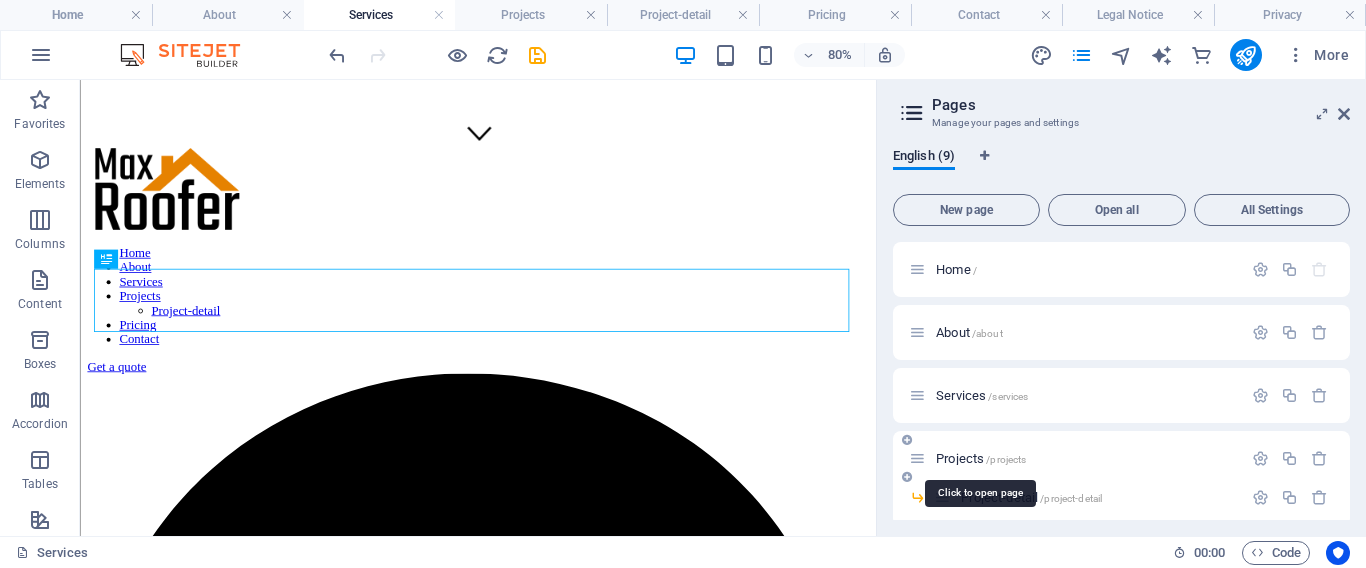 click on "Projects /projects" at bounding box center [981, 458] 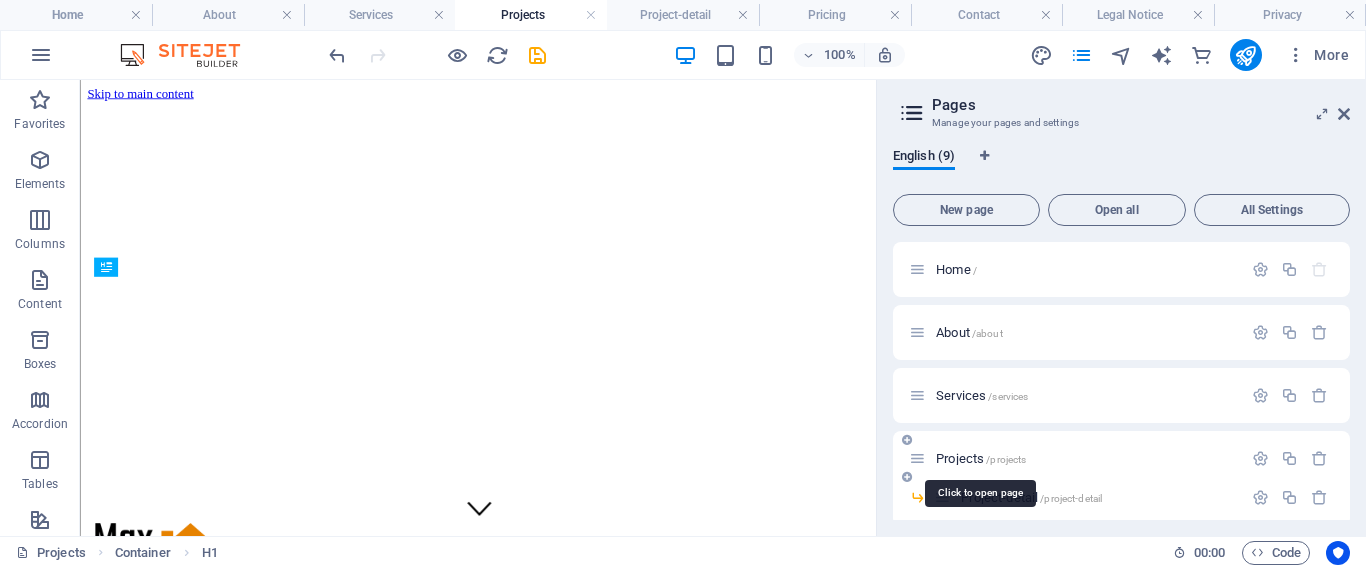 scroll, scrollTop: 462, scrollLeft: 0, axis: vertical 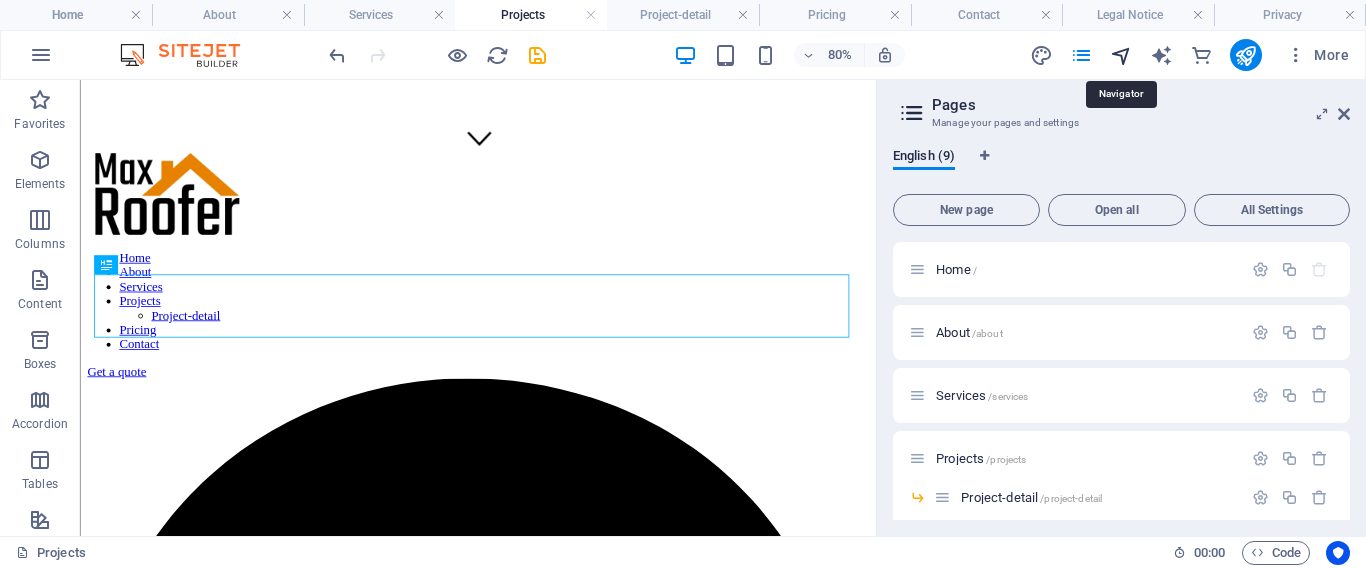 click at bounding box center (1121, 55) 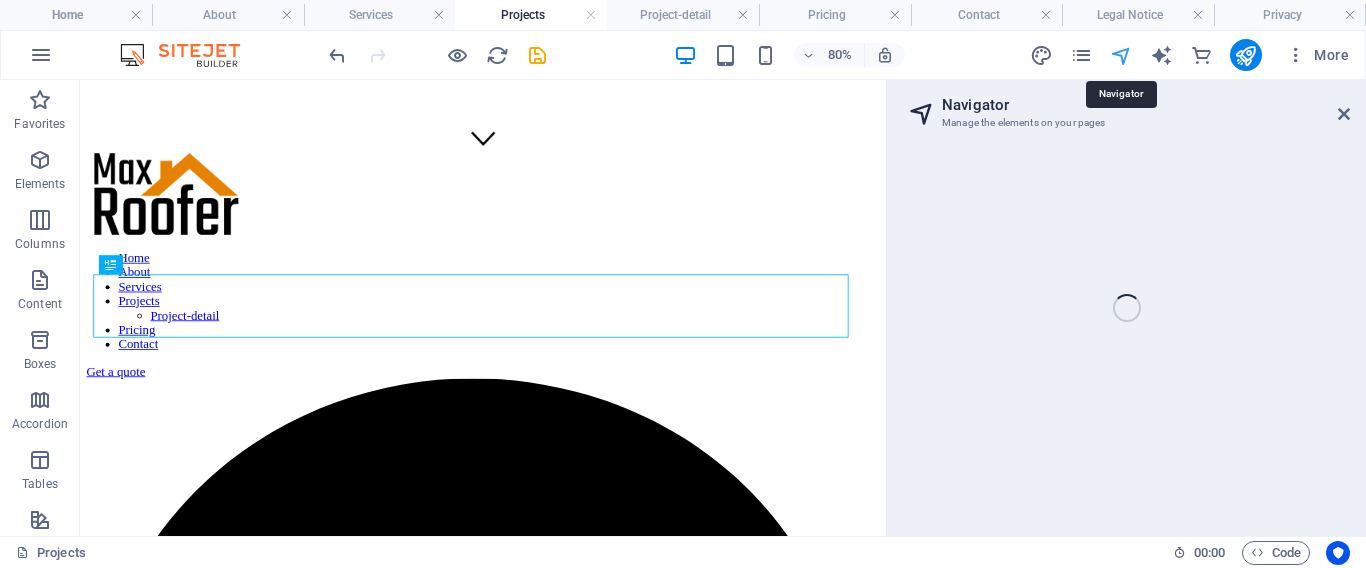 select on "[NUMBER]" 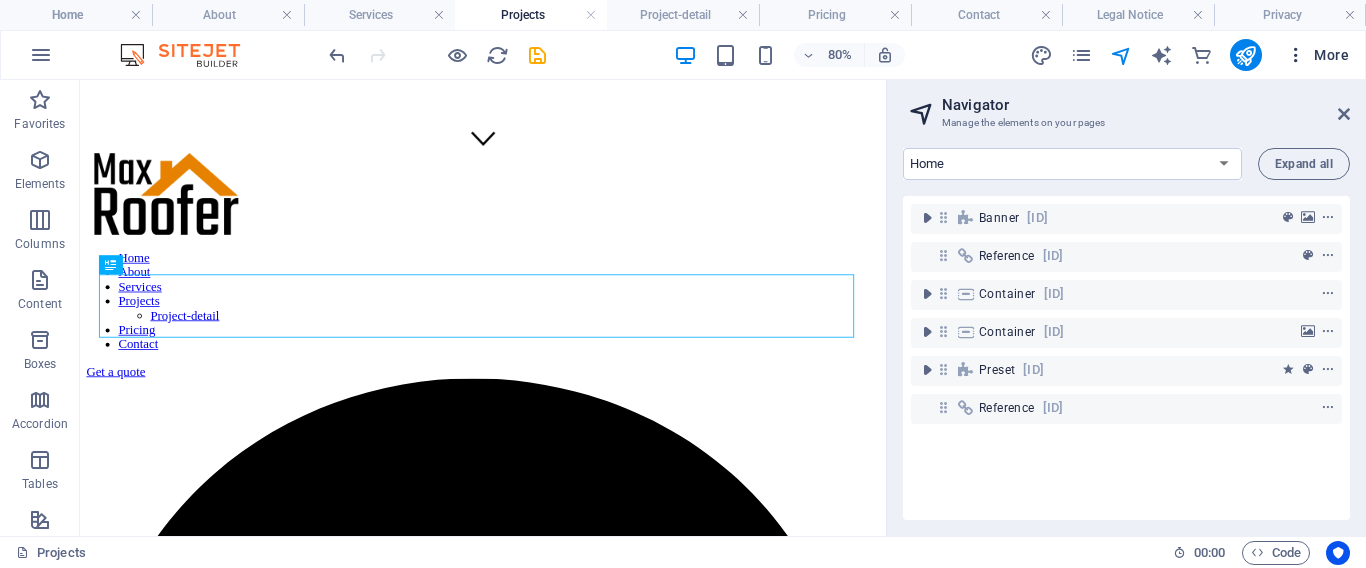 click at bounding box center (1296, 55) 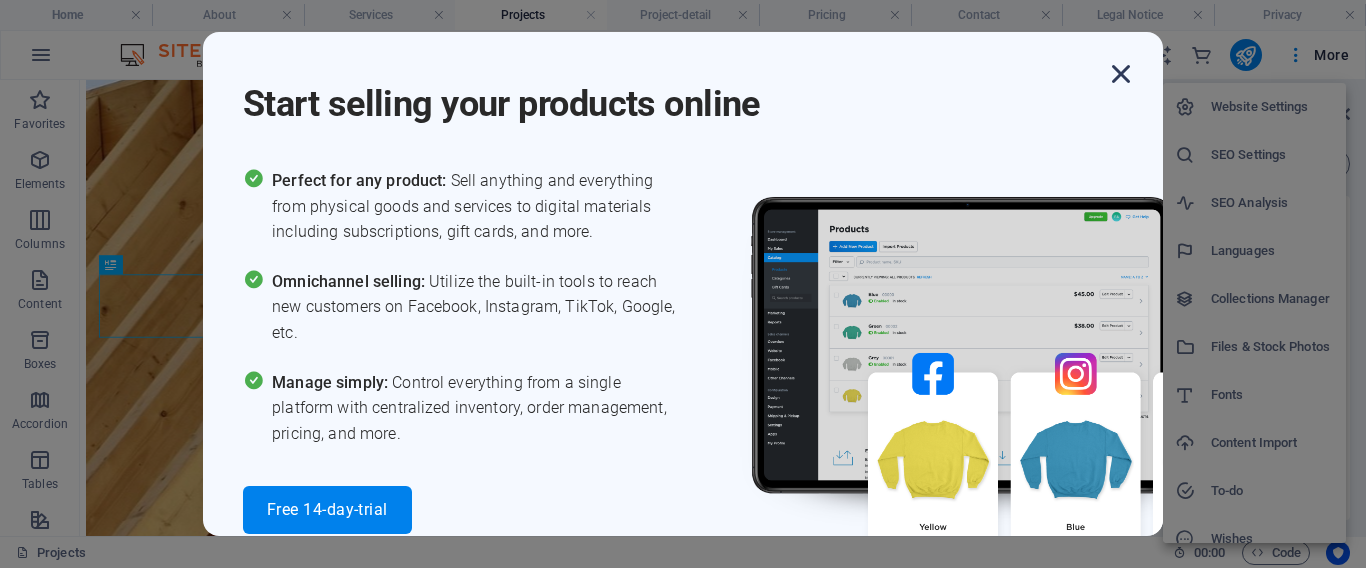 click at bounding box center [1121, 74] 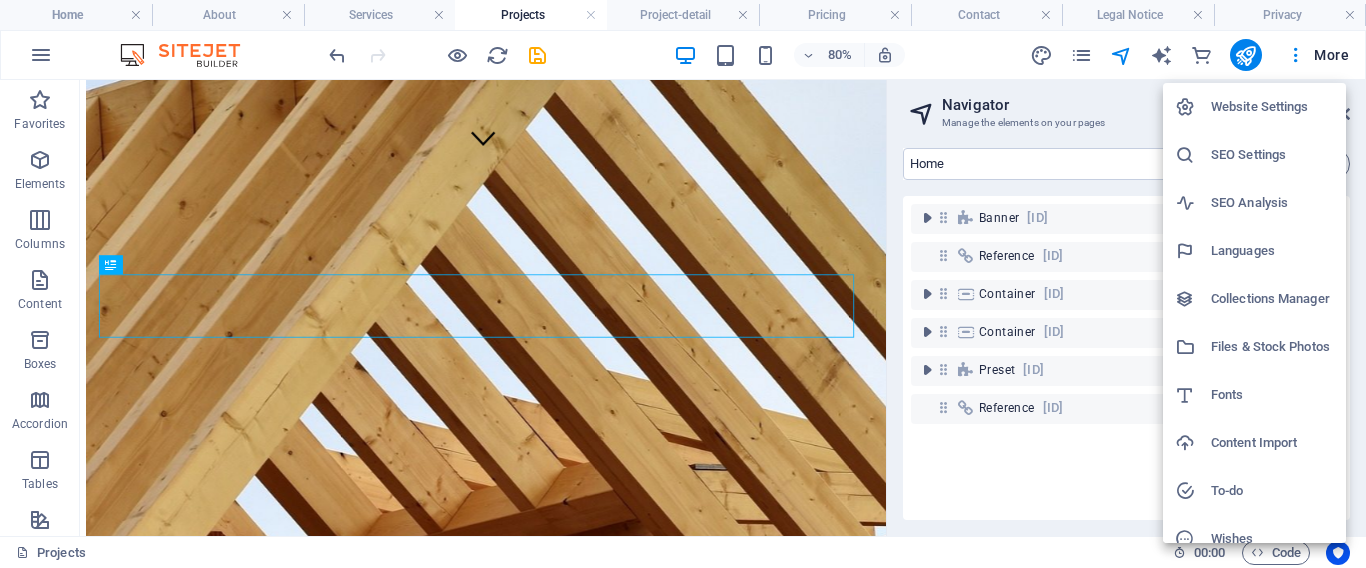 click on "Website Settings" at bounding box center [1272, 107] 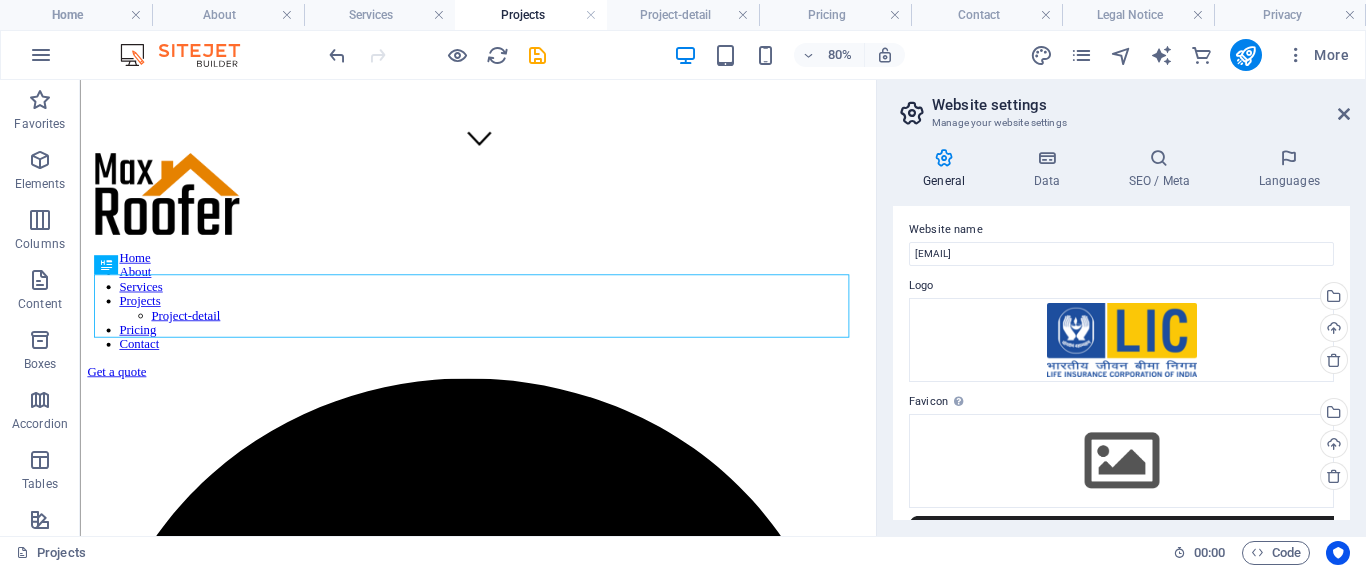 scroll, scrollTop: 0, scrollLeft: 0, axis: both 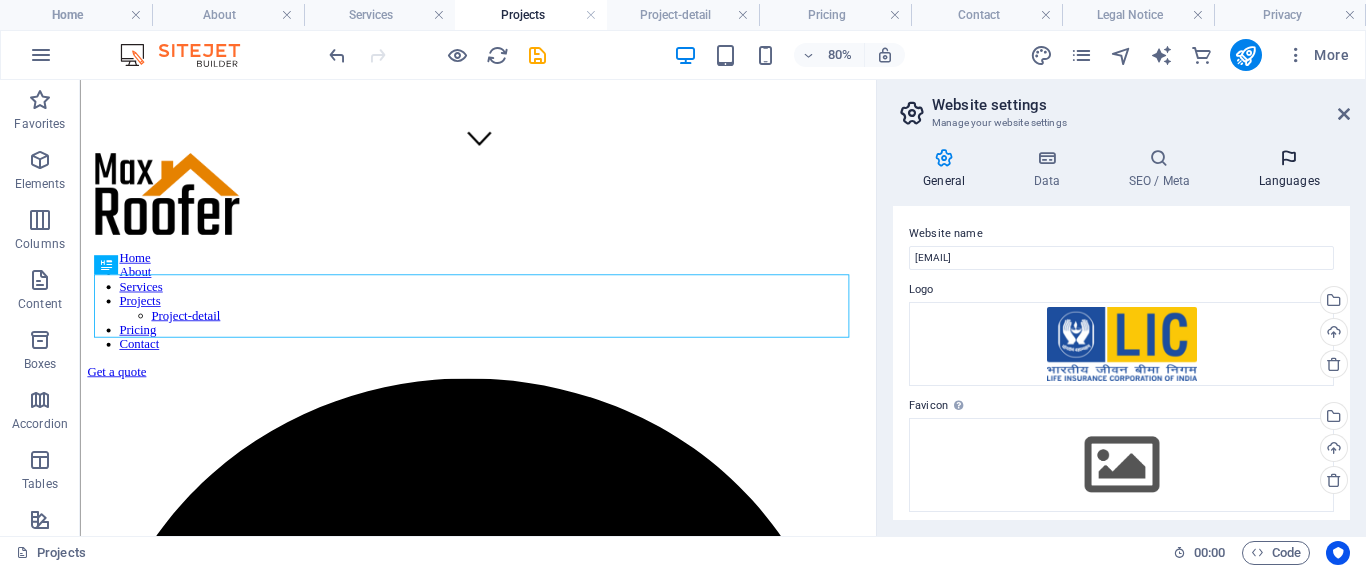 click on "Languages" at bounding box center (1289, 169) 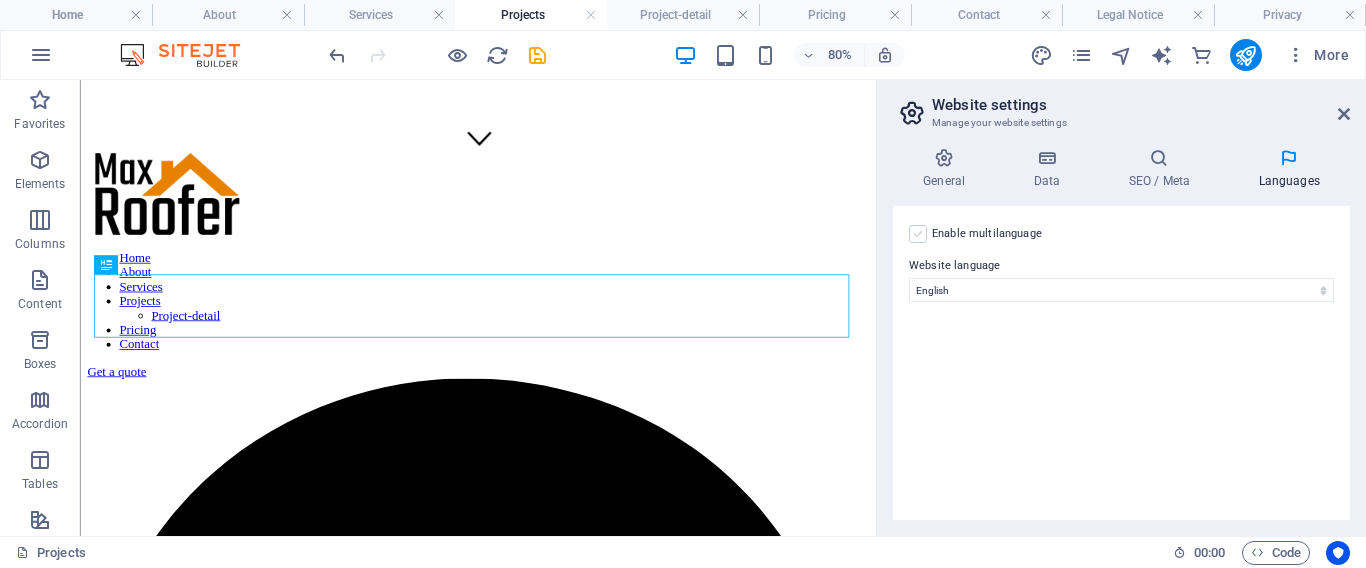 click at bounding box center (918, 234) 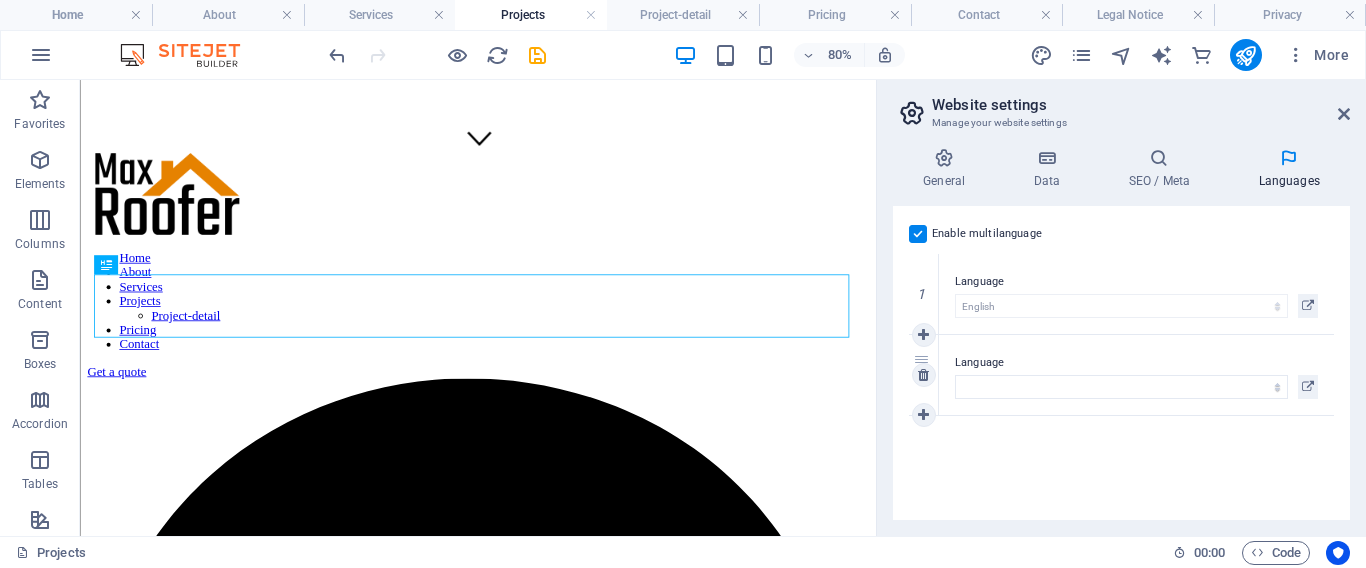 drag, startPoint x: 921, startPoint y: 234, endPoint x: 977, endPoint y: 334, distance: 114.61239 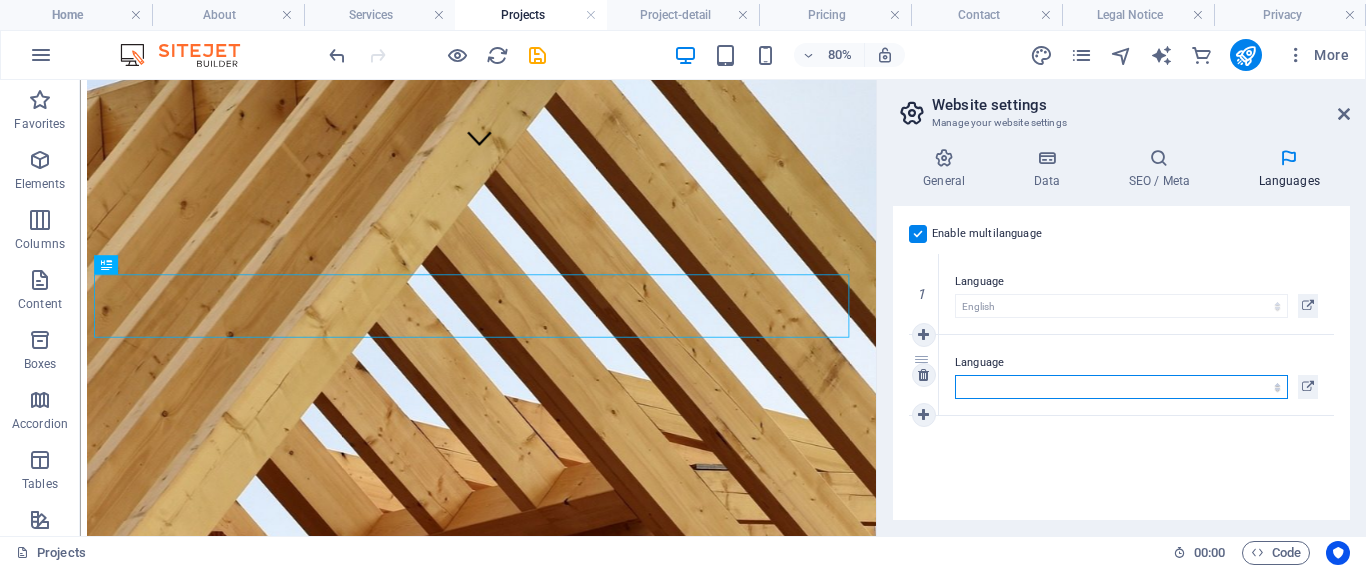 click on "Abkhazian Afar Afrikaans Akan Albanian Amharic Arabic Aragonese Armenian Assamese Avaric Avestan Aymara Azerbaijani Bambara Bashkir Basque Belarusian Bengali Bihari languages Bislama Bokmål Bosnian Breton Bulgarian Burmese Catalan Central Khmer Chamorro Chechen Chinese Church Slavic Chuvash Cornish Corsican Cree Croatian Czech Danish Dutch Dzongkha English Esperanto Estonian Ewe Faroese Farsi (Persian) Fijian Finnish French Fulah Gaelic Galician Ganda Georgian German Greek Greenlandic Guaraní Gujarati Haitian Creole Hausa Hebrew Herero Hindi Hiri Motu Hungarian Icelandic Ido Igbo Indonesian Interlingua Interlingue Inuktitut Inupiaq Irish Italian Japanese Javanese Kannada Kanuri Kashmiri Kazakh Kikuyu Kinyarwanda Komi Kongo Korean Kurdish Kwanyama Kyrgyz Lao Latin Latvian Limburgish Lingala Lithuanian Luba-Katanga Luxembourgish Macedonian Malagasy Malay Malayalam Maldivian Maltese Manx Maori Marathi Marshallese Mongolian Nauru Navajo Ndonga Nepali North Ndebele Northern Sami Norwegian Norwegian Nynorsk Nuosu" at bounding box center (1121, 387) 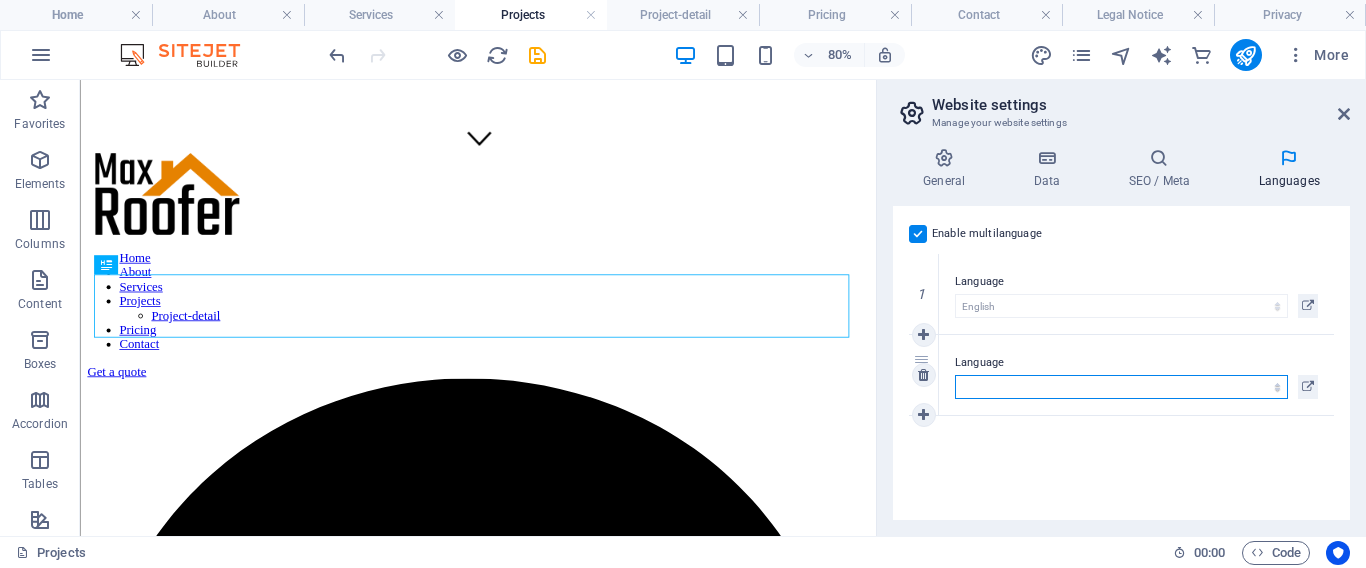 select on "18" 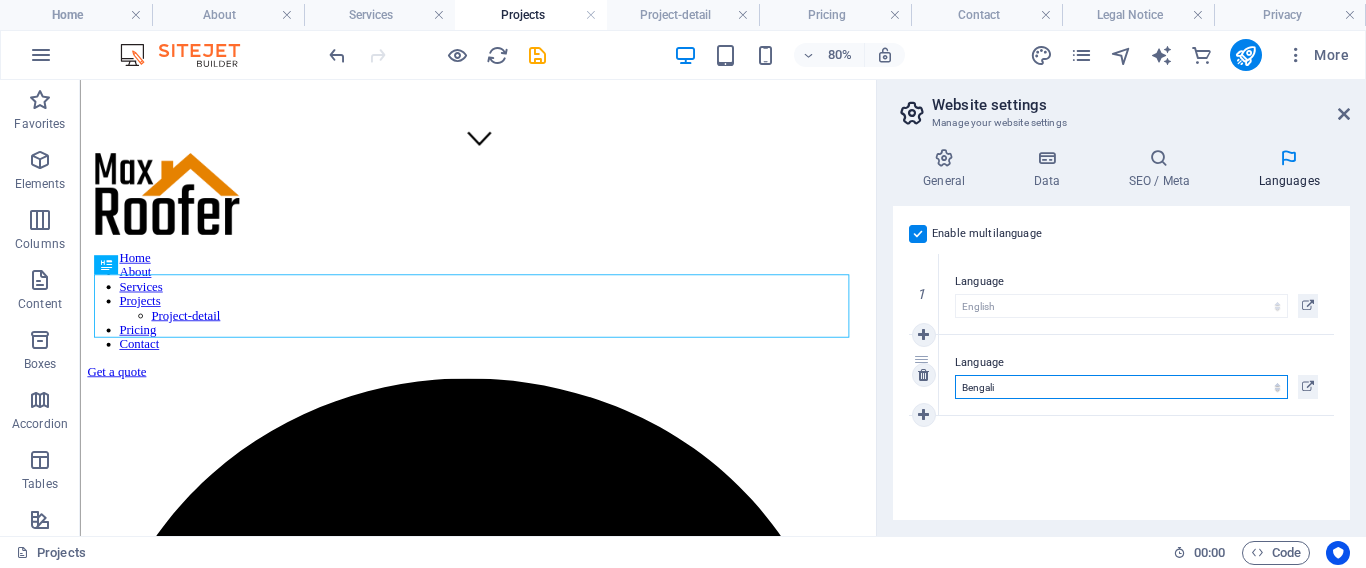 click on "Abkhazian Afar Afrikaans Akan Albanian Amharic Arabic Aragonese Armenian Assamese Avaric Avestan Aymara Azerbaijani Bambara Bashkir Basque Belarusian Bengali Bihari languages Bislama Bokmål Bosnian Breton Bulgarian Burmese Catalan Central Khmer Chamorro Chechen Chinese Church Slavic Chuvash Cornish Corsican Cree Croatian Czech Danish Dutch Dzongkha English Esperanto Estonian Ewe Faroese Farsi (Persian) Fijian Finnish French Fulah Gaelic Galician Ganda Georgian German Greek Greenlandic Guaraní Gujarati Haitian Creole Hausa Hebrew Herero Hindi Hiri Motu Hungarian Icelandic Ido Igbo Indonesian Interlingua Interlingue Inuktitut Inupiaq Irish Italian Japanese Javanese Kannada Kanuri Kashmiri Kazakh Kikuyu Kinyarwanda Komi Kongo Korean Kurdish Kwanyama Kyrgyz Lao Latin Latvian Limburgish Lingala Lithuanian Luba-Katanga Luxembourgish Macedonian Malagasy Malay Malayalam Maldivian Maltese Manx Maori Marathi Marshallese Mongolian Nauru Navajo Ndonga Nepali North Ndebele Northern Sami Norwegian Norwegian Nynorsk Nuosu" at bounding box center (1121, 387) 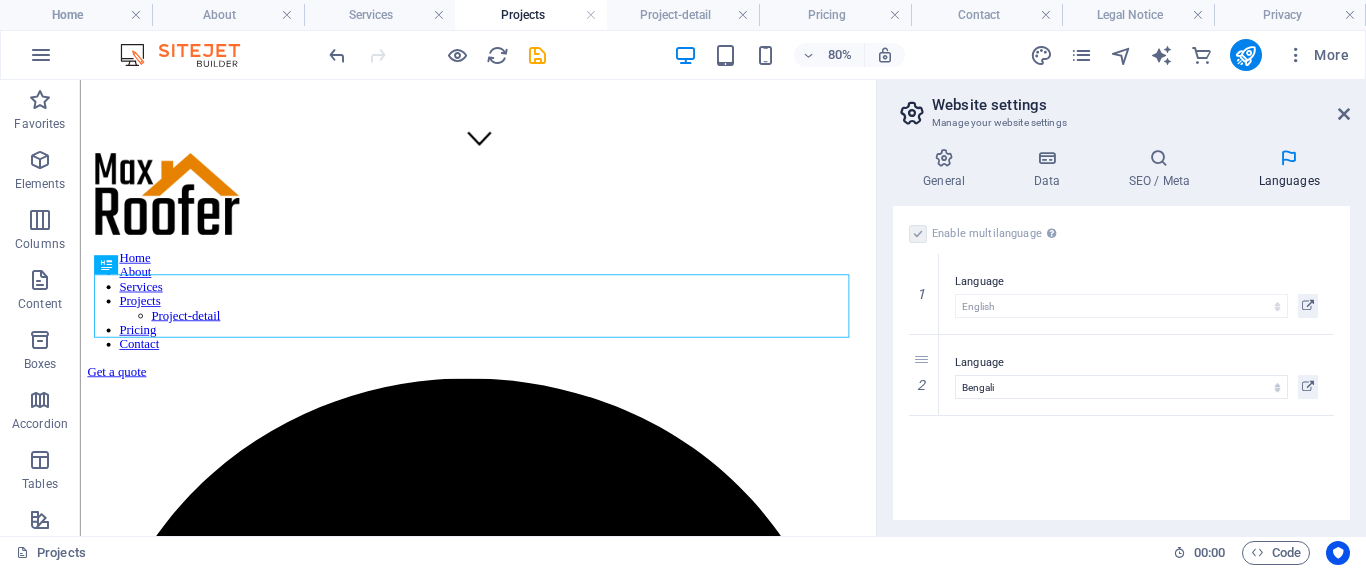 click on "Enable multilanguage To disable multilanguage delete all languages until only one language remains. Website language Abkhazian Afar Afrikaans Akan Albanian Amharic Arabic Aragonese Armenian Assamese Avaric Avestan Aymara Azerbaijani Bambara Bashkir Basque Belarusian Bengali Bihari languages Bislama Bokmål Bosnian Breton Bulgarian Burmese Catalan Central Khmer Chamorro Chechen Chinese Church Slavic Chuvash Cornish Corsican Cree Croatian Czech Danish Dutch Dzongkha English Esperanto Estonian Ewe Faroese Farsi (Persian) Fijian Finnish French Fulah Gaelic Galician Ganda Georgian German Greek Greenlandic Guaraní Gujarati Haitian Creole Hausa Hebrew Herero Hindi Hiri Motu Hungarian Icelandic Ido Igbo Indonesian Interlingua Interlingue Inuktitut Inupiaq Irish Italian Japanese Javanese Kannada Kanuri Kashmiri Kazakh Kikuyu Kinyarwanda Komi Kongo Korean Kurdish Kwanyama Kyrgyz Lao Latin Latvian Limburgish Lingala Lithuanian Luba-Katanga Luxembourgish Macedonian Malagasy Malay Malayalam Maldivian Maltese Manx Maori 1" at bounding box center [1121, 363] 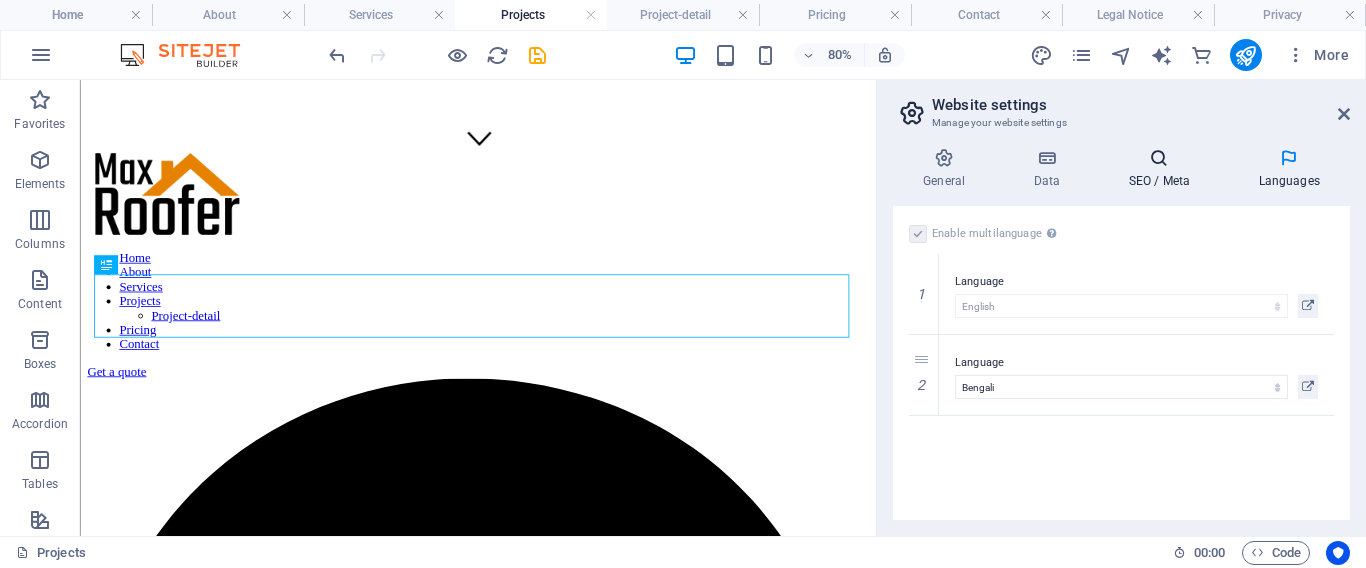 click on "SEO / Meta" at bounding box center (1163, 169) 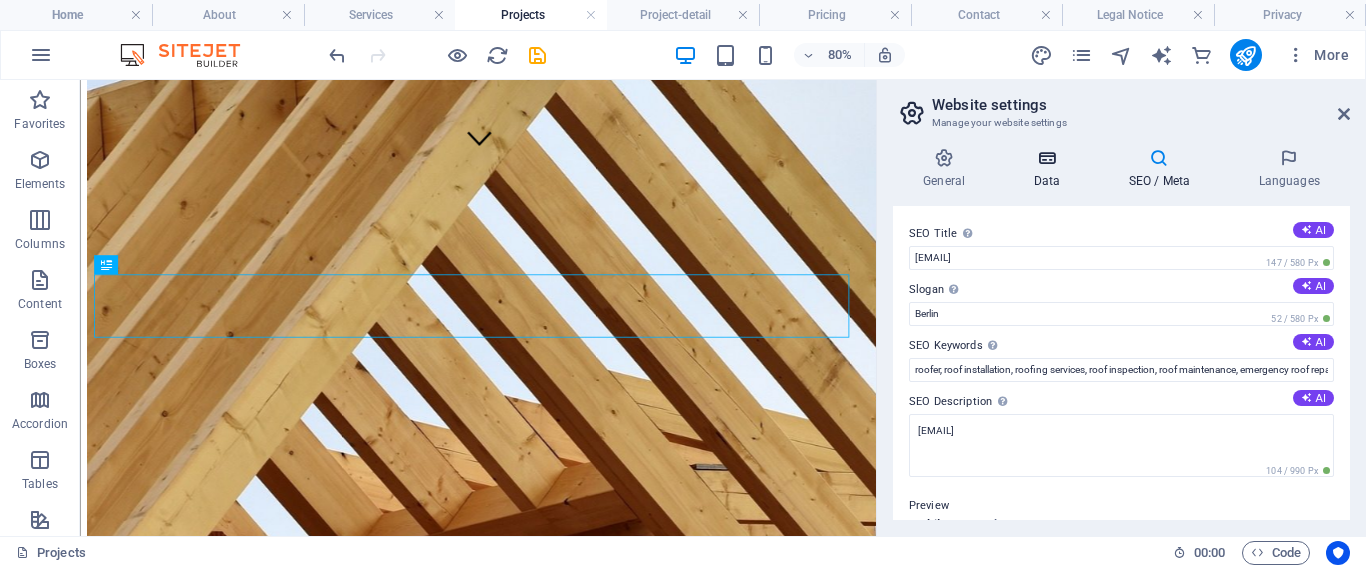 click at bounding box center [1046, 158] 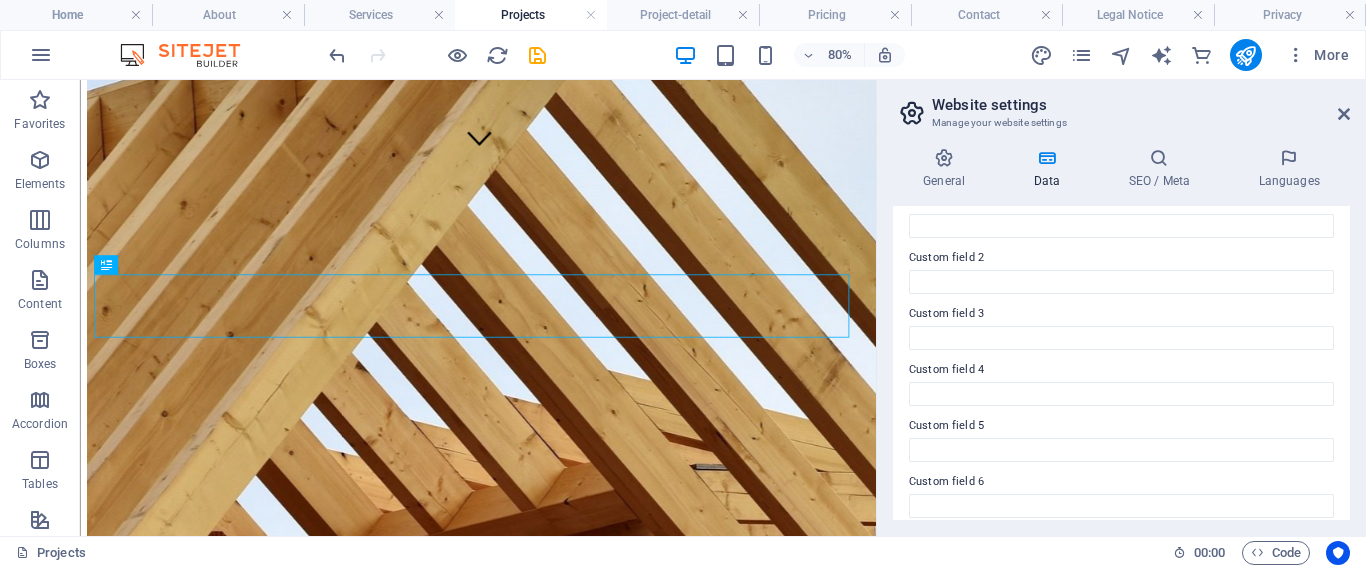 scroll, scrollTop: 647, scrollLeft: 0, axis: vertical 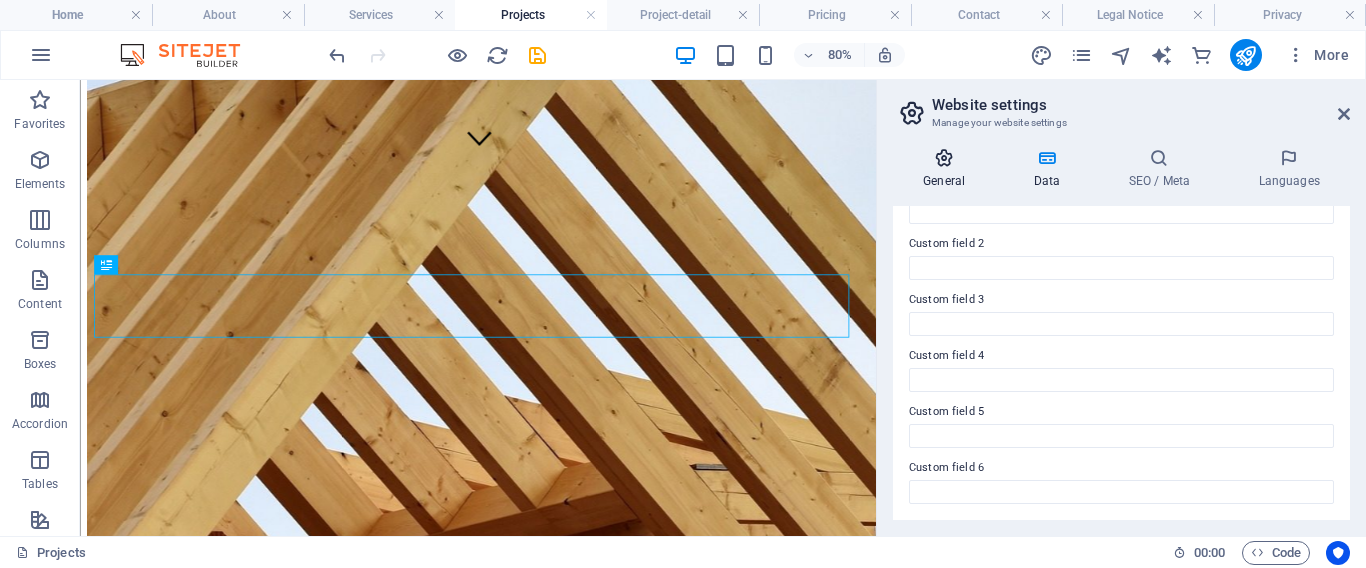 click on "General" at bounding box center [948, 169] 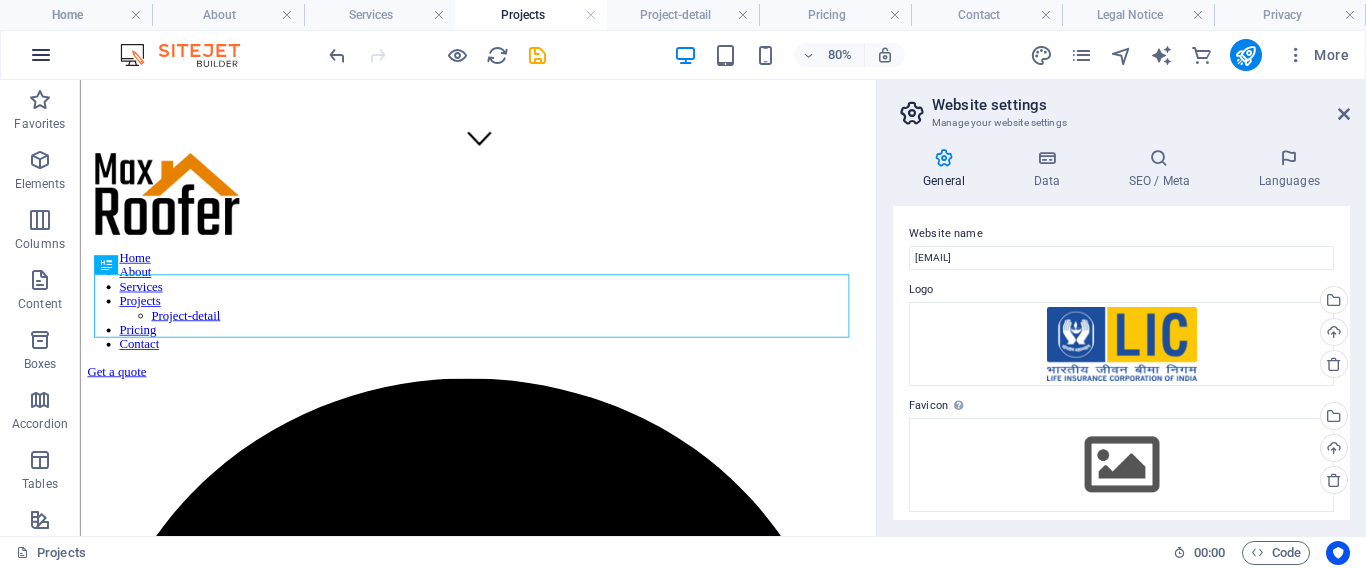 click at bounding box center (41, 55) 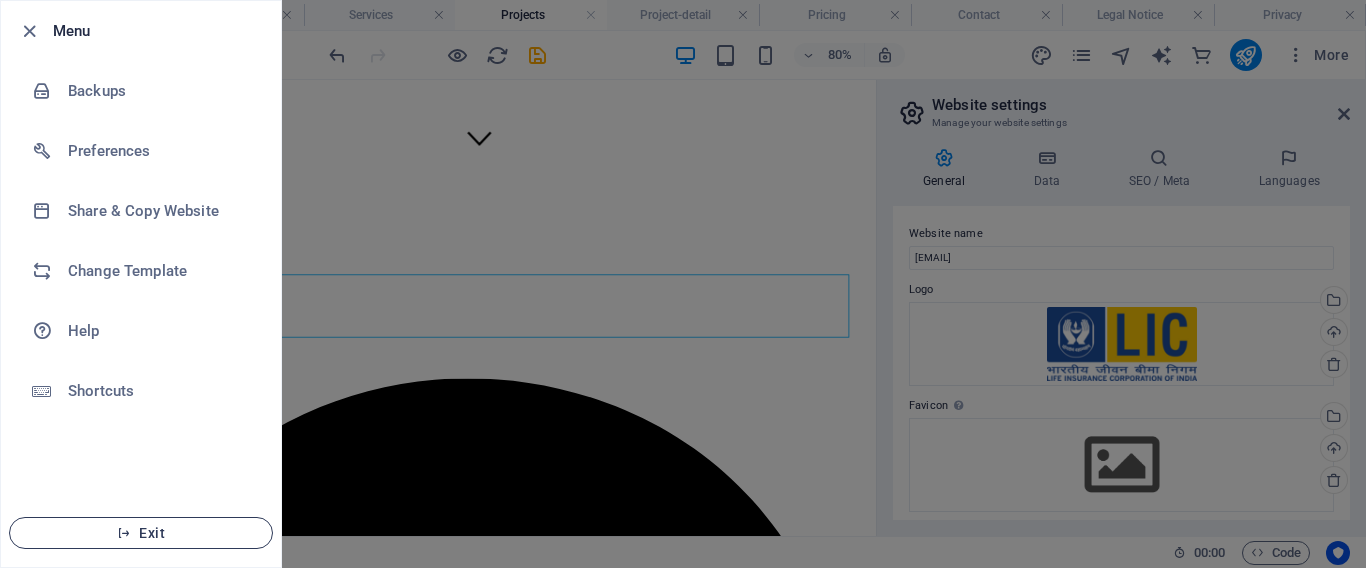 click on "Exit" at bounding box center [141, 533] 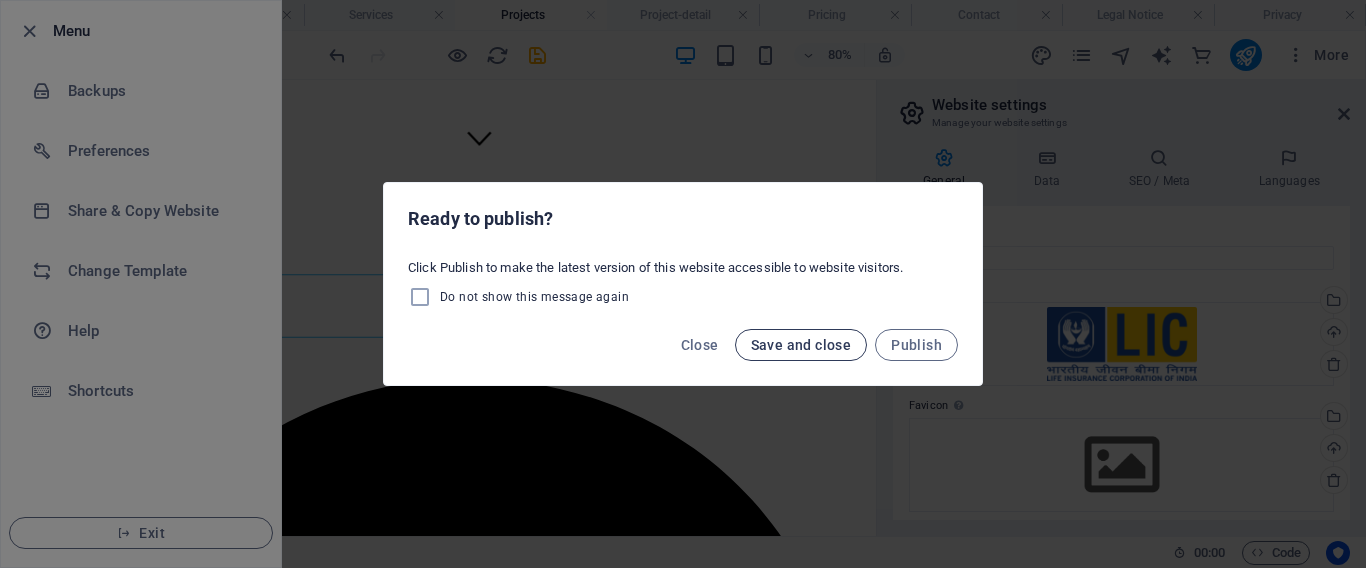 click on "Save and close" at bounding box center (801, 345) 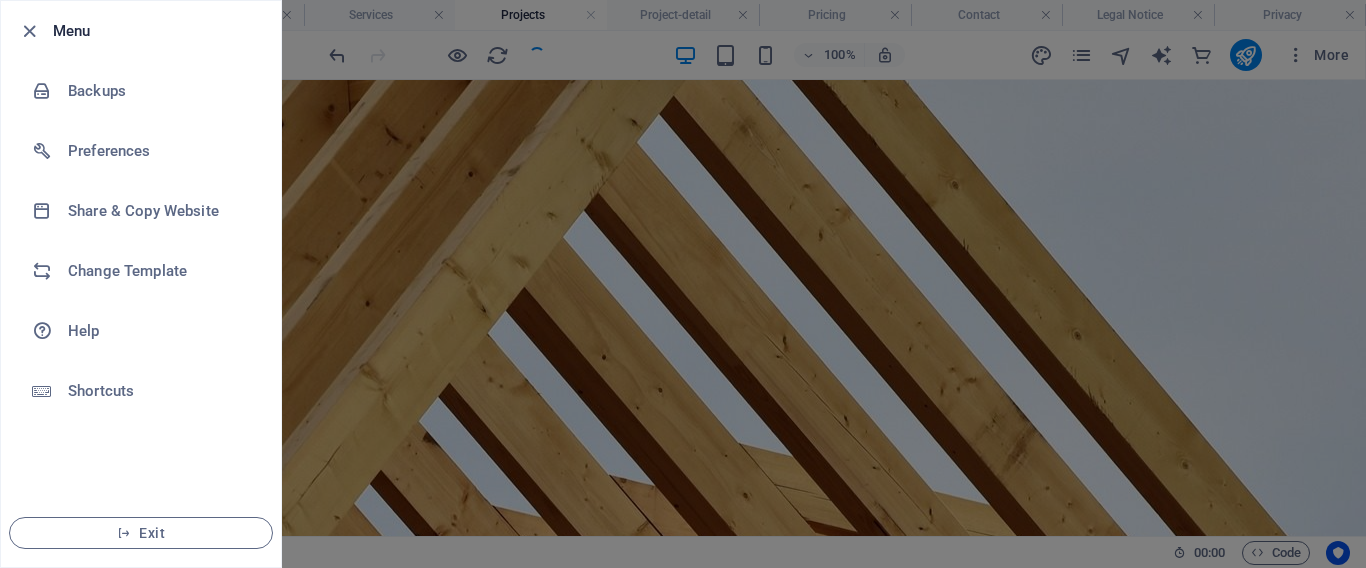 click at bounding box center (683, 284) 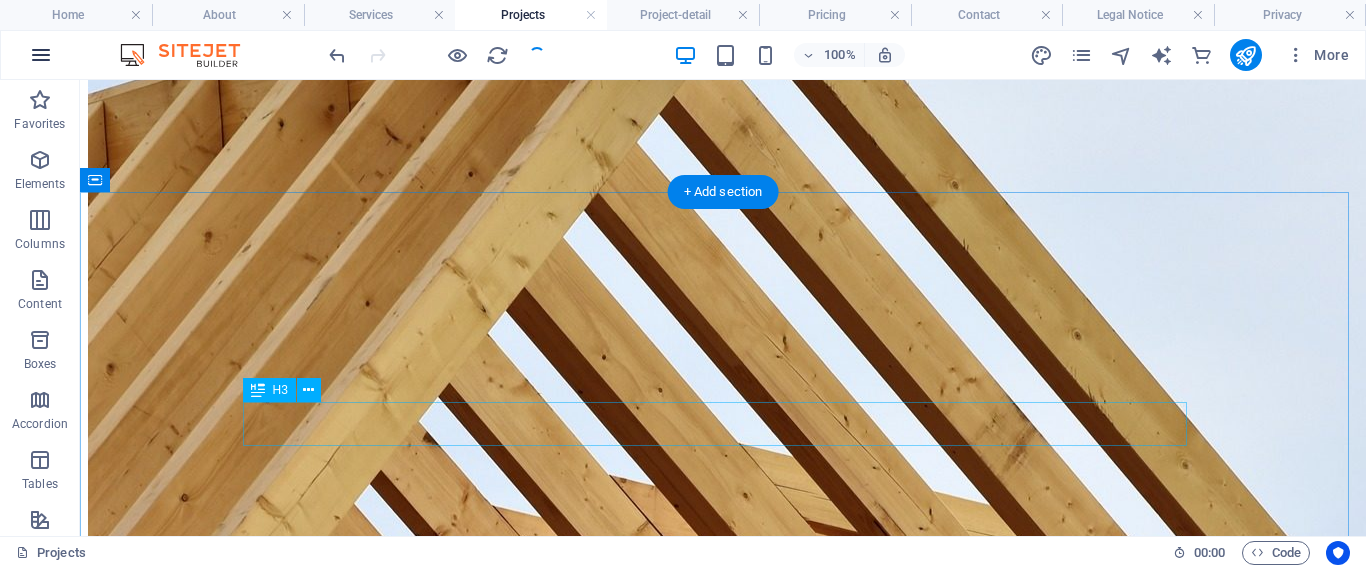 click at bounding box center [41, 55] 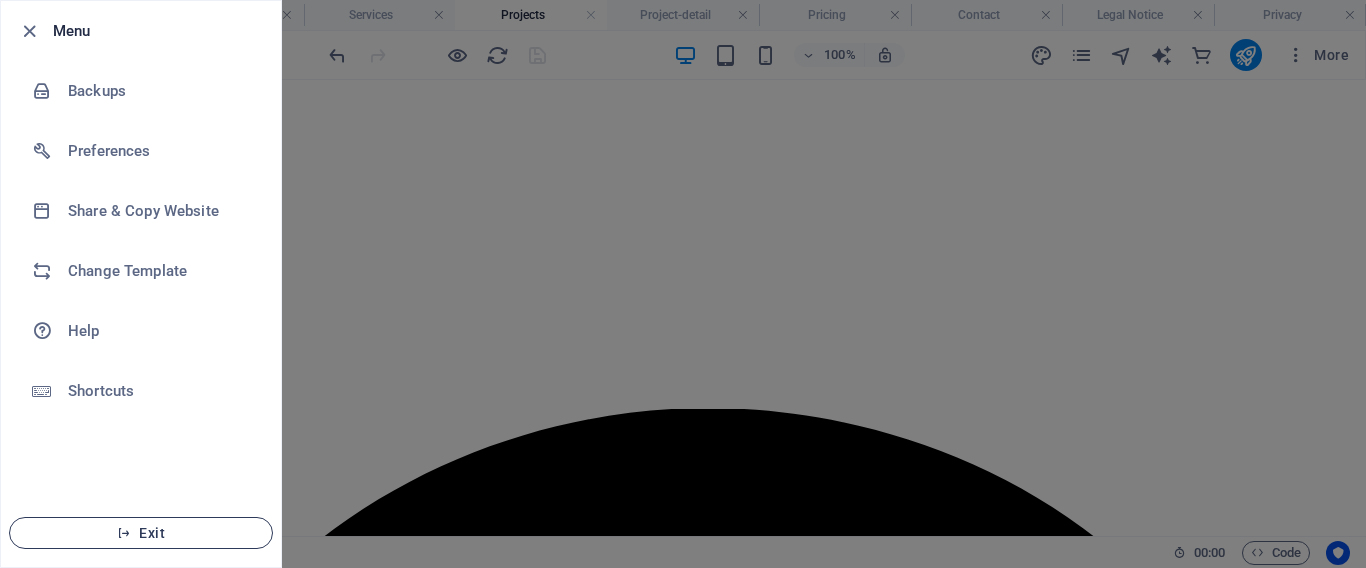 click on "Exit" at bounding box center [141, 533] 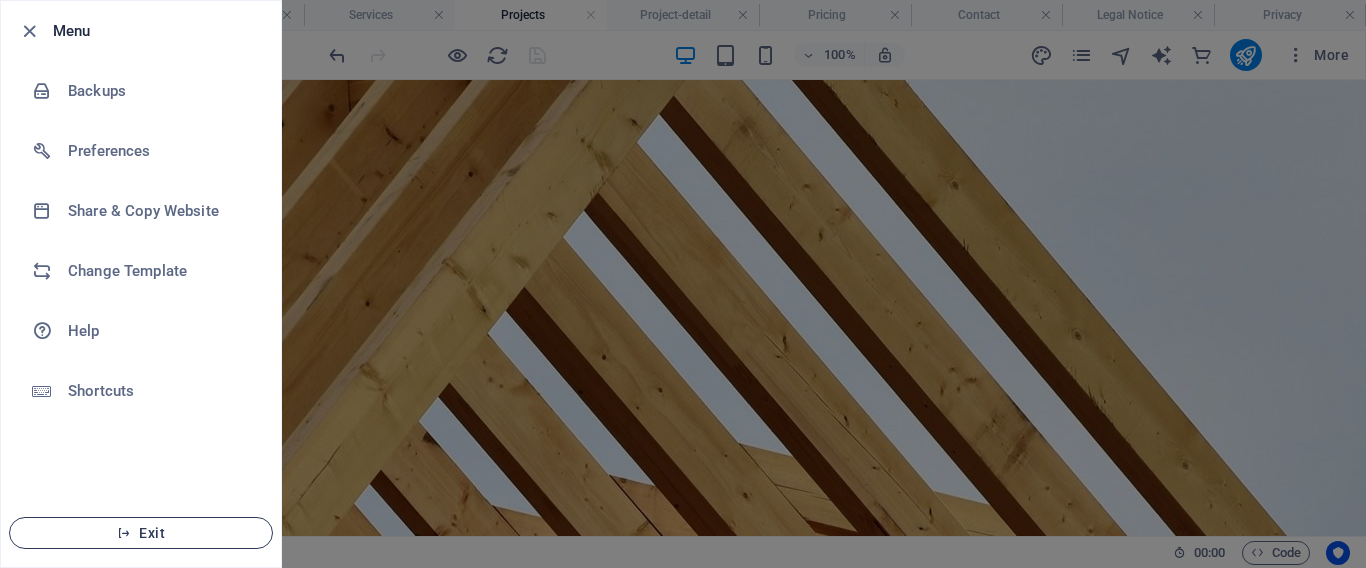 click on "Exit" at bounding box center [141, 533] 